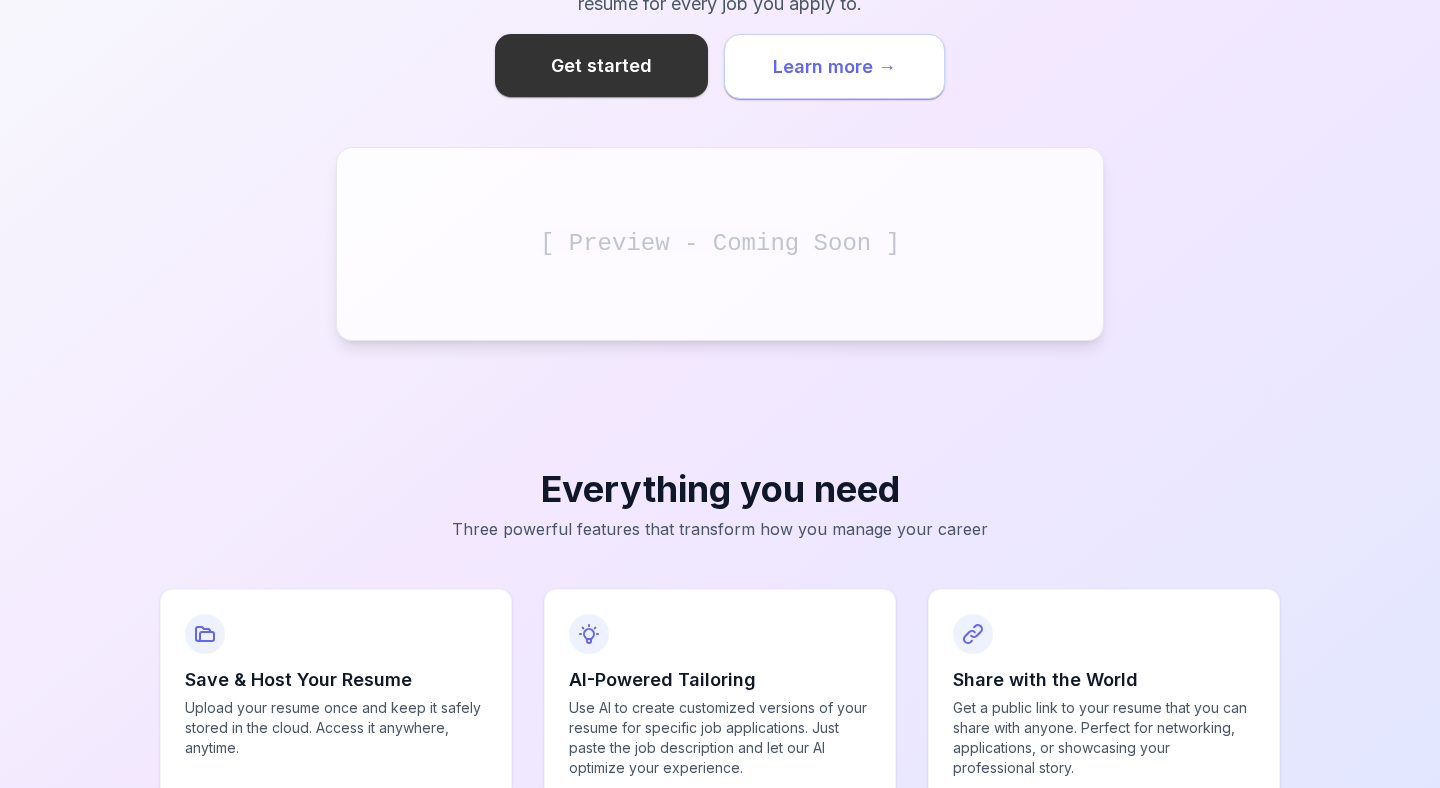 scroll, scrollTop: 0, scrollLeft: 0, axis: both 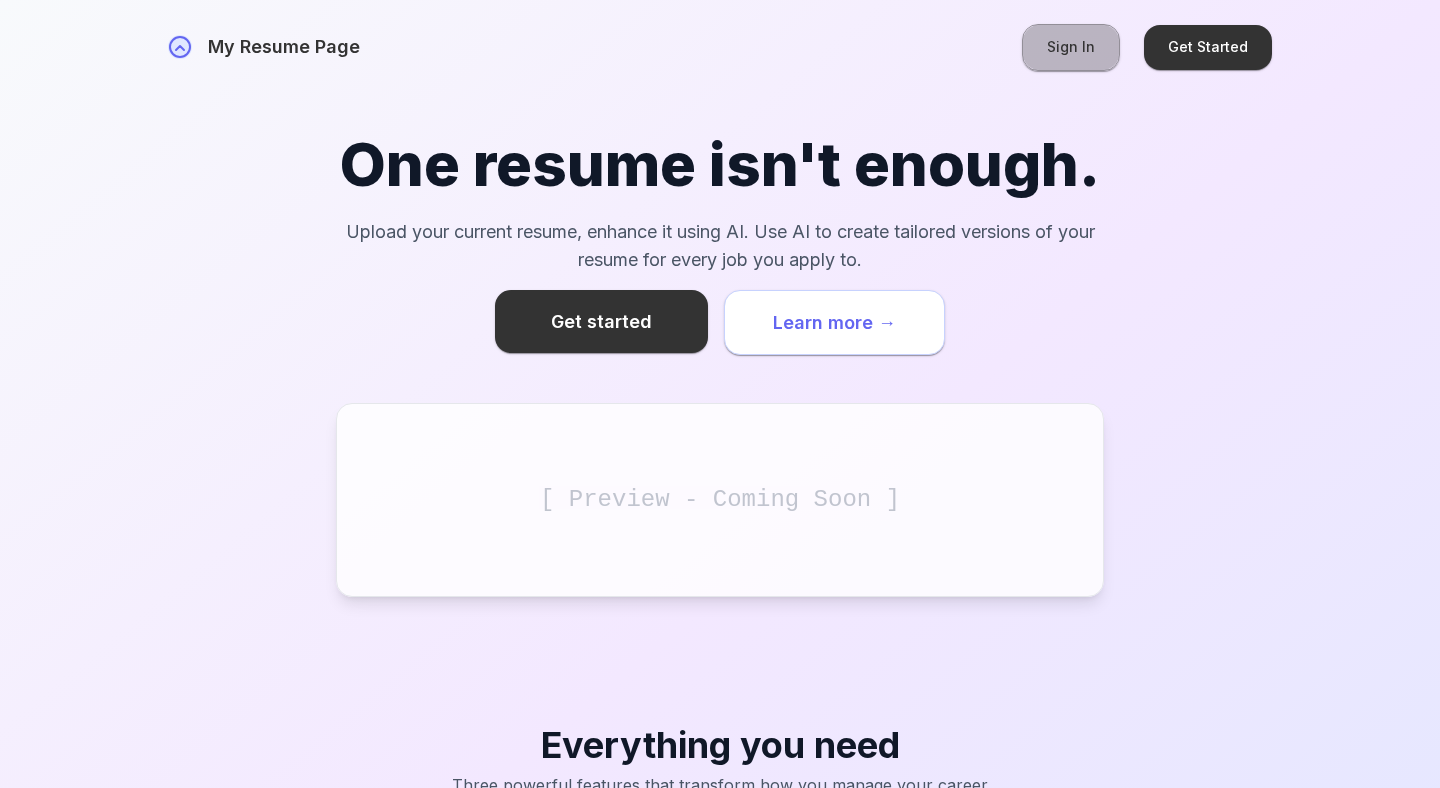 click on "Sign In" at bounding box center [1071, 47] 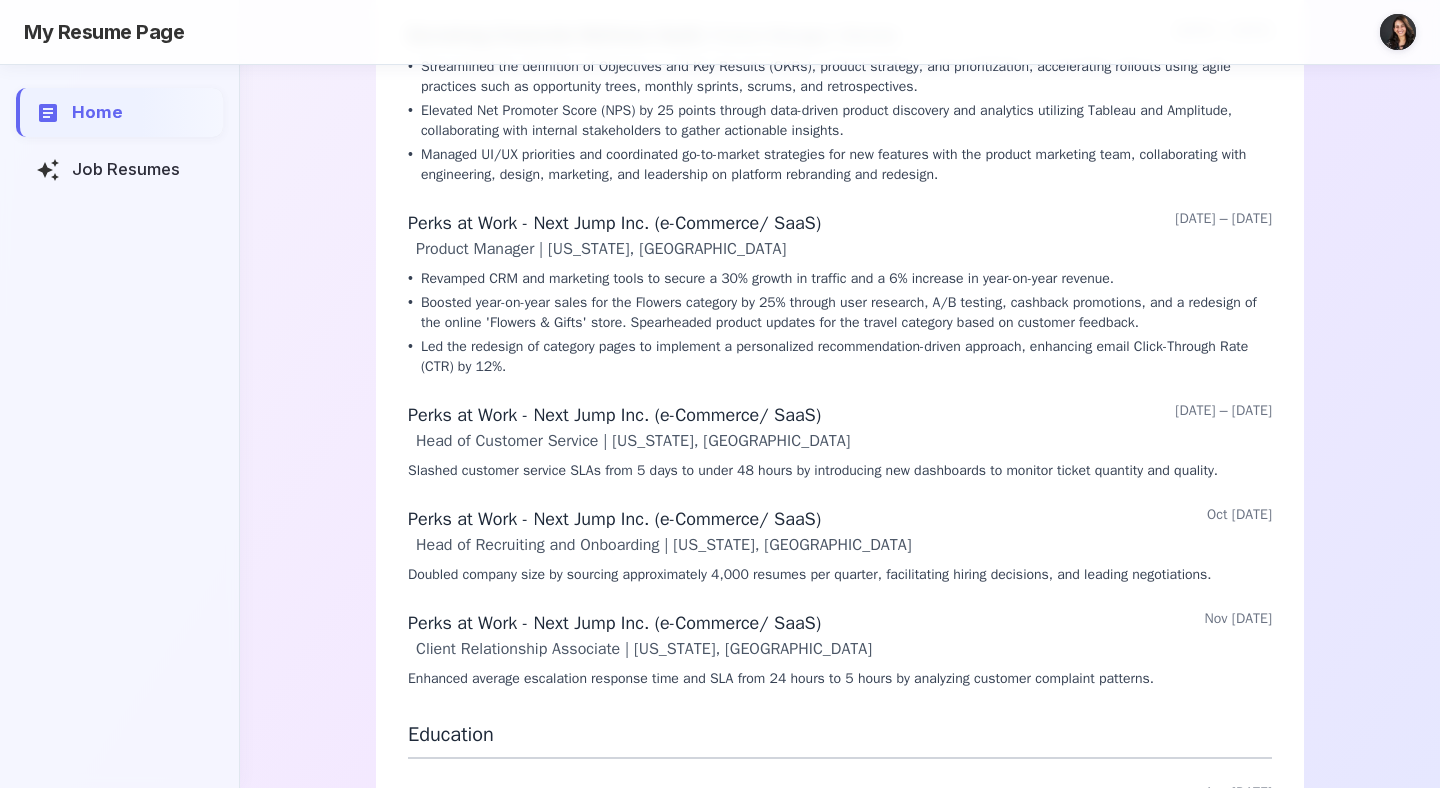 scroll, scrollTop: 0, scrollLeft: 0, axis: both 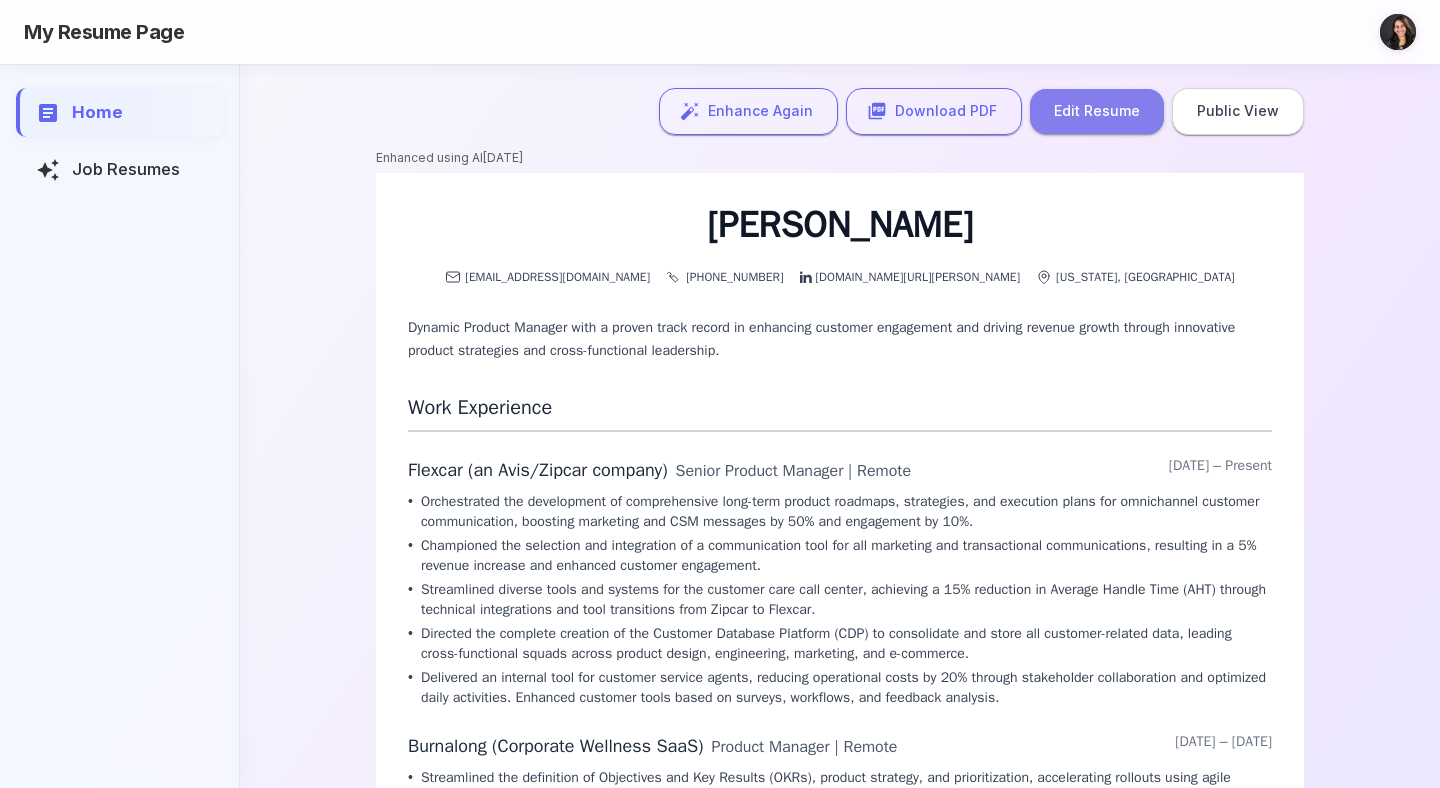 click on "Edit Resume" at bounding box center [1097, 111] 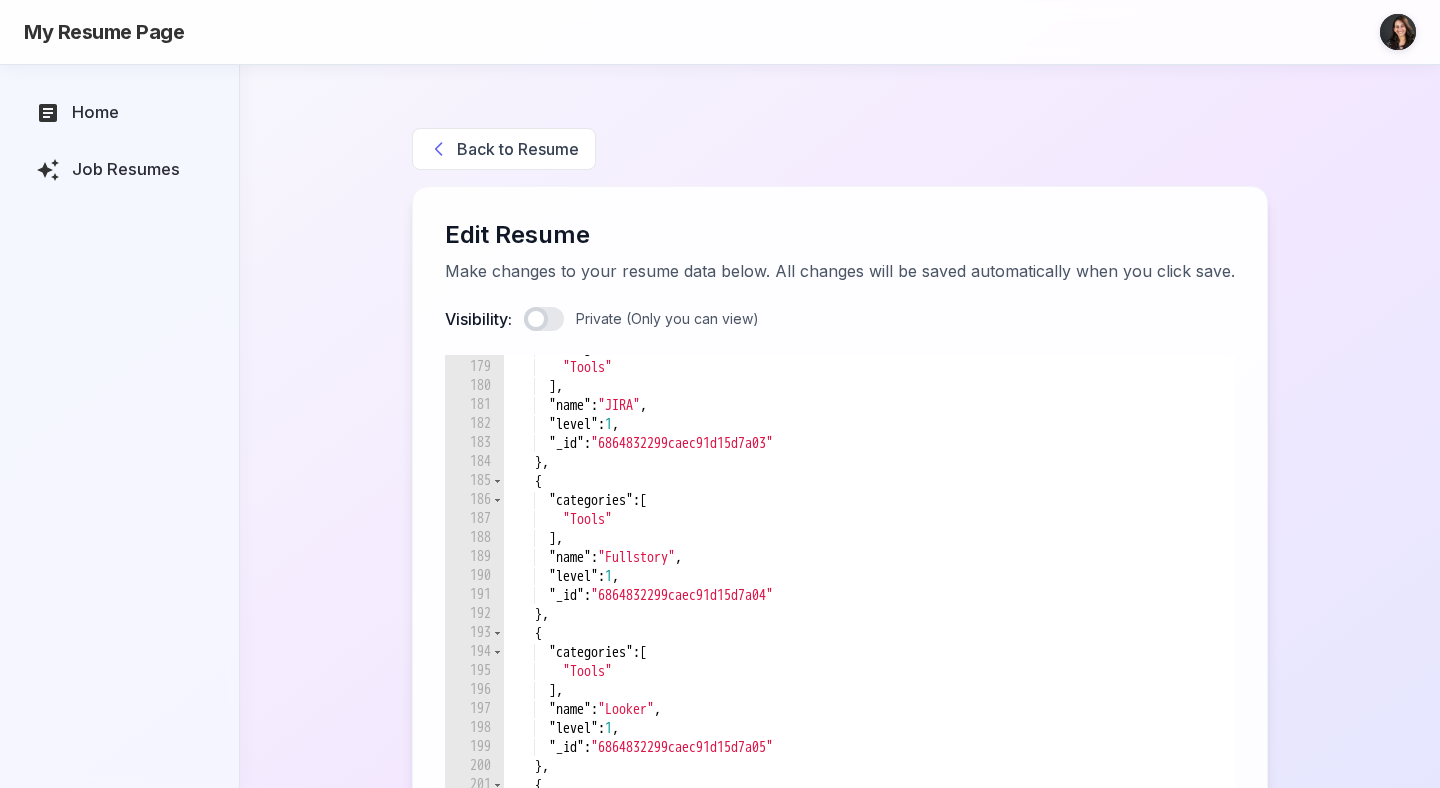 scroll, scrollTop: 3604, scrollLeft: 0, axis: vertical 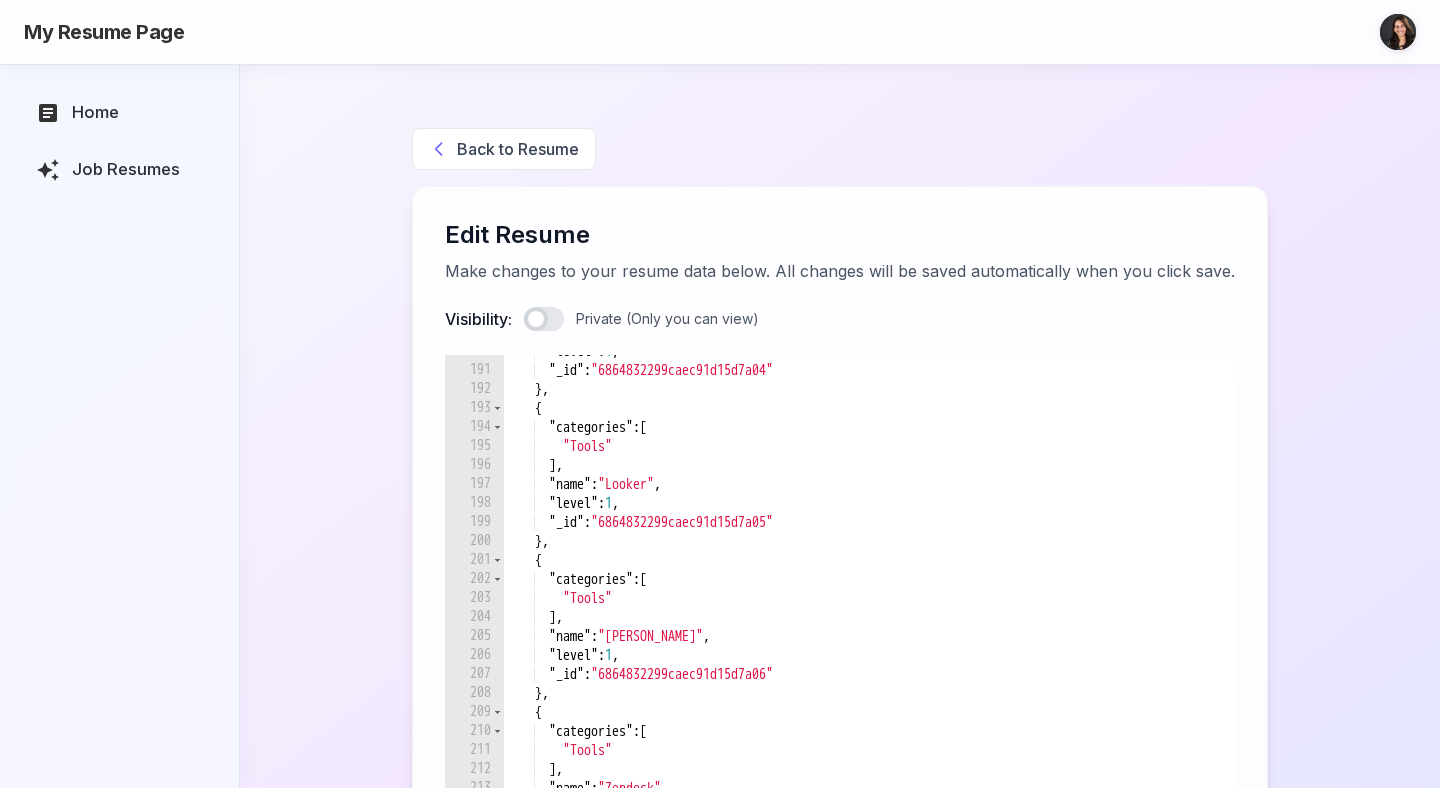 click on "Back to Resume" at bounding box center [504, 149] 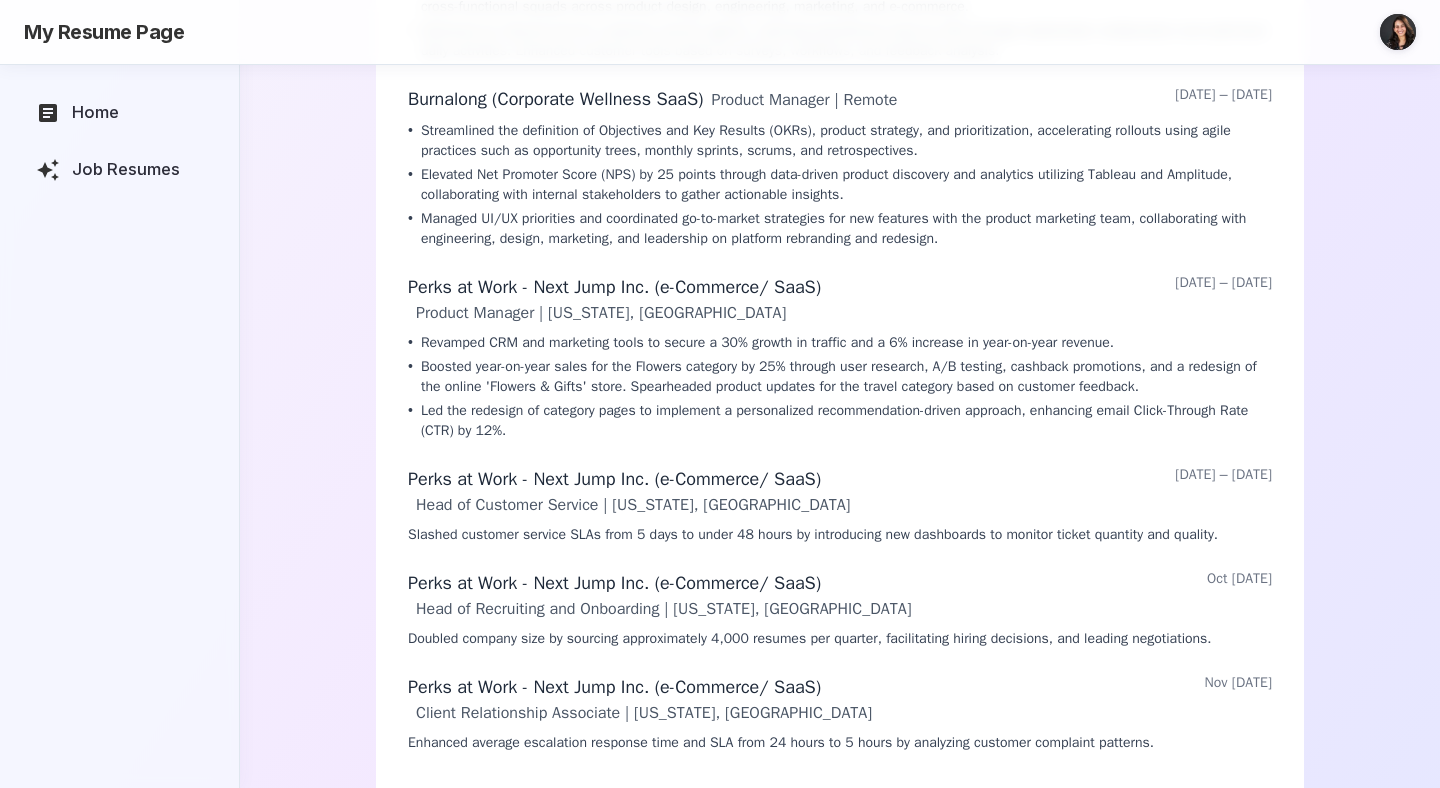 scroll, scrollTop: 1345, scrollLeft: 0, axis: vertical 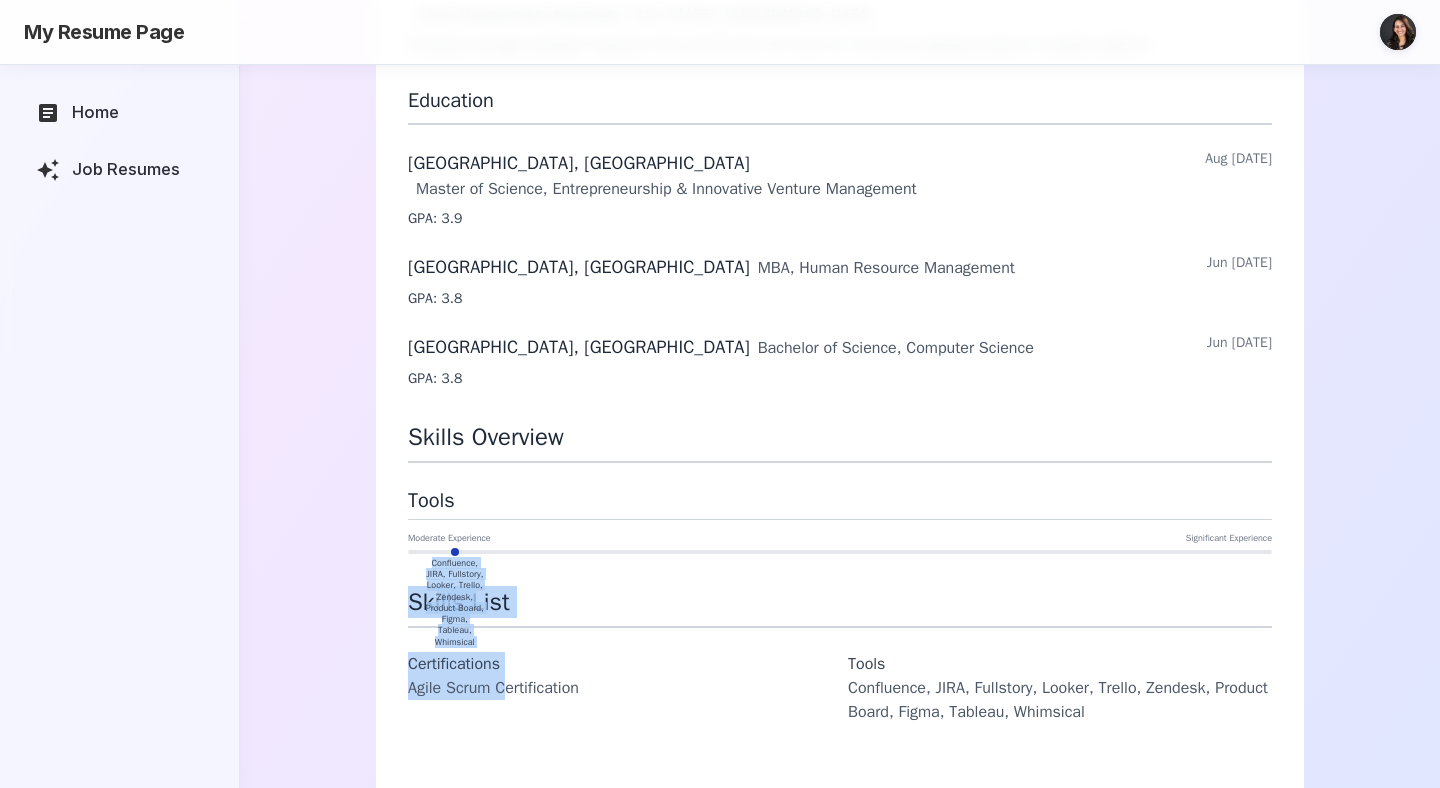 drag, startPoint x: 424, startPoint y: 539, endPoint x: 507, endPoint y: 673, distance: 157.62297 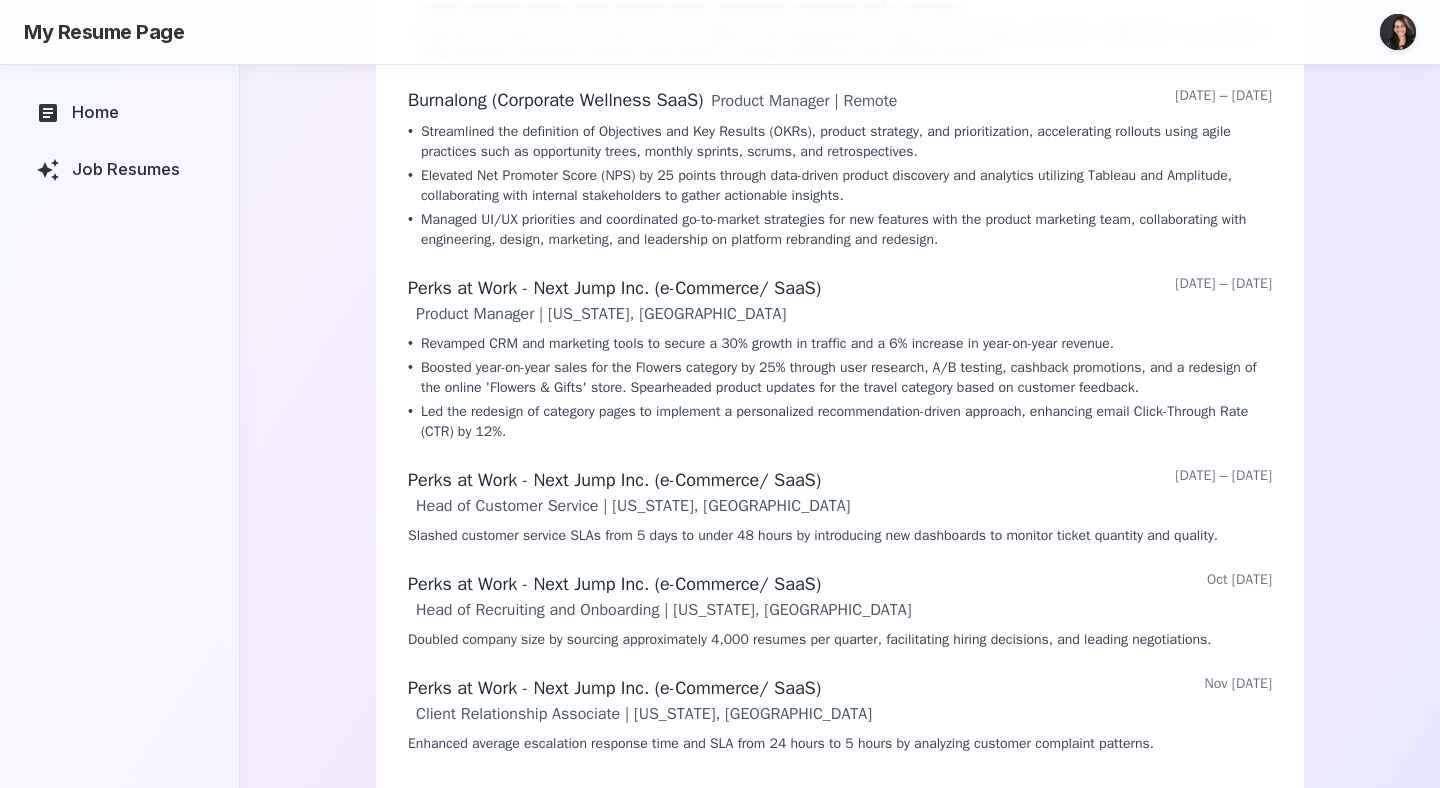 scroll, scrollTop: 643, scrollLeft: 0, axis: vertical 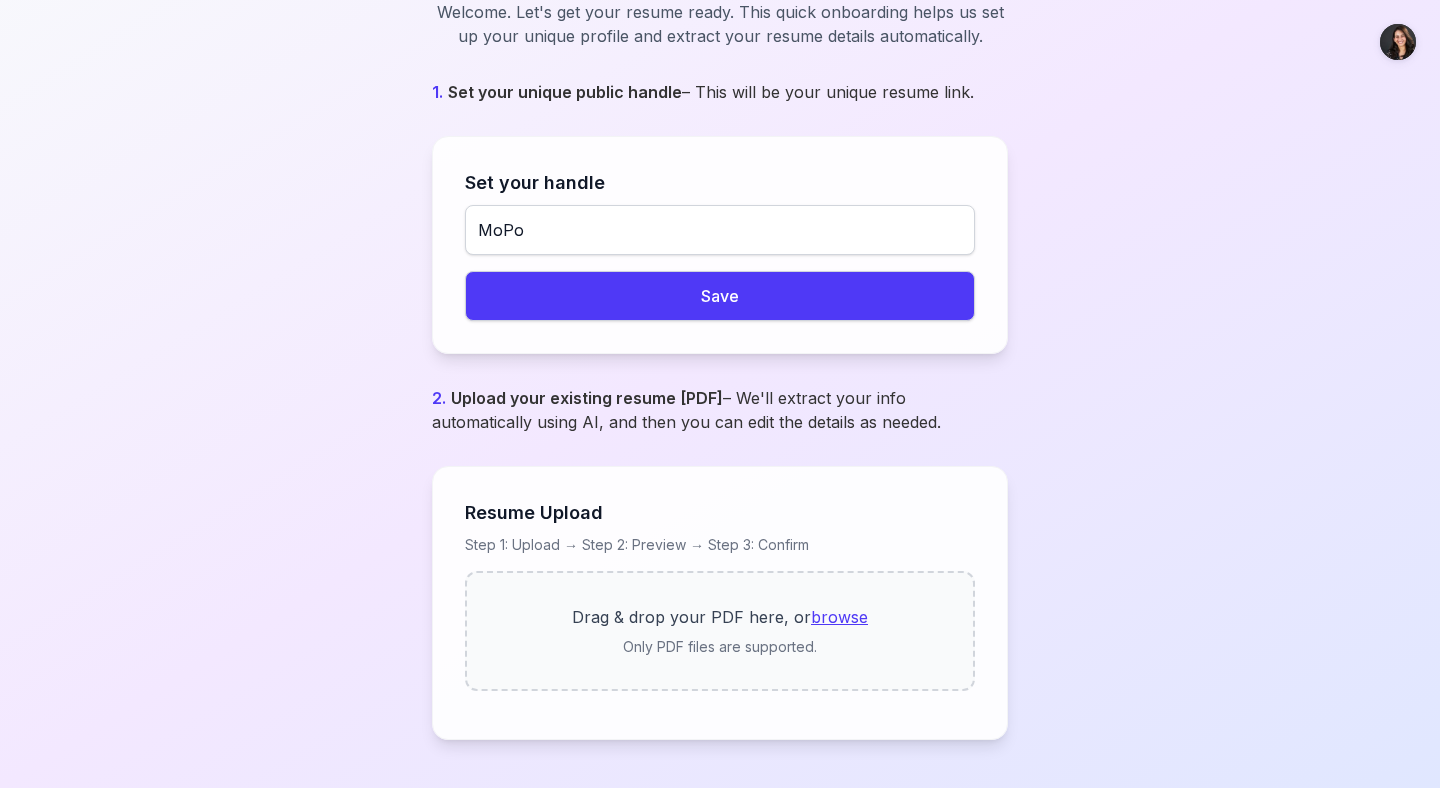 click on "browse" at bounding box center (839, 617) 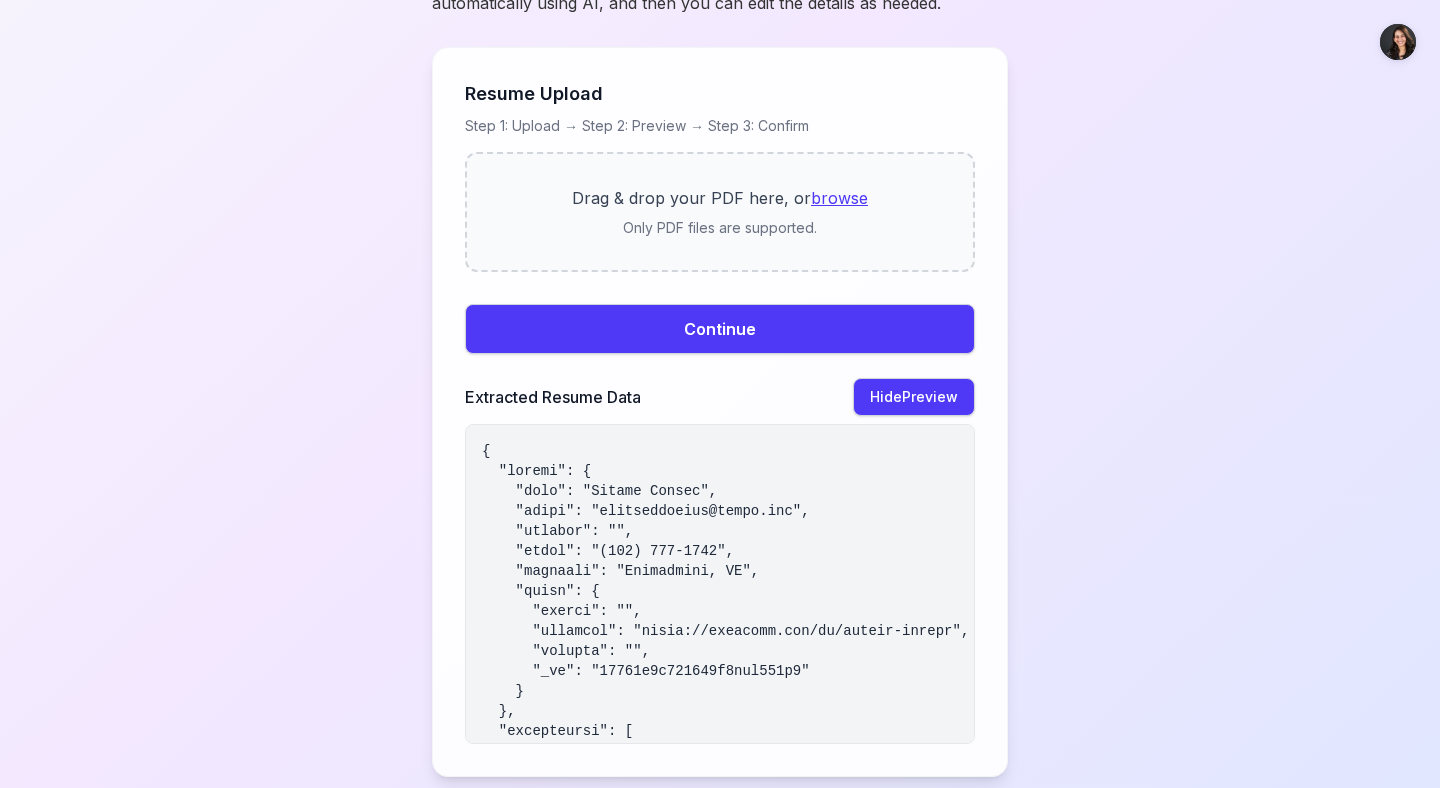 scroll, scrollTop: 556, scrollLeft: 0, axis: vertical 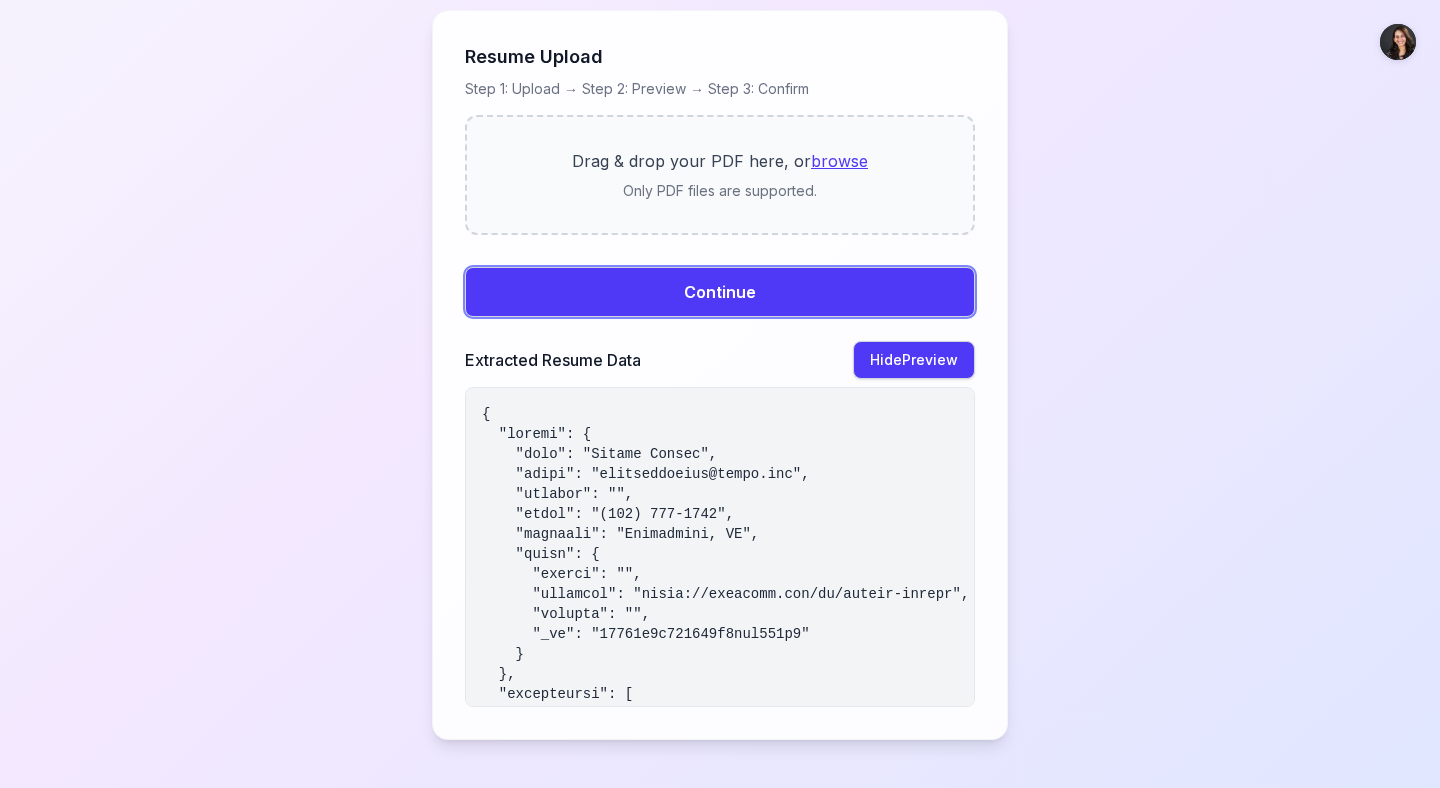 click on "Continue" at bounding box center [720, 292] 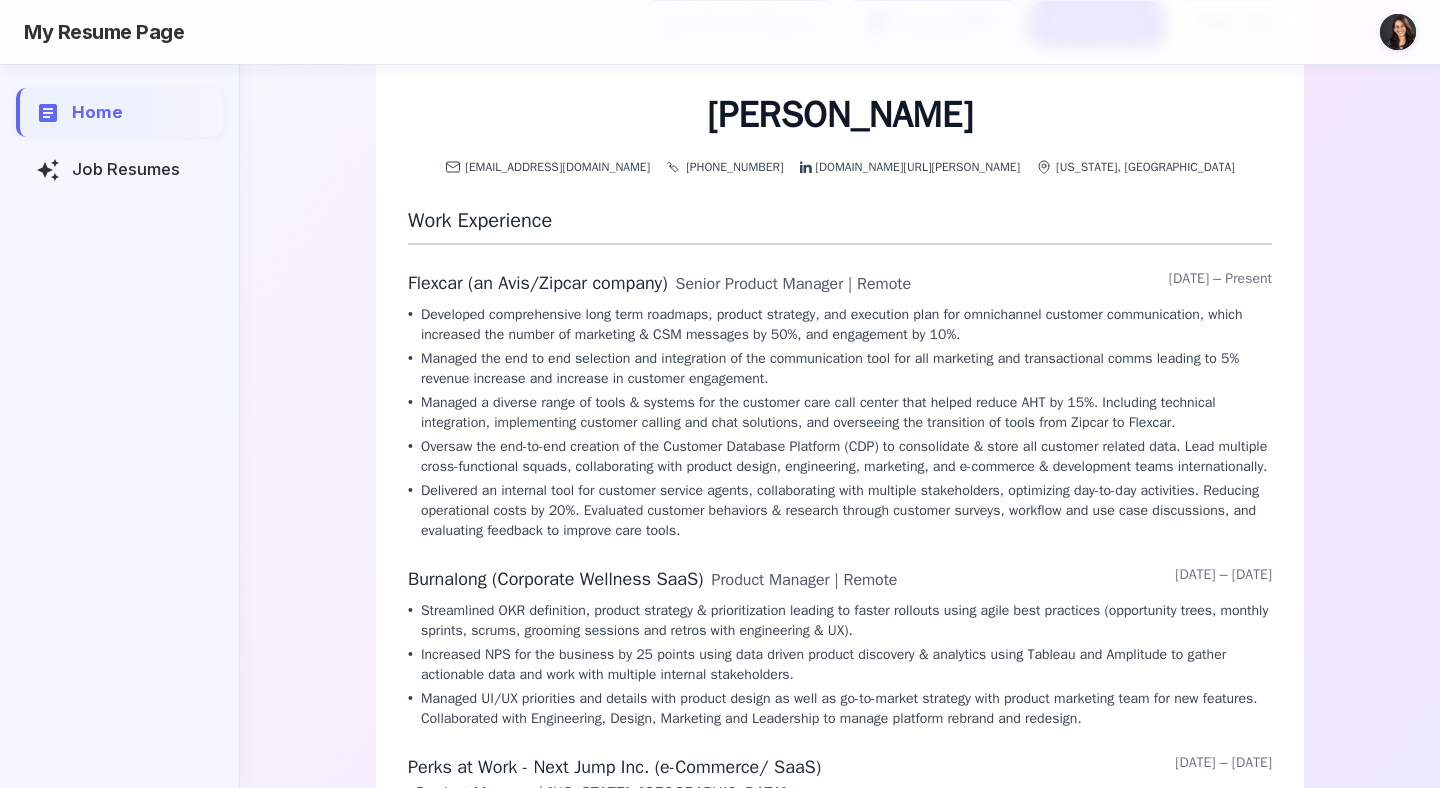 scroll, scrollTop: 0, scrollLeft: 0, axis: both 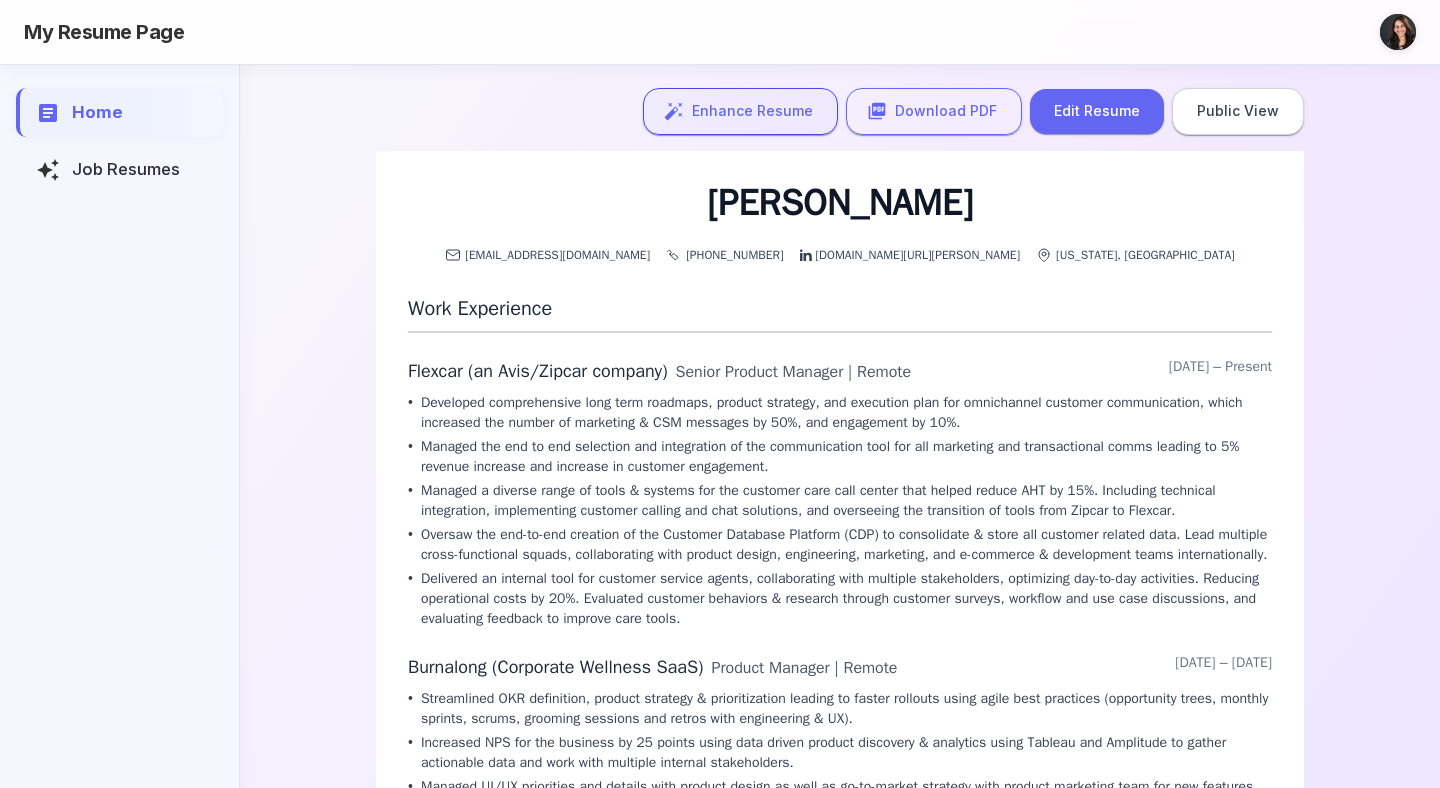 click on "Enhance Resume" at bounding box center [740, 111] 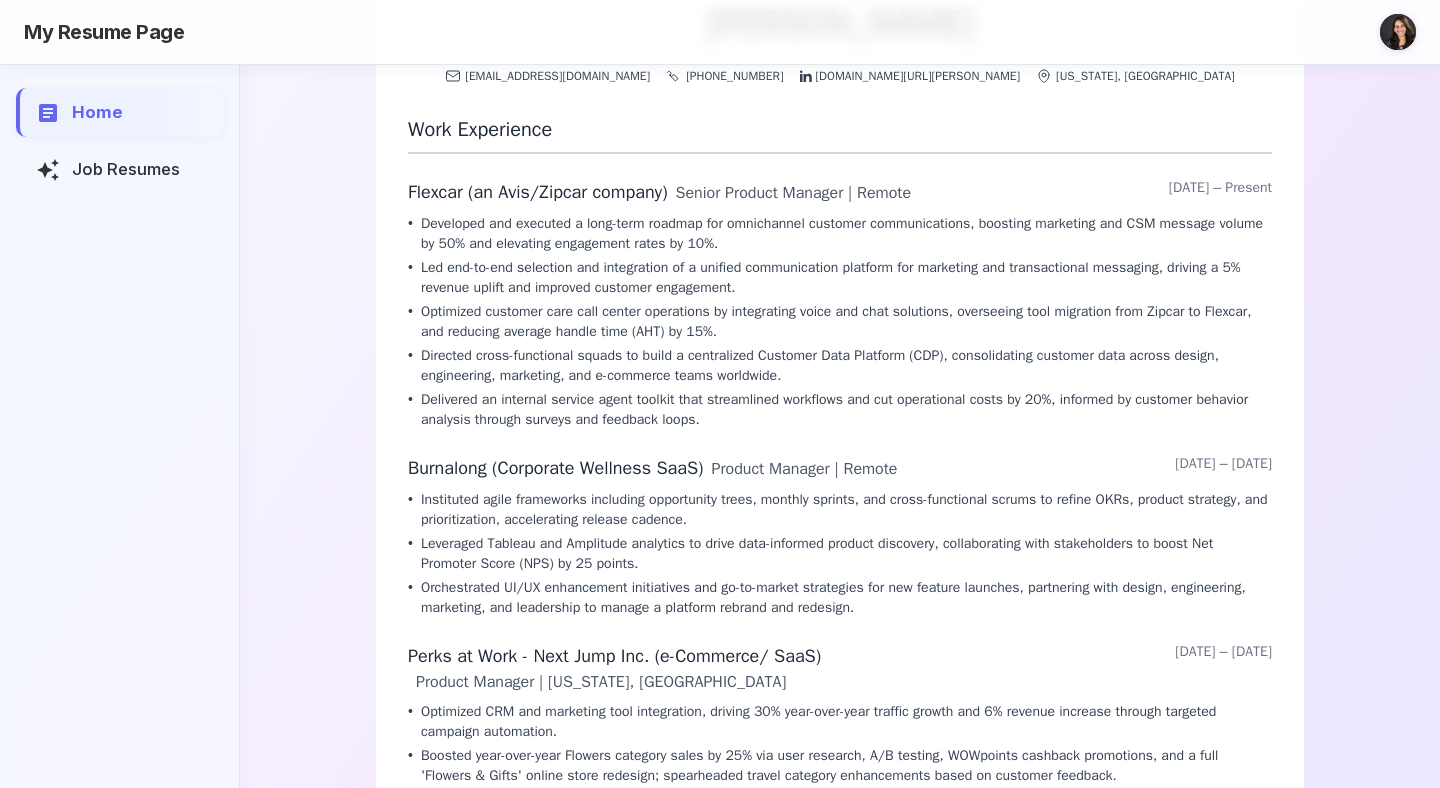 scroll, scrollTop: 222, scrollLeft: 0, axis: vertical 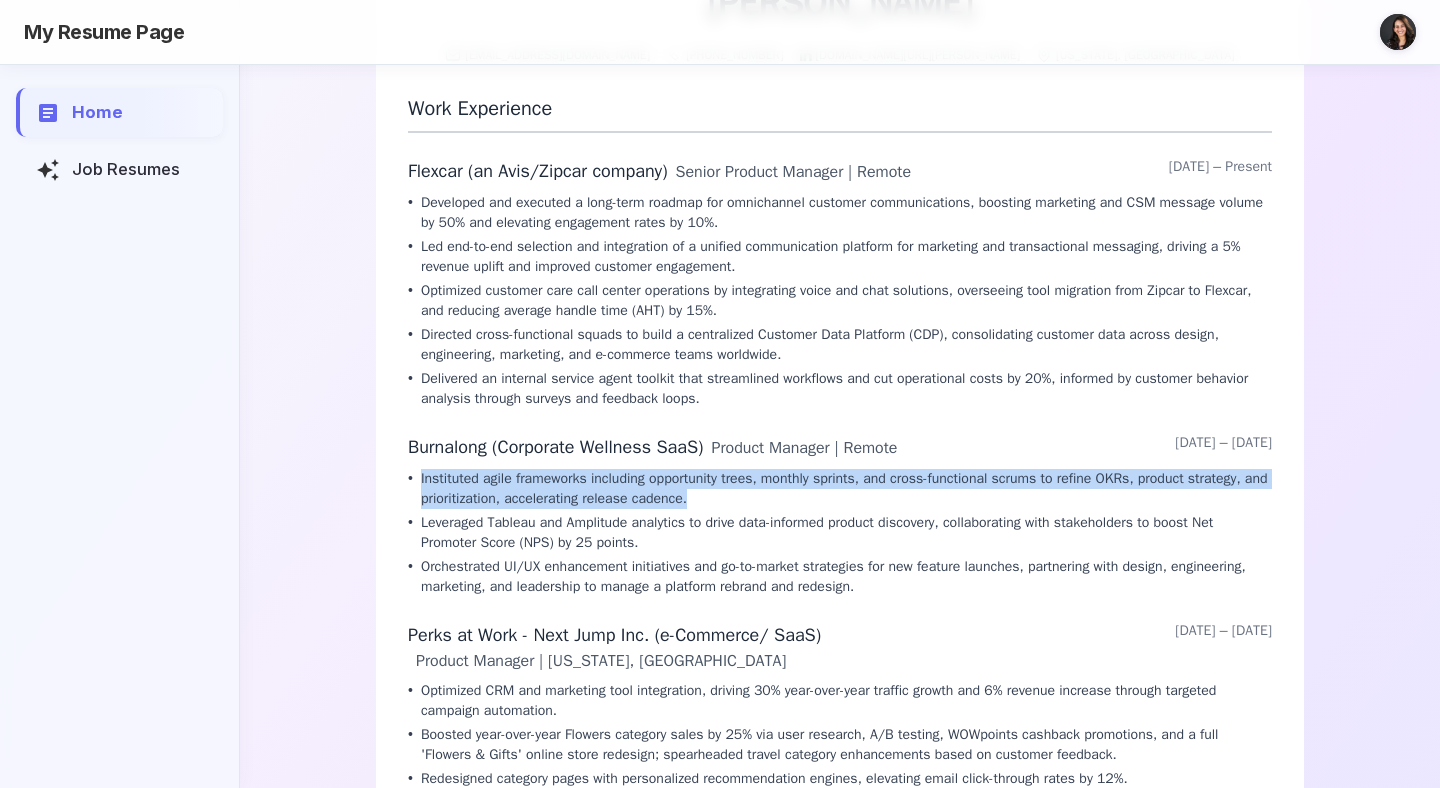 drag, startPoint x: 421, startPoint y: 480, endPoint x: 827, endPoint y: 502, distance: 406.5956 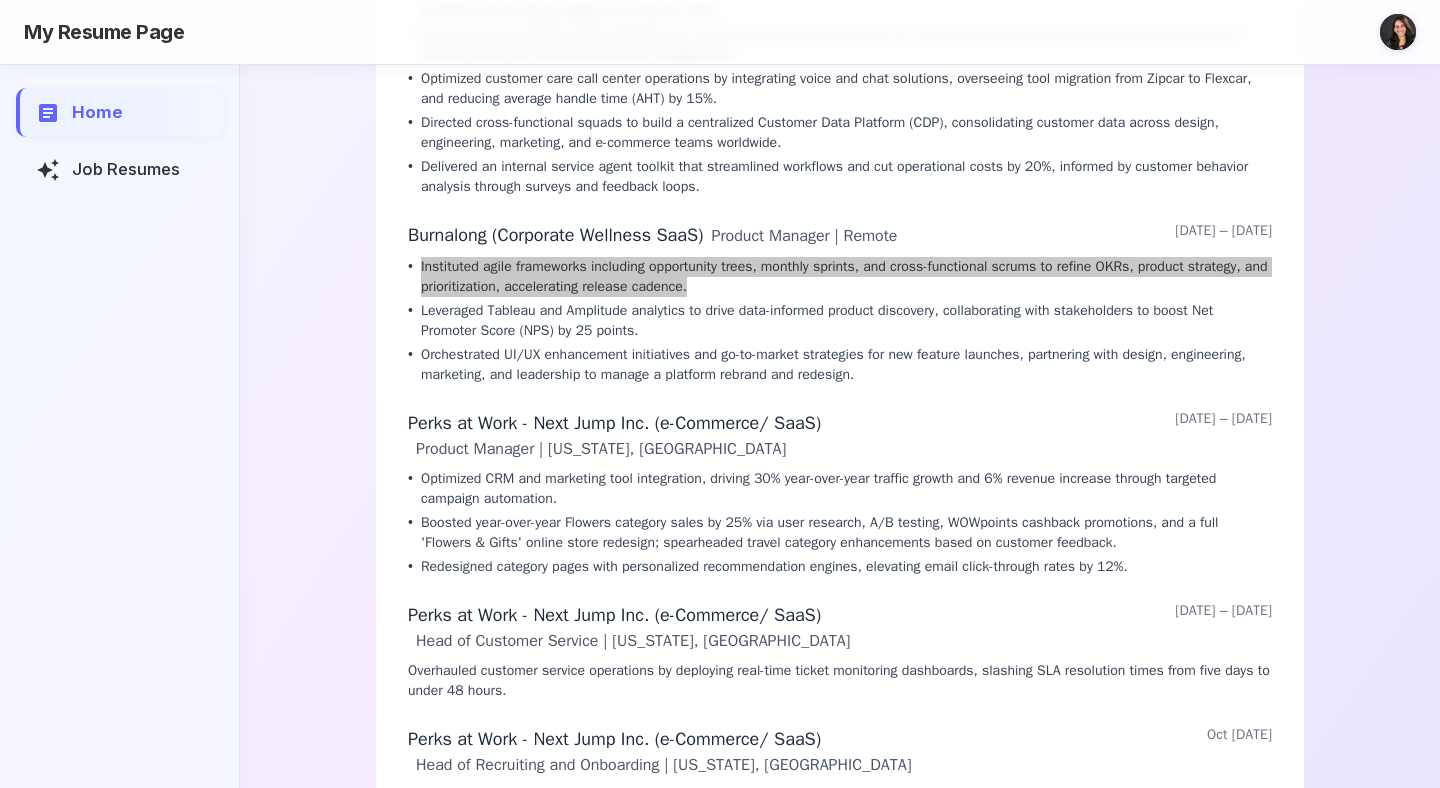 scroll, scrollTop: 0, scrollLeft: 0, axis: both 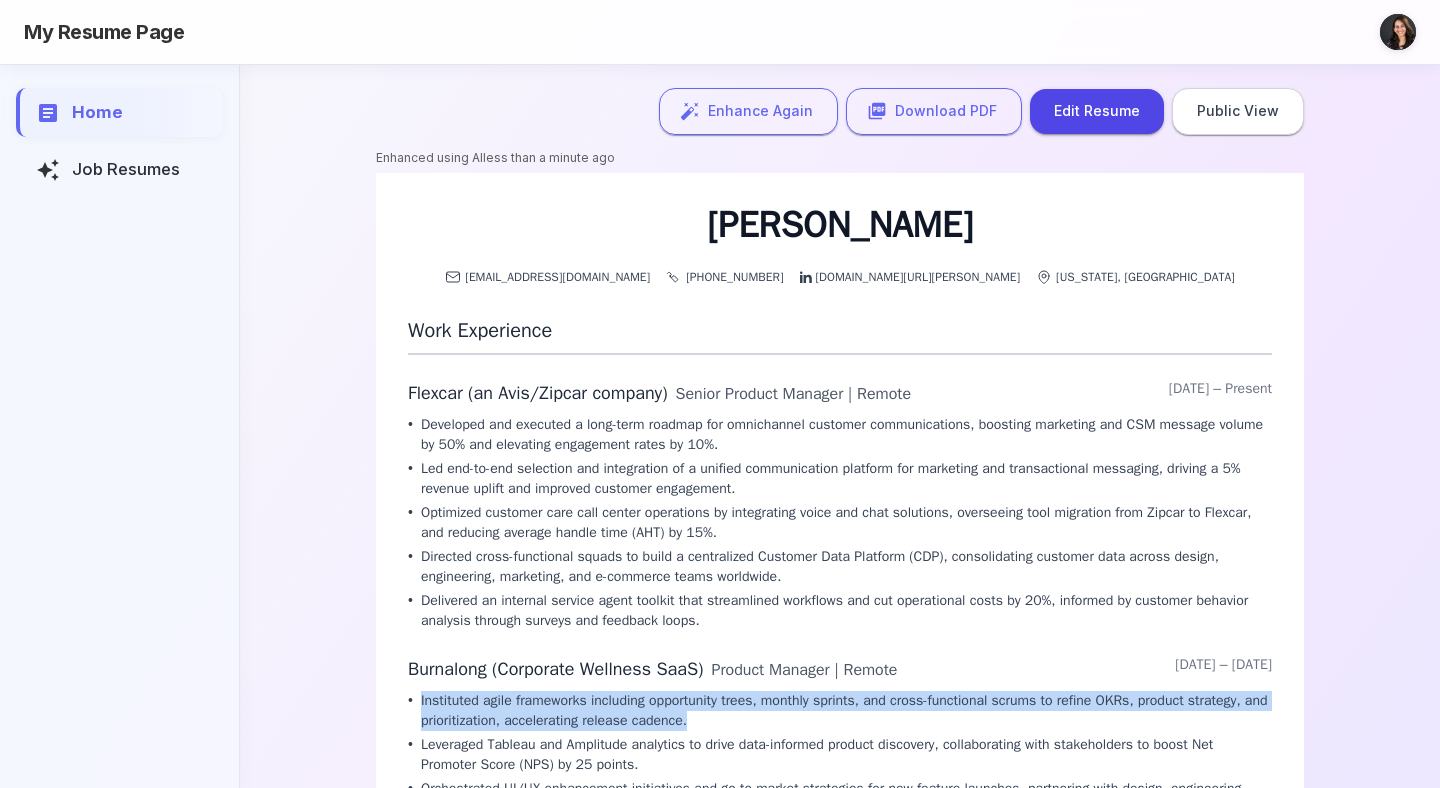 click on "Edit Resume" at bounding box center (1097, 111) 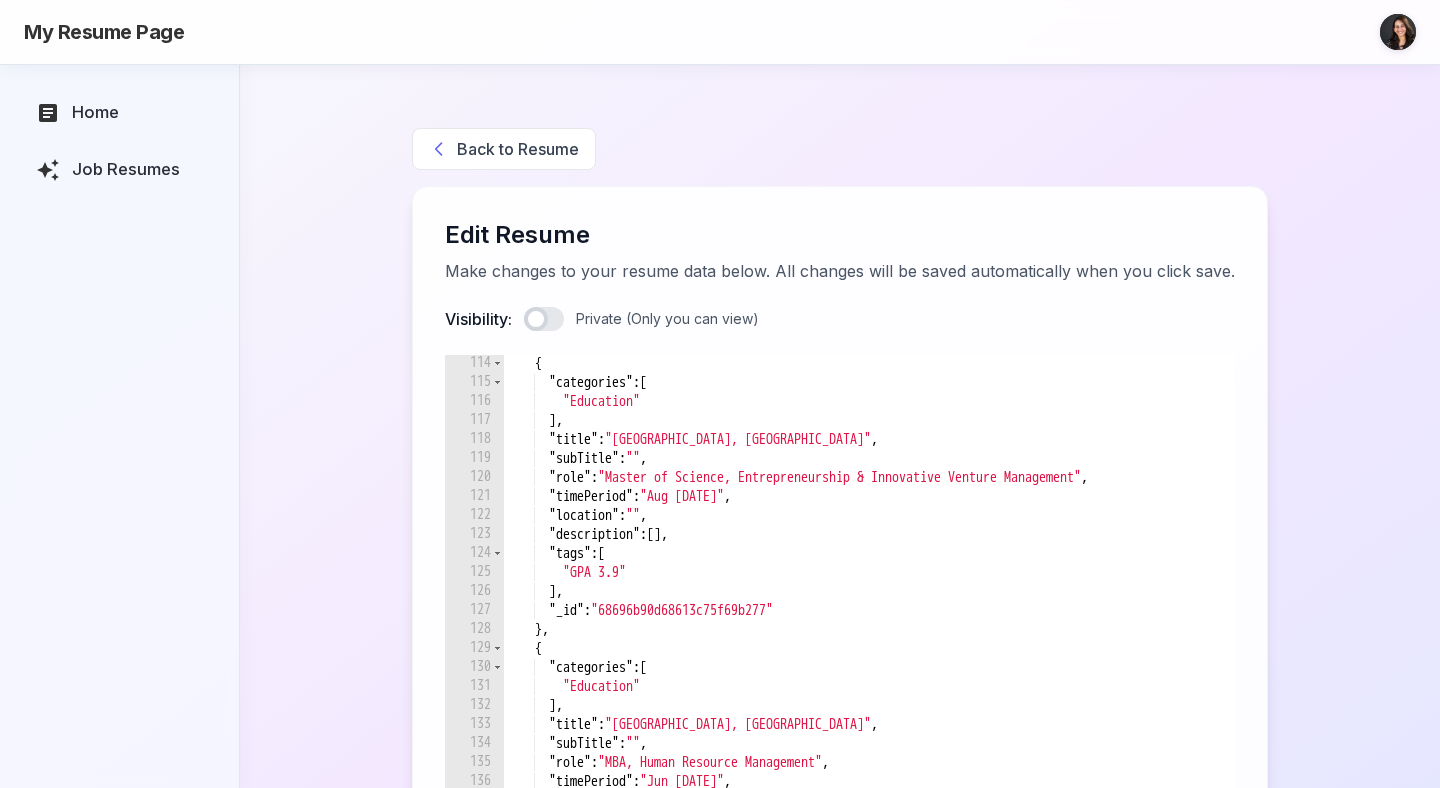 scroll, scrollTop: 2160, scrollLeft: 0, axis: vertical 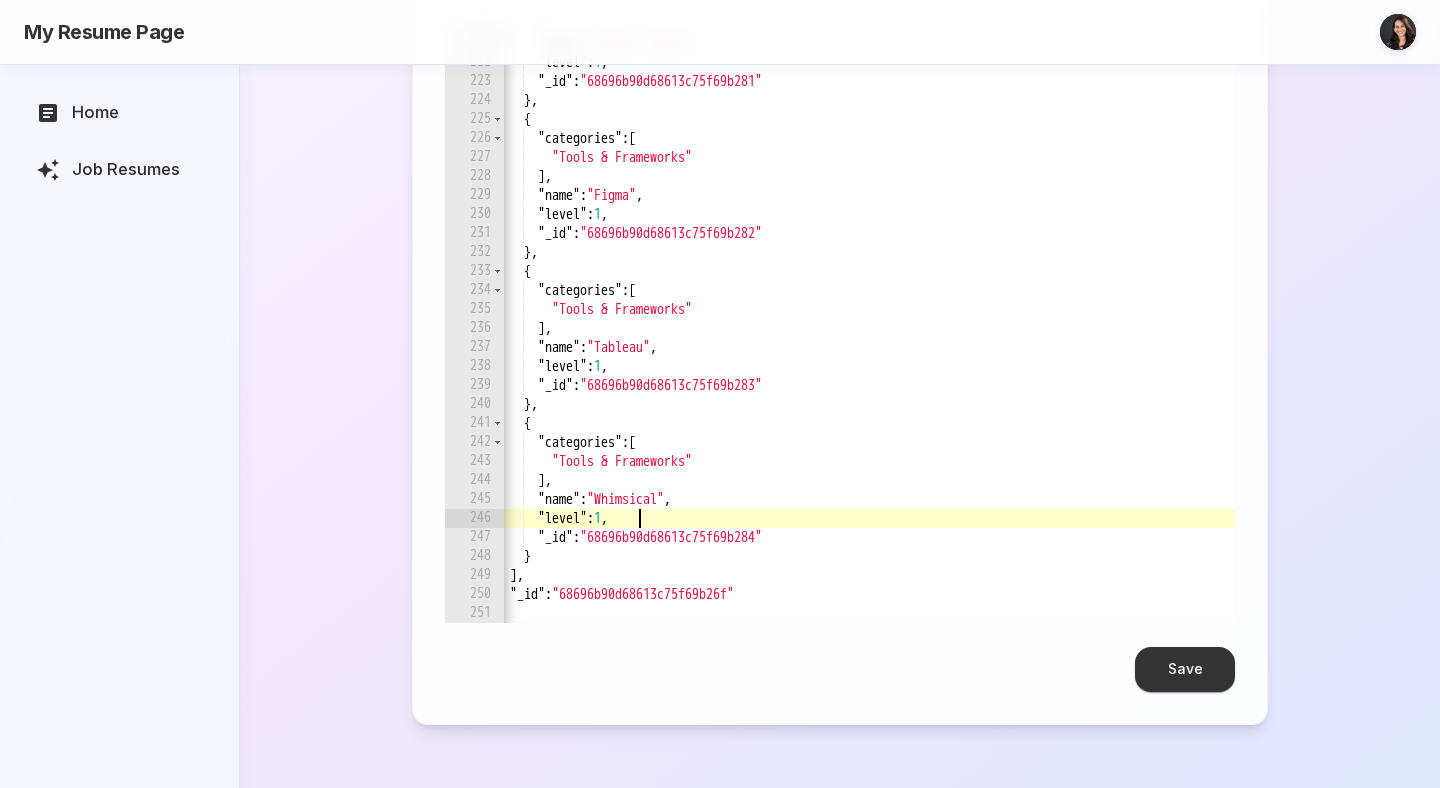 click on "] ,         "name" :  "Product Board" ,         "level" :  1 ,         "_id" :  "68696b90d68613c75f69b281"      } ,      {         "categories" :  [           "Tools & Frameworks"         ] ,         "name" :  "Figma" ,         "level" :  1 ,         "_id" :  "68696b90d68613c75f69b282"      } ,      {         "categories" :  [           "Tools & Frameworks"         ] ,         "name" :  "Tableau" ,         "level" :  1 ,         "_id" :  "68696b90d68613c75f69b283"      } ,      {         "categories" :  [           "Tools & Frameworks"         ] ,         "name" :  "Whimsical" ,         "level" :  1 ,         "_id" :  "68696b90d68613c75f69b284"      }    ] ,    "_id" :  "68696b90d68613c75f69b26f" }" at bounding box center [1533, 334] 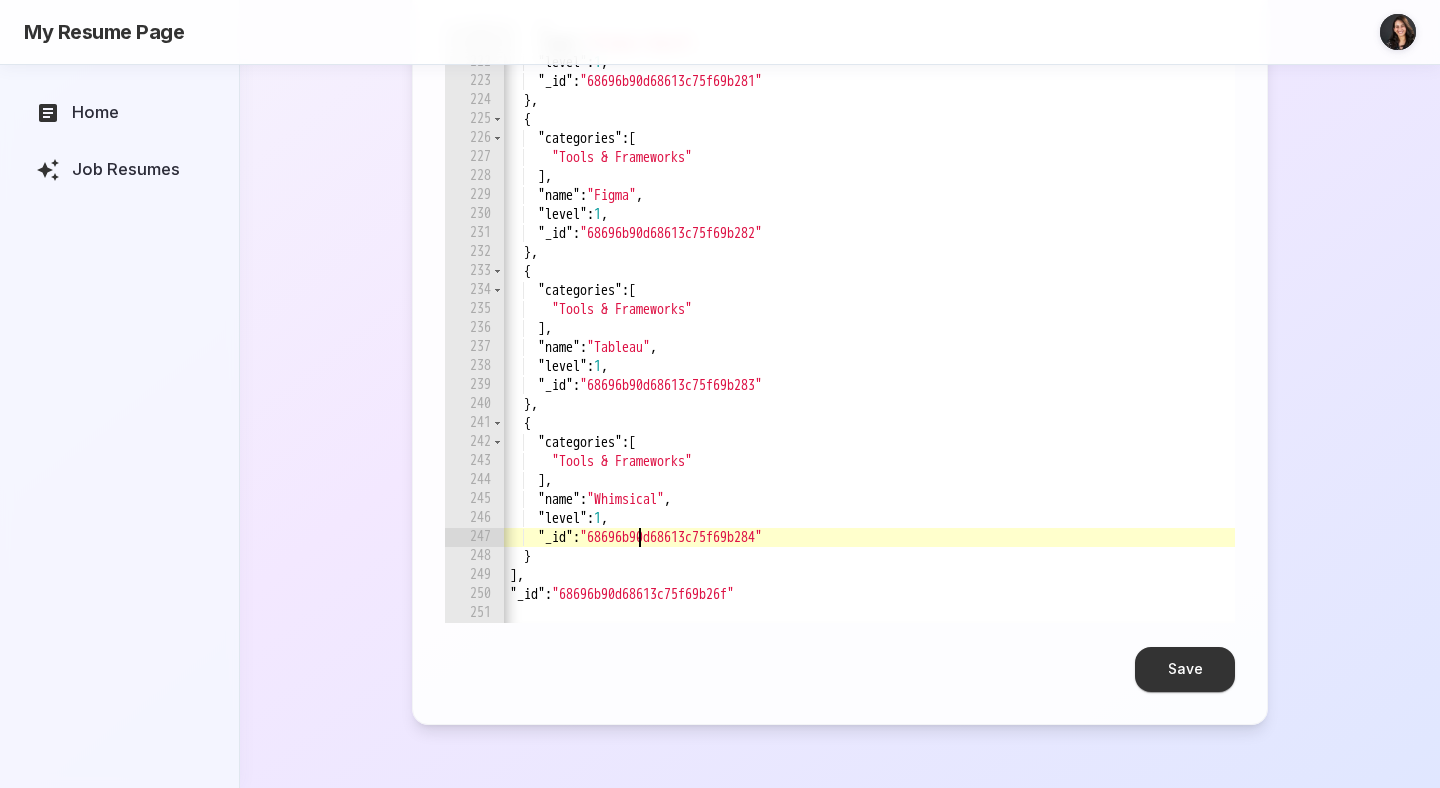 type on ""level": 1," 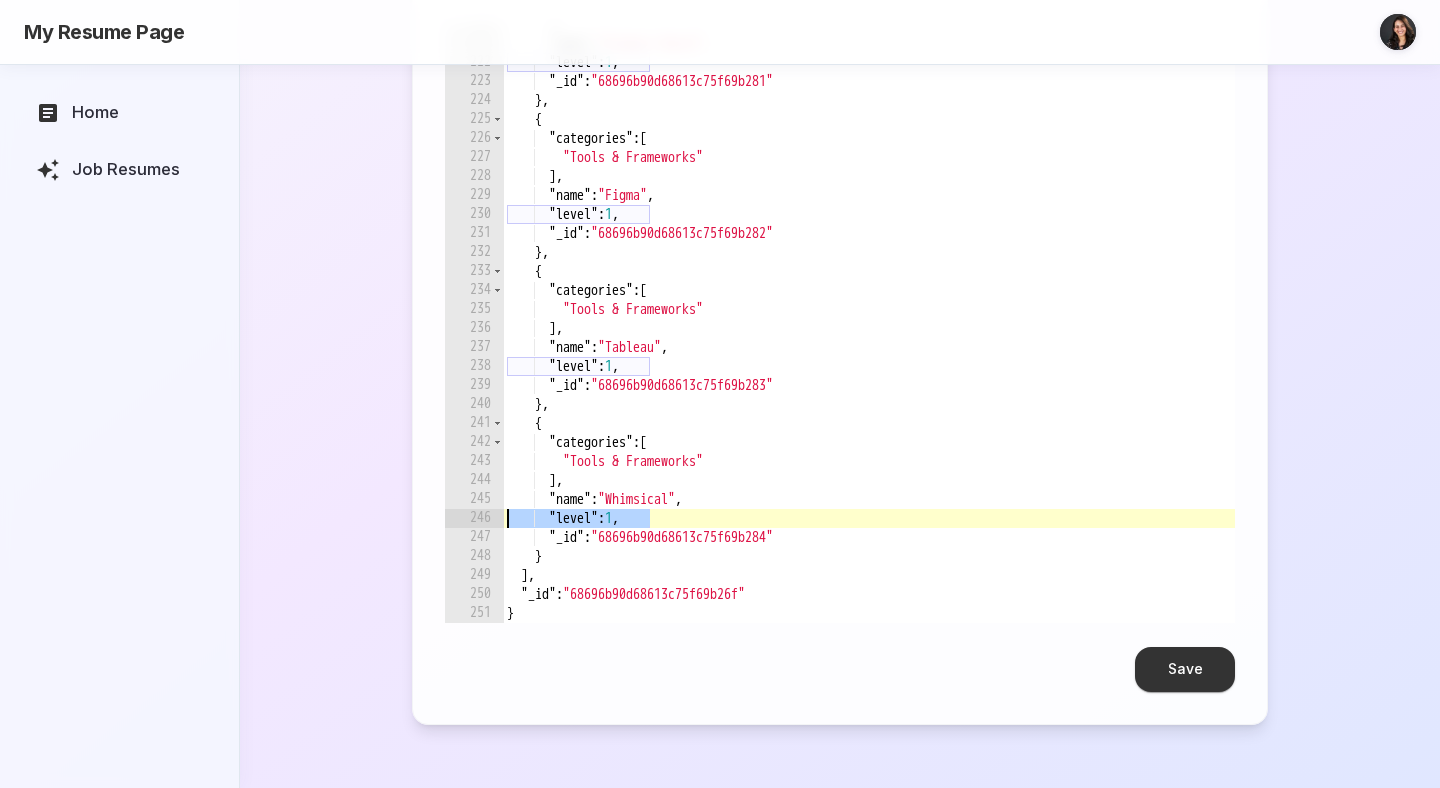 scroll, scrollTop: 0, scrollLeft: 0, axis: both 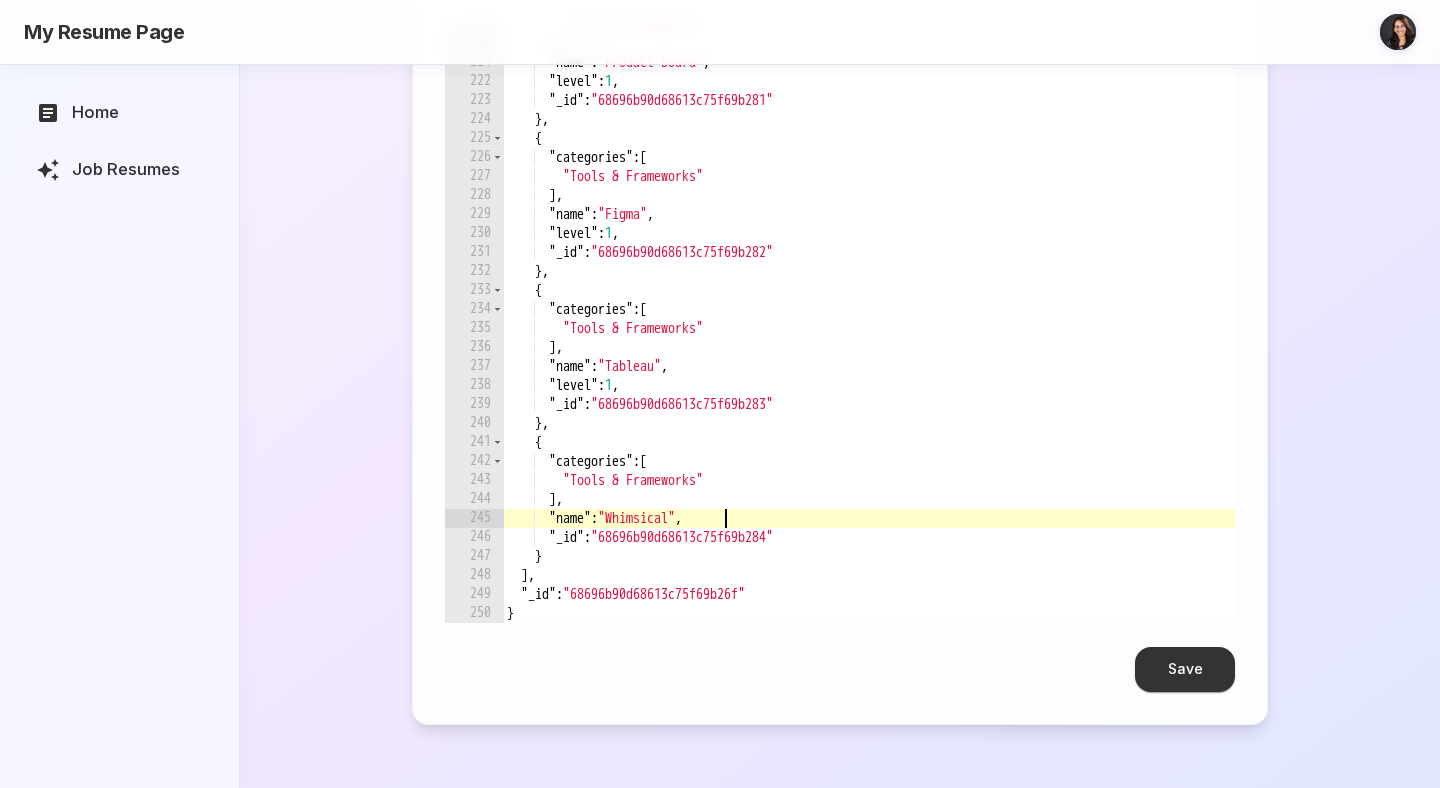 click on ""Tools & Frameworks"         ] ,         "name" :  "Product Board" ,         "level" :  1 ,         "_id" :  "68696b90d68613c75f69b281"      } ,      {         "categories" :  [           "Tools & Frameworks"         ] ,         "name" :  "Figma" ,         "level" :  1 ,         "_id" :  "68696b90d68613c75f69b282"      } ,      {         "categories" :  [           "Tools & Frameworks"         ] ,         "name" :  "Tableau" ,         "level" :  1 ,         "_id" :  "68696b90d68613c75f69b283"      } ,      {         "categories" :  [           "Tools & Frameworks"         ] ,         "name" :  "Whimsical" ,         "_id" :  "68696b90d68613c75f69b284"      }    ] ,    "_id" :  "68696b90d68613c75f69b26f" }" at bounding box center (1544, 334) 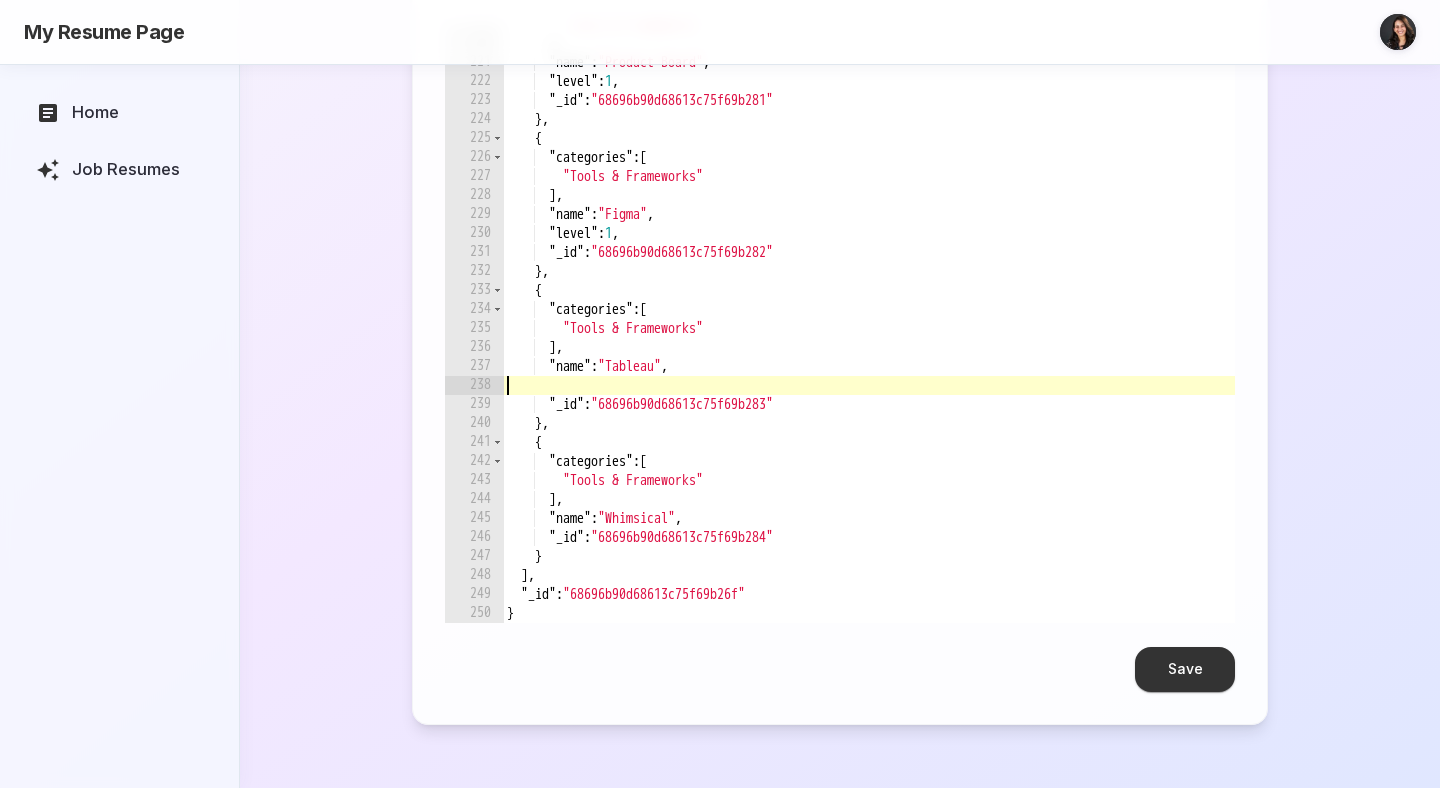 scroll, scrollTop: 4131, scrollLeft: 0, axis: vertical 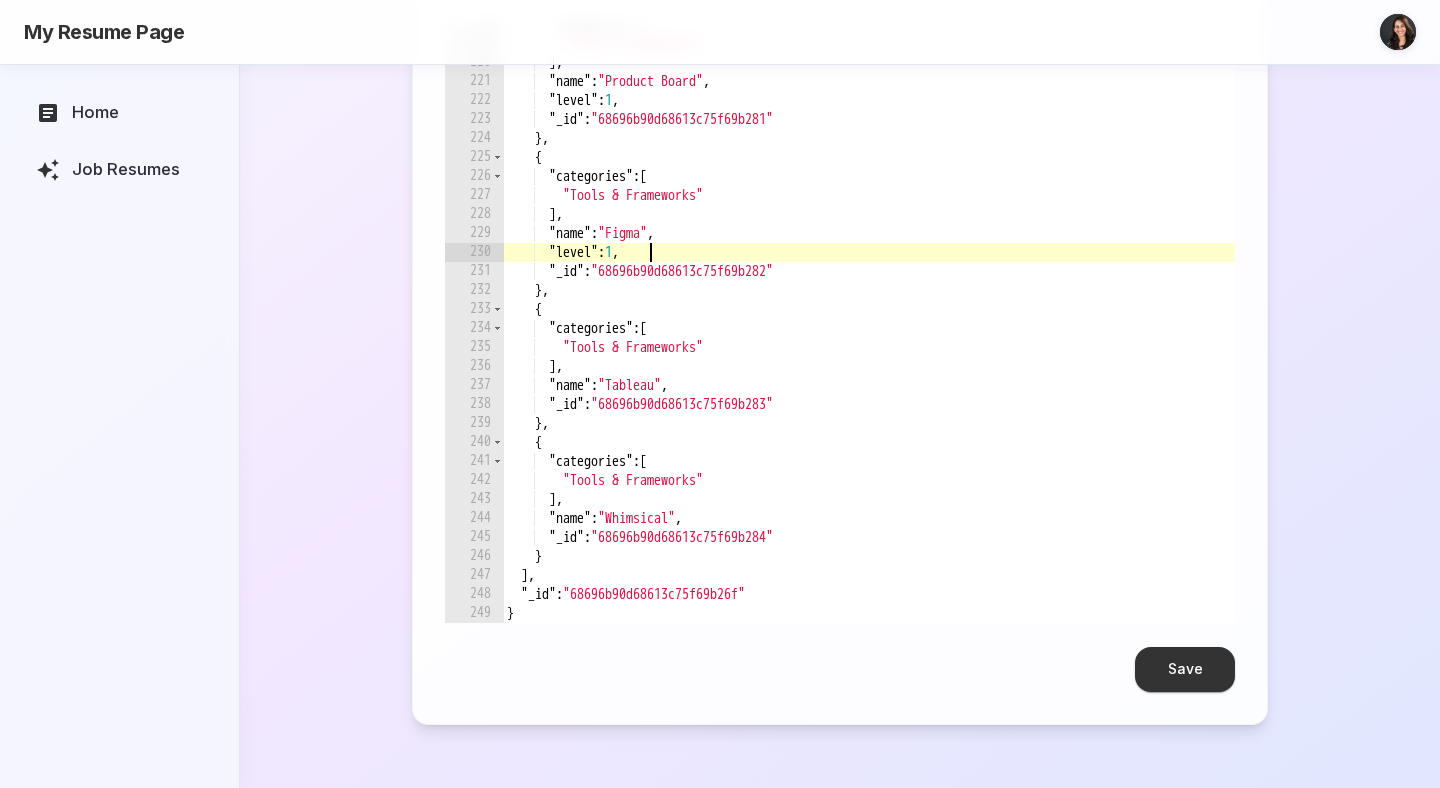 click on ""categories" :  [           "Tools & Frameworks"         ] ,         "name" :  "Product Board" ,         "level" :  1 ,         "_id" :  "68696b90d68613c75f69b281"      } ,      {         "categories" :  [           "Tools & Frameworks"         ] ,         "name" :  "Figma" ,         "level" :  1 ,         "_id" :  "68696b90d68613c75f69b282"      } ,      {         "categories" :  [           "Tools & Frameworks"         ] ,         "name" :  "Tableau" ,         "_id" :  "68696b90d68613c75f69b283"      } ,      {         "categories" :  [           "Tools & Frameworks"         ] ,         "name" :  "Whimsical" ,         "_id" :  "68696b90d68613c75f69b284"      }    ] ,    "_id" :  "68696b90d68613c75f69b26f" }" at bounding box center [1544, 334] 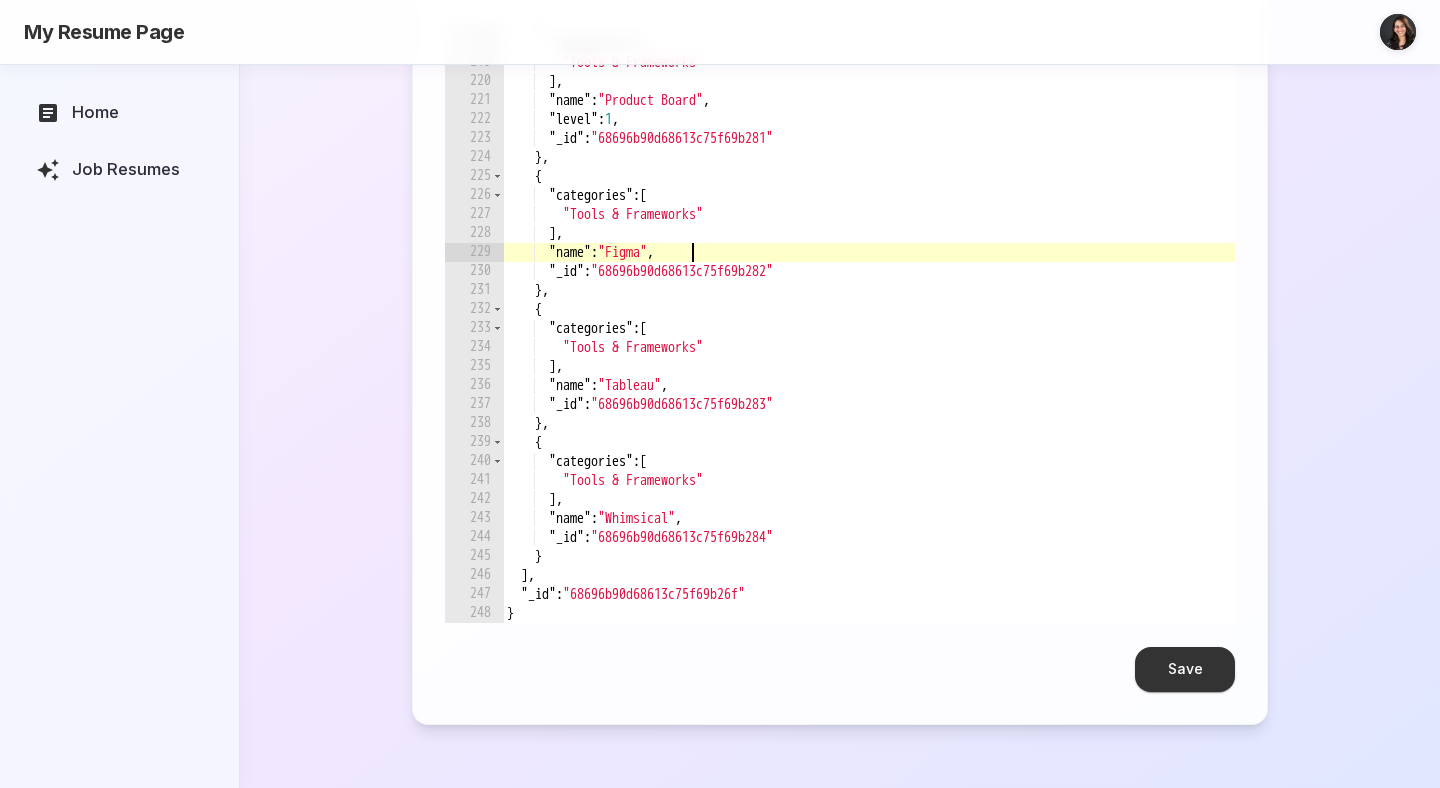 scroll, scrollTop: 4100, scrollLeft: 0, axis: vertical 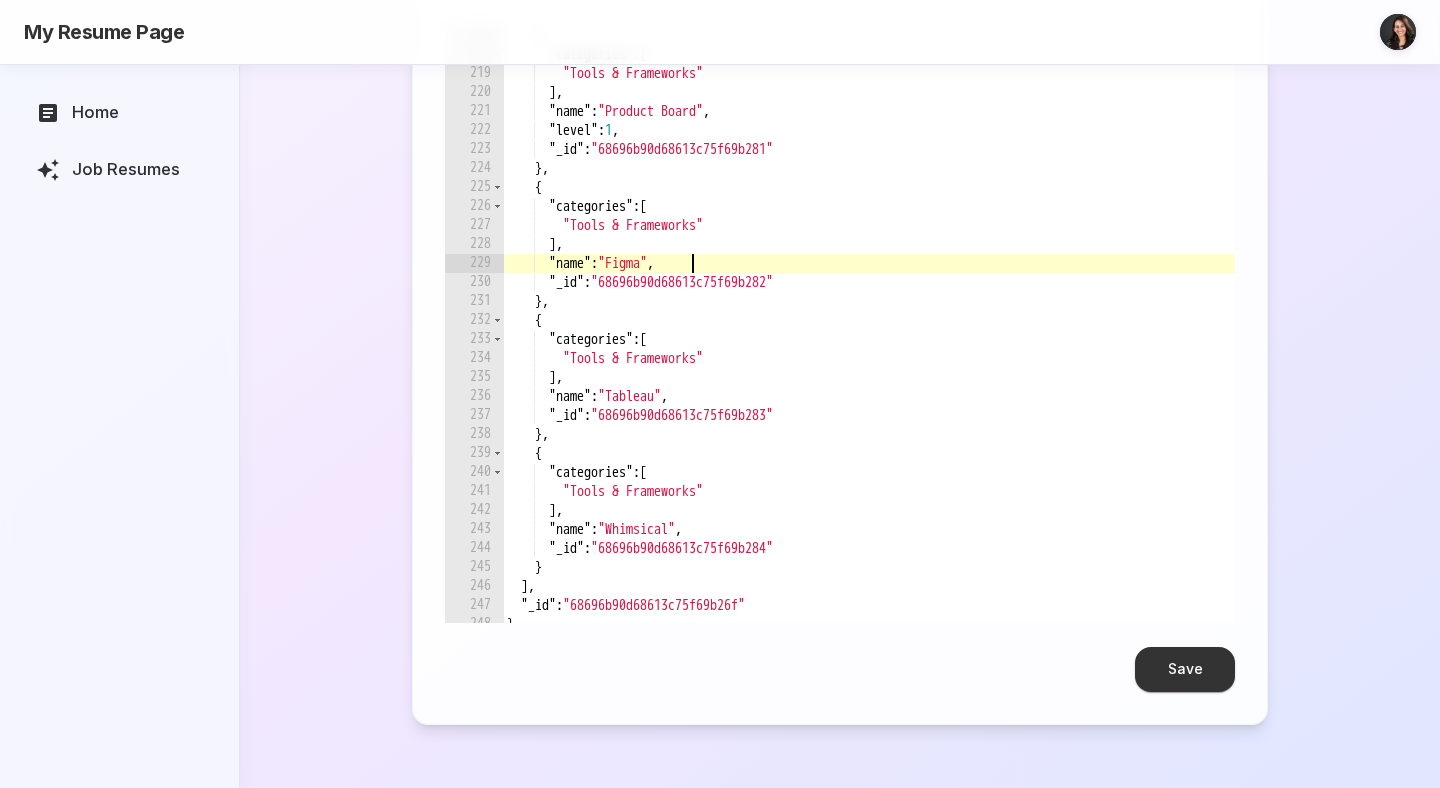 click on "} ,      {         "categories" :  [           "Tools & Frameworks"         ] ,         "name" :  "Product Board" ,         "level" :  1 ,         "_id" :  "68696b90d68613c75f69b281"      } ,      {         "categories" :  [           "Tools & Frameworks"         ] ,         "name" :  "Figma" ,         "_id" :  "68696b90d68613c75f69b282"      } ,      {         "categories" :  [           "Tools & Frameworks"         ] ,         "name" :  "Tableau" ,         "_id" :  "68696b90d68613c75f69b283"      } ,      {         "categories" :  [           "Tools & Frameworks"         ] ,         "name" :  "Whimsical" ,         "_id" :  "68696b90d68613c75f69b284"      }    ] ,    "_id" :  "68696b90d68613c75f69b26f" }" at bounding box center (1544, 326) 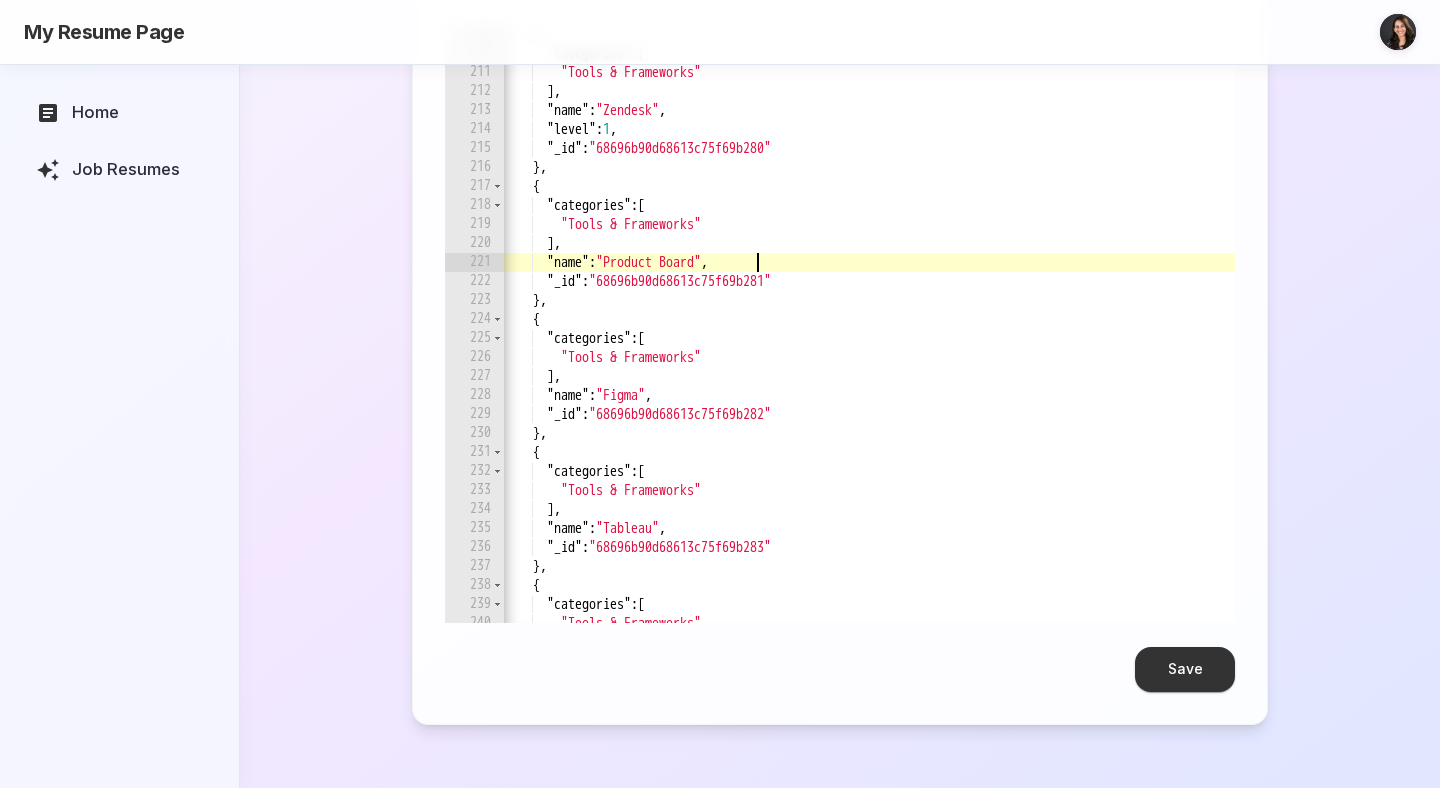 scroll, scrollTop: 3920, scrollLeft: 0, axis: vertical 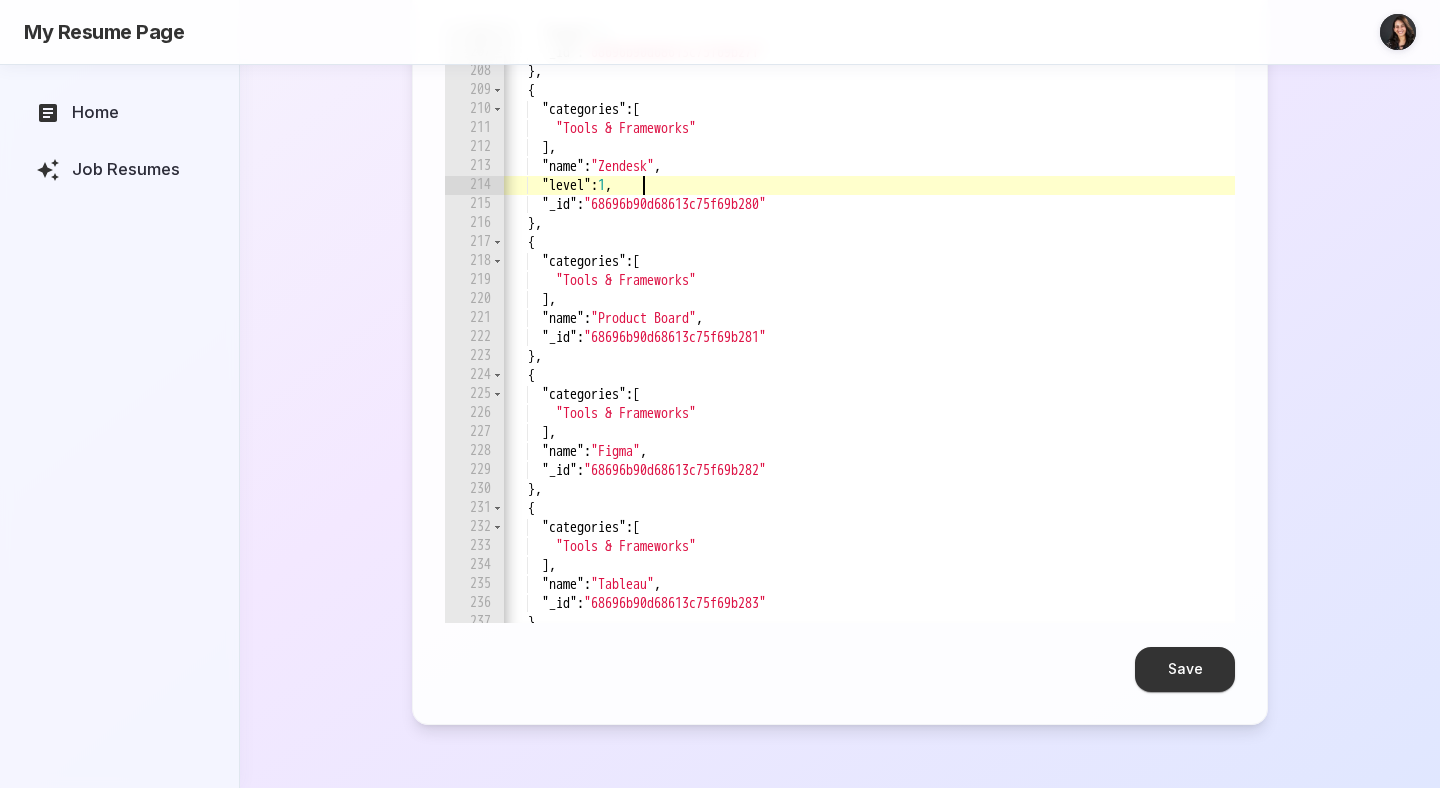 click on ""name" :  "Trello" ,         "level" :  1 ,         "_id" :  "68696b90d68613c75f69b27f"      } ,      {         "categories" :  [           "Tools & Frameworks"         ] ,         "name" :  "Zendesk" ,         "level" :  1 ,         "_id" :  "68696b90d68613c75f69b280"      } ,      {         "categories" :  [           "Tools & Frameworks"         ] ,         "name" :  "Product Board" ,         "_id" :  "68696b90d68613c75f69b281"      } ,      {         "categories" :  [           "Tools & Frameworks"         ] ,         "name" :  "Figma" ,         "_id" :  "68696b90d68613c75f69b282"      } ,      {         "categories" :  [           "Tools & Frameworks"         ] ,         "name" :  "Tableau" ,         "_id" :  "68696b90d68613c75f69b283"      } ," at bounding box center [1537, 324] 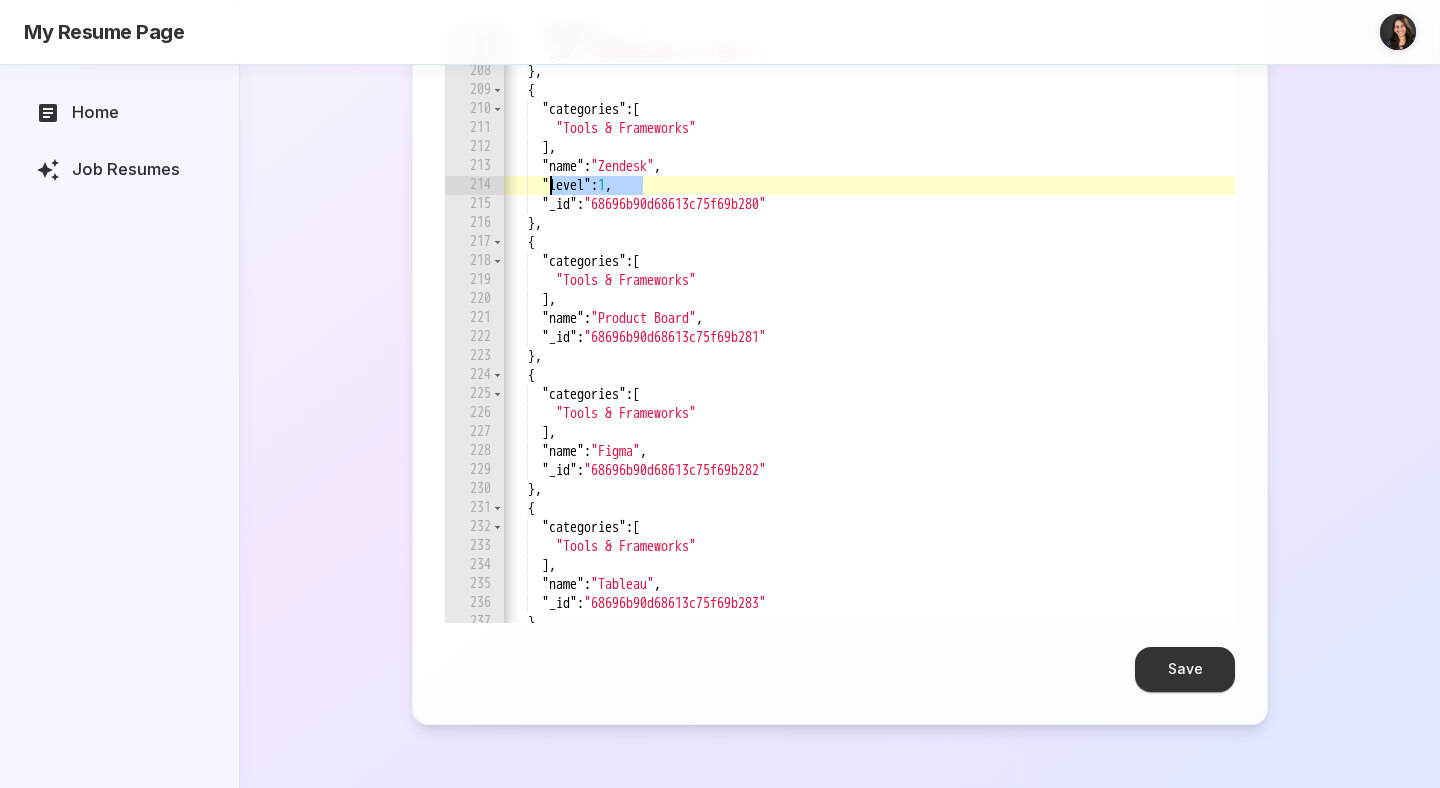 scroll, scrollTop: 0, scrollLeft: 0, axis: both 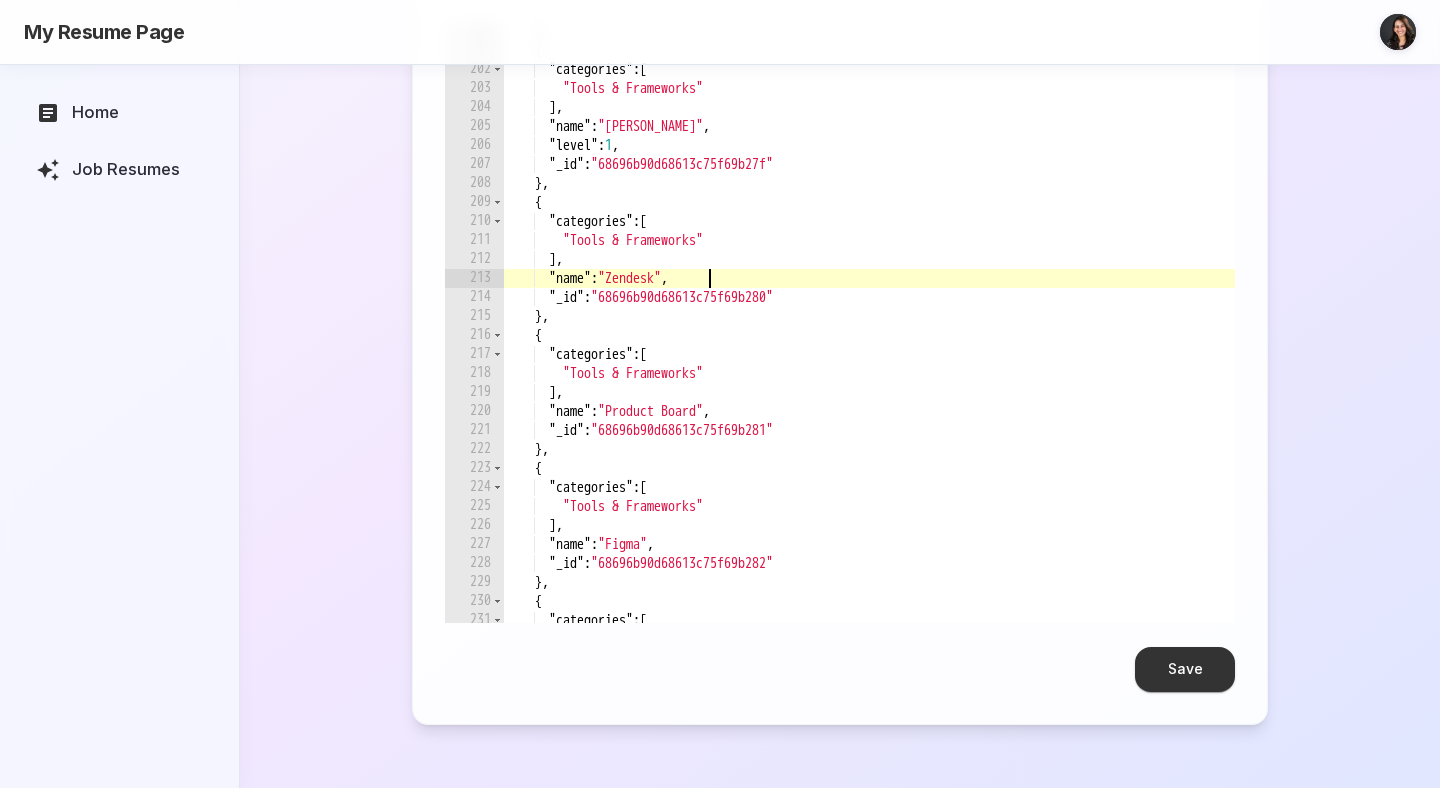 click on "} ,      {         "categories" :  [           "Tools & Frameworks"         ] ,         "name" :  "Trello" ,         "level" :  1 ,         "_id" :  "68696b90d68613c75f69b27f"      } ,      {         "categories" :  [           "Tools & Frameworks"         ] ,         "name" :  "Zendesk" ,         "_id" :  "68696b90d68613c75f69b280"      } ,      {         "categories" :  [           "Tools & Frameworks"         ] ,         "name" :  "Product Board" ,         "_id" :  "68696b90d68613c75f69b281"      } ,      {         "categories" :  [           "Tools & Frameworks"         ] ,         "name" :  "Figma" ,         "_id" :  "68696b90d68613c75f69b282"      } ,      {         "categories" :  [           "Tools & Frameworks"" at bounding box center (1544, 341) 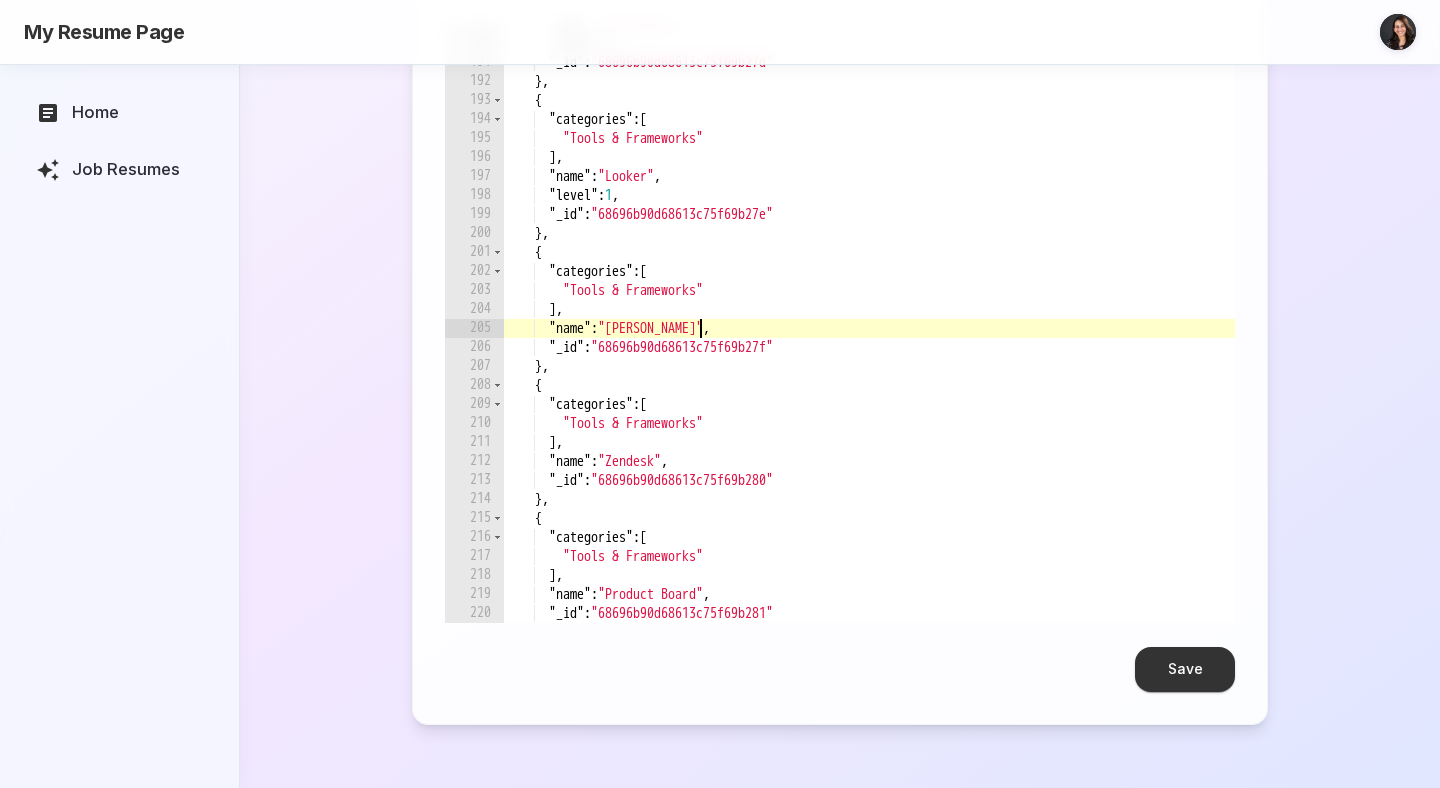 scroll, scrollTop: 3577, scrollLeft: 0, axis: vertical 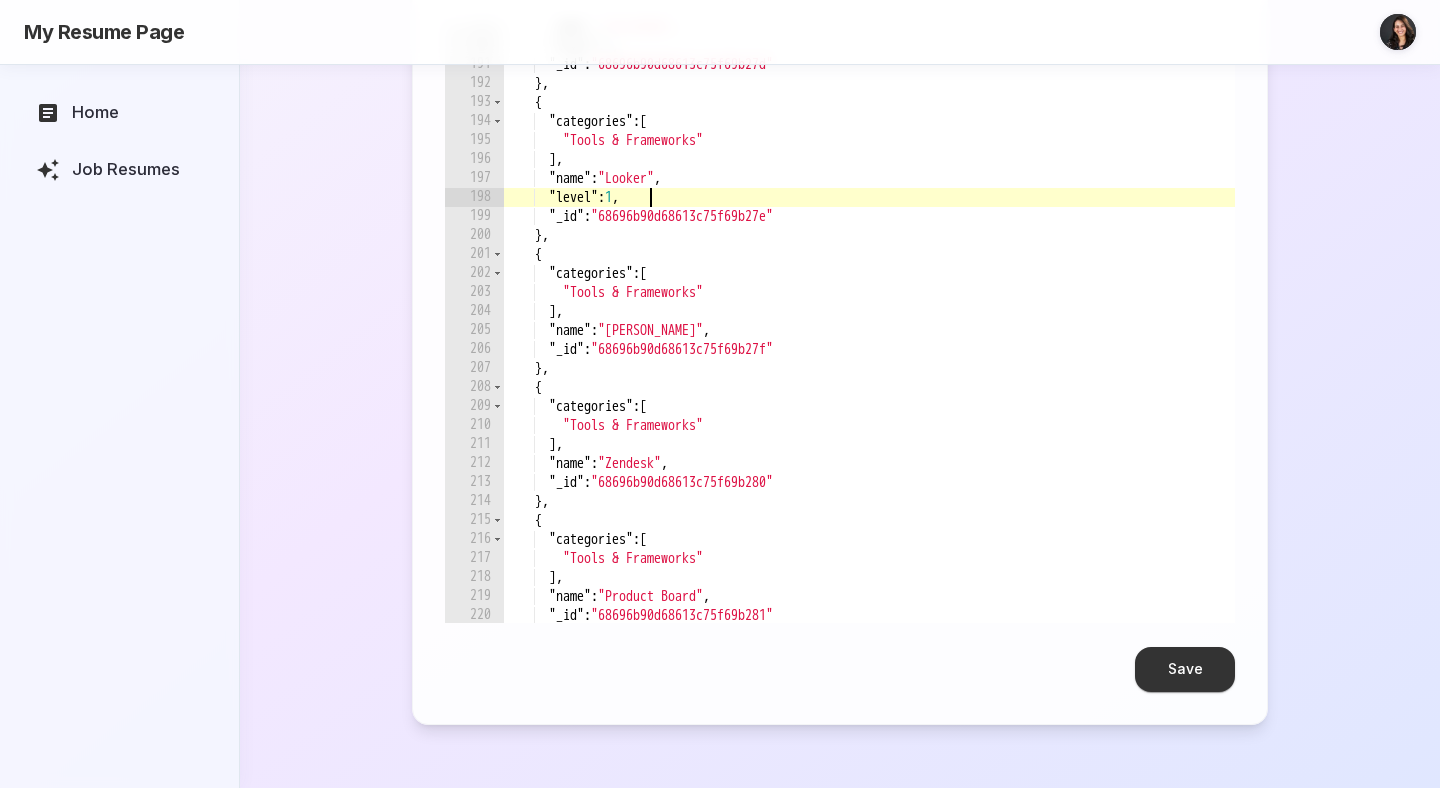 click on ""name" :  "Fullstory" ,         "level" :  1 ,         "_id" :  "68696b90d68613c75f69b27d"      } ,      {         "categories" :  [           "Tools & Frameworks"         ] ,         "name" :  "Looker" ,         "level" :  1 ,         "_id" :  "68696b90d68613c75f69b27e"      } ,      {         "categories" :  [           "Tools & Frameworks"         ] ,         "name" :  "Trello" ,         "_id" :  "68696b90d68613c75f69b27f"      } ,      {         "categories" :  [           "Tools & Frameworks"         ] ,         "name" :  "Zendesk" ,         "_id" :  "68696b90d68613c75f69b280"      } ,      {         "categories" :  [           "Tools & Frameworks"         ] ,         "name" :  "Product Board" ,         "_id" :  "68696b90d68613c75f69b281"      } ," at bounding box center [1544, 336] 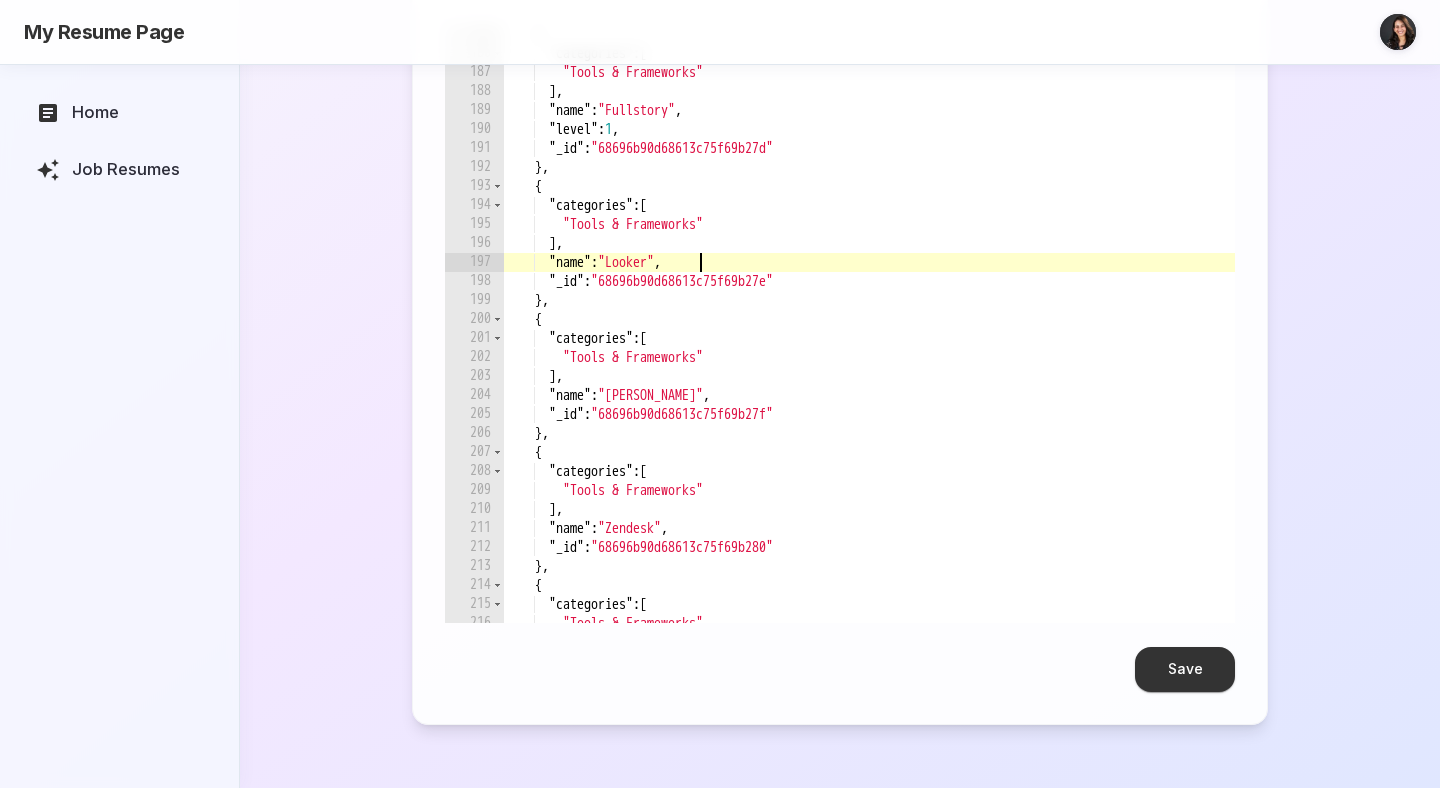 scroll, scrollTop: 3464, scrollLeft: 0, axis: vertical 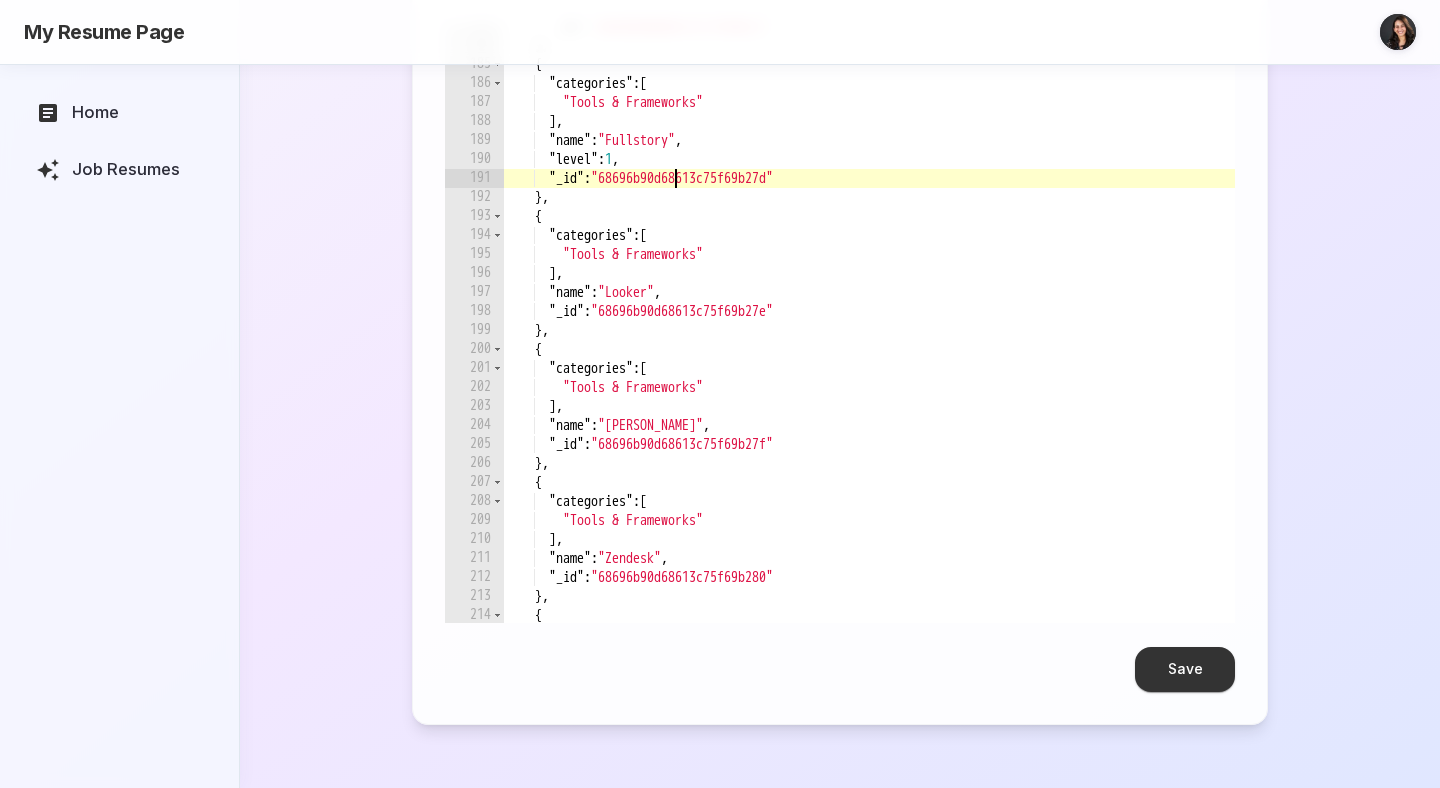 click on ""_id" :  "68696b90d68613c75f69b27c"      } ,      {         "categories" :  [           "Tools & Frameworks"         ] ,         "name" :  "Fullstory" ,         "level" :  1 ,         "_id" :  "68696b90d68613c75f69b27d"      } ,      {         "categories" :  [           "Tools & Frameworks"         ] ,         "name" :  "Looker" ,         "_id" :  "68696b90d68613c75f69b27e"      } ,      {         "categories" :  [           "Tools & Frameworks"         ] ,         "name" :  "Trello" ,         "_id" :  "68696b90d68613c75f69b27f"      } ,      {         "categories" :  [           "Tools & Frameworks"         ] ,         "name" :  "Zendesk" ,         "_id" :  "68696b90d68613c75f69b280"      } ,      {         "categories" :  [" at bounding box center [1544, 336] 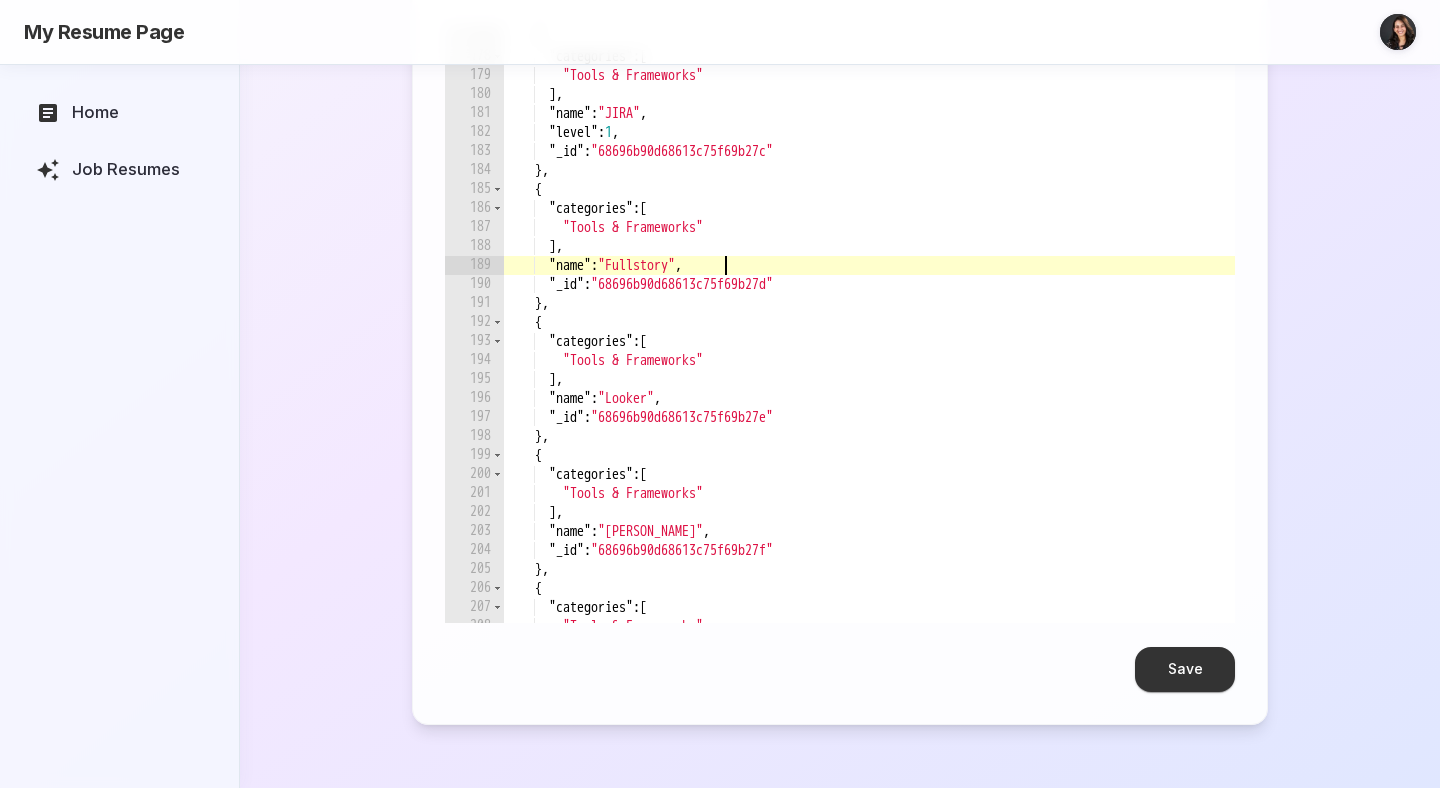 scroll, scrollTop: 3339, scrollLeft: 0, axis: vertical 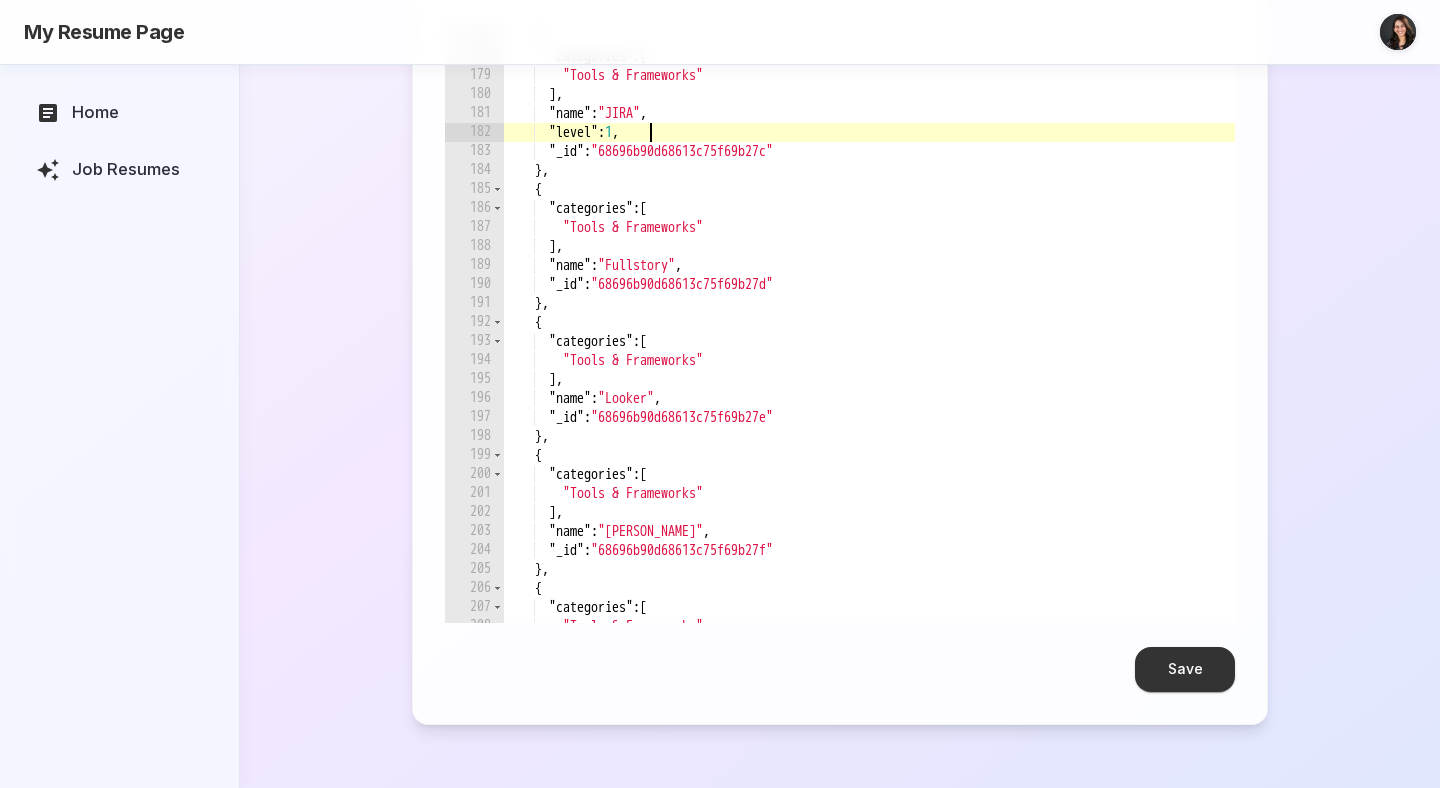 click on "} ,      {         "categories" :  [           "Tools & Frameworks"         ] ,         "name" :  "JIRA" ,         "level" :  1 ,         "_id" :  "68696b90d68613c75f69b27c"      } ,      {         "categories" :  [           "Tools & Frameworks"         ] ,         "name" :  "Fullstory" ,         "_id" :  "68696b90d68613c75f69b27d"      } ,      {         "categories" :  [           "Tools & Frameworks"         ] ,         "name" :  "Looker" ,         "_id" :  "68696b90d68613c75f69b27e"      } ,      {         "categories" :  [           "Tools & Frameworks"         ] ,         "name" :  "Trello" ,         "_id" :  "68696b90d68613c75f69b27f"      } ,      {         "categories" :  [           "Tools & Frameworks"" at bounding box center (1544, 328) 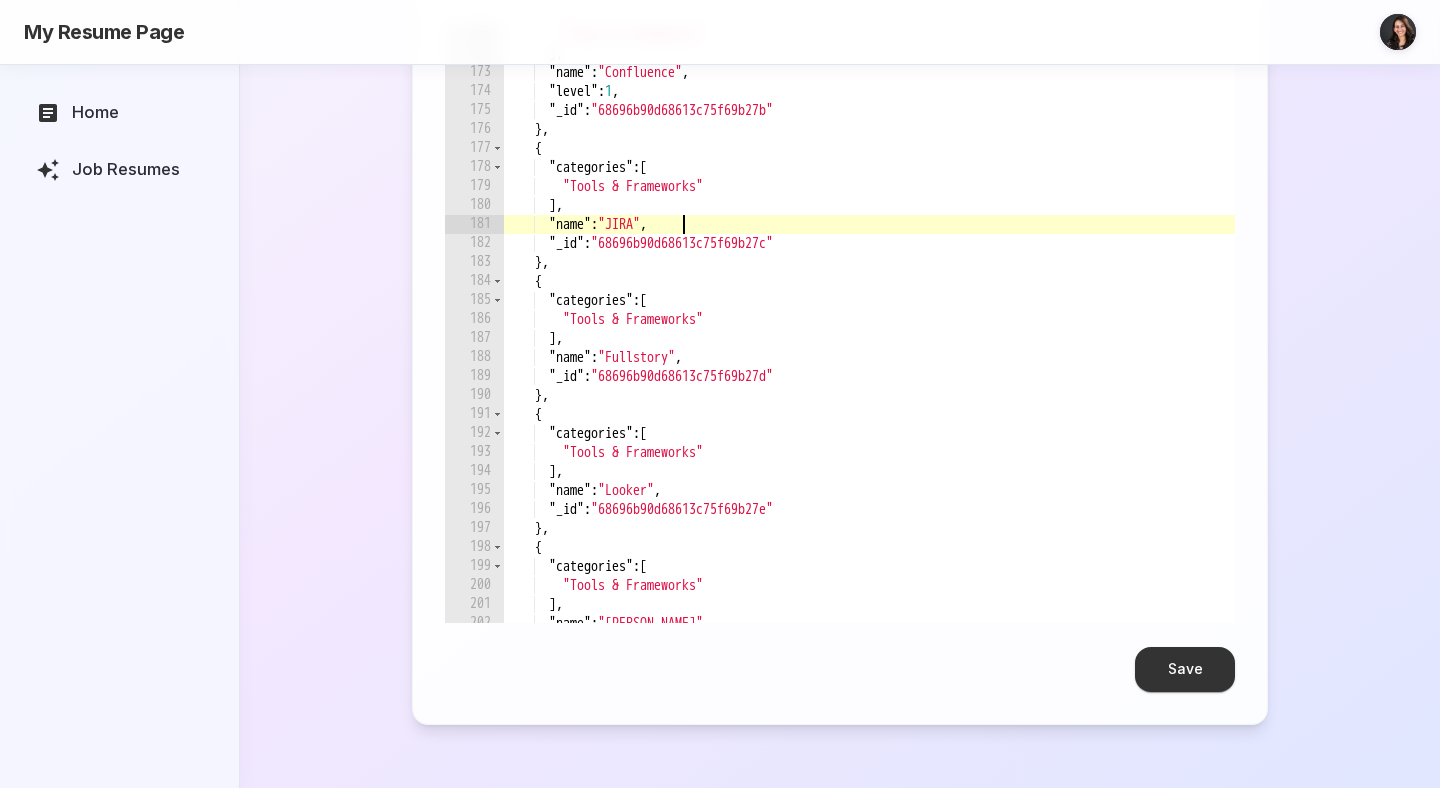 scroll, scrollTop: 3196, scrollLeft: 0, axis: vertical 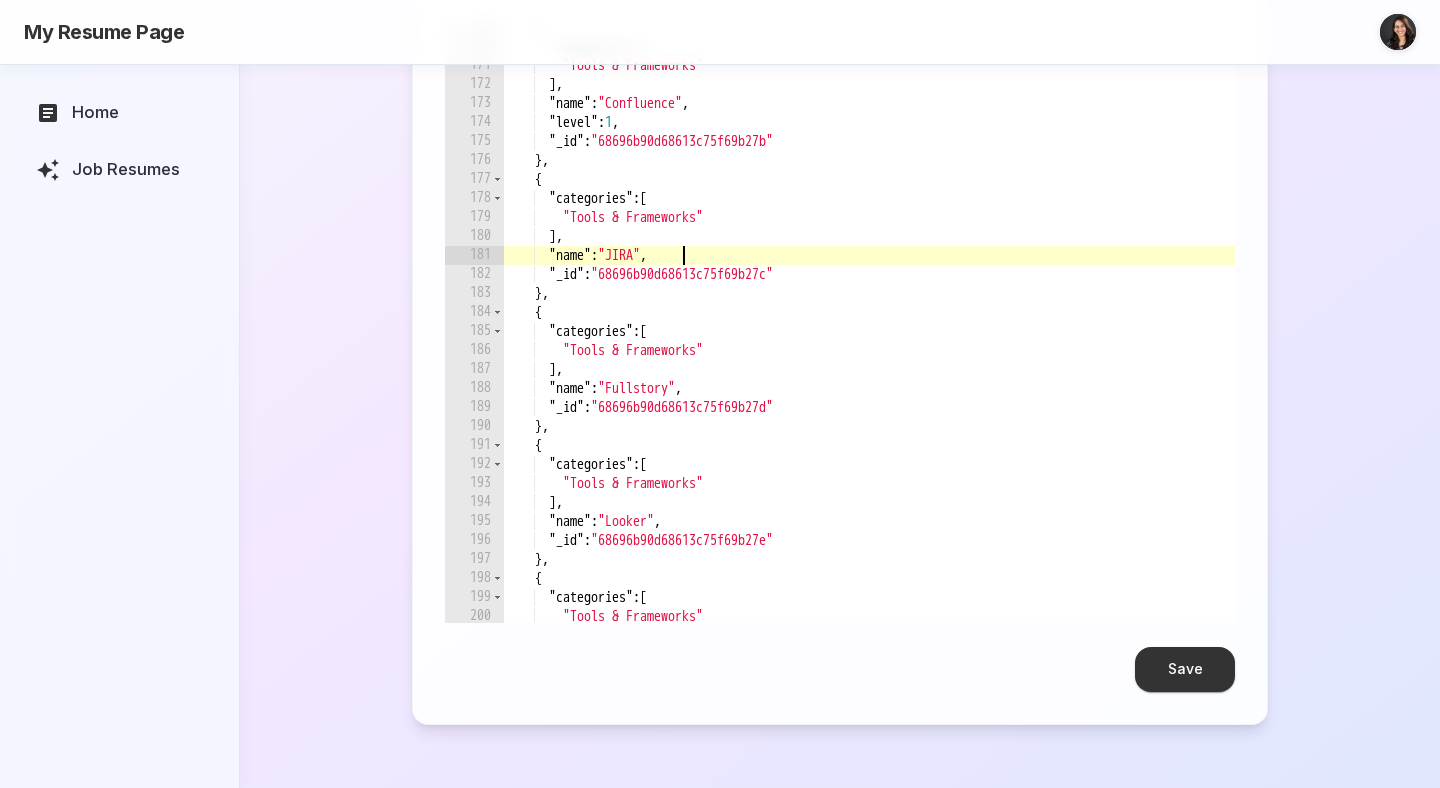 click on "{         "categories" :  [           "Tools & Frameworks"         ] ,         "name" :  "Confluence" ,         "level" :  1 ,         "_id" :  "68696b90d68613c75f69b27b"      } ,      {         "categories" :  [           "Tools & Frameworks"         ] ,         "name" :  "JIRA" ,         "_id" :  "68696b90d68613c75f69b27c"      } ,      {         "categories" :  [           "Tools & Frameworks"         ] ,         "name" :  "Fullstory" ,         "_id" :  "68696b90d68613c75f69b27d"      } ,      {         "categories" :  [           "Tools & Frameworks"         ] ,         "name" :  "Looker" ,         "_id" :  "68696b90d68613c75f69b27e"      } ,      {         "categories" :  [           "Tools & Frameworks"         ] ," at bounding box center (1544, 337) 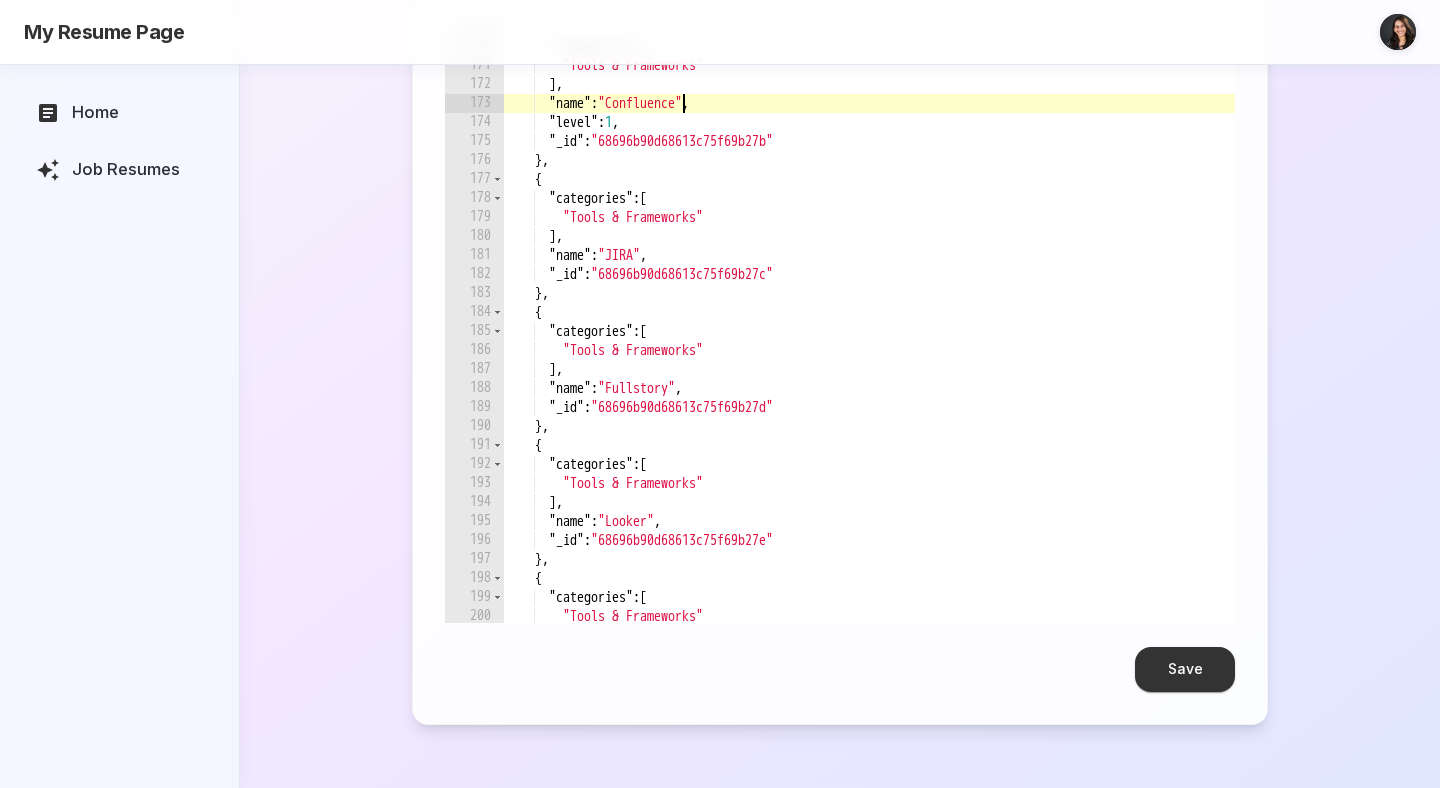 click on "{         "categories" :  [           "Tools & Frameworks"         ] ,         "name" :  "Confluence" ,         "level" :  1 ,         "_id" :  "68696b90d68613c75f69b27b"      } ,      {         "categories" :  [           "Tools & Frameworks"         ] ,         "name" :  "JIRA" ,         "_id" :  "68696b90d68613c75f69b27c"      } ,      {         "categories" :  [           "Tools & Frameworks"         ] ,         "name" :  "Fullstory" ,         "_id" :  "68696b90d68613c75f69b27d"      } ,      {         "categories" :  [           "Tools & Frameworks"         ] ,         "name" :  "Looker" ,         "_id" :  "68696b90d68613c75f69b27e"      } ,      {         "categories" :  [           "Tools & Frameworks"         ] ," at bounding box center [1544, 337] 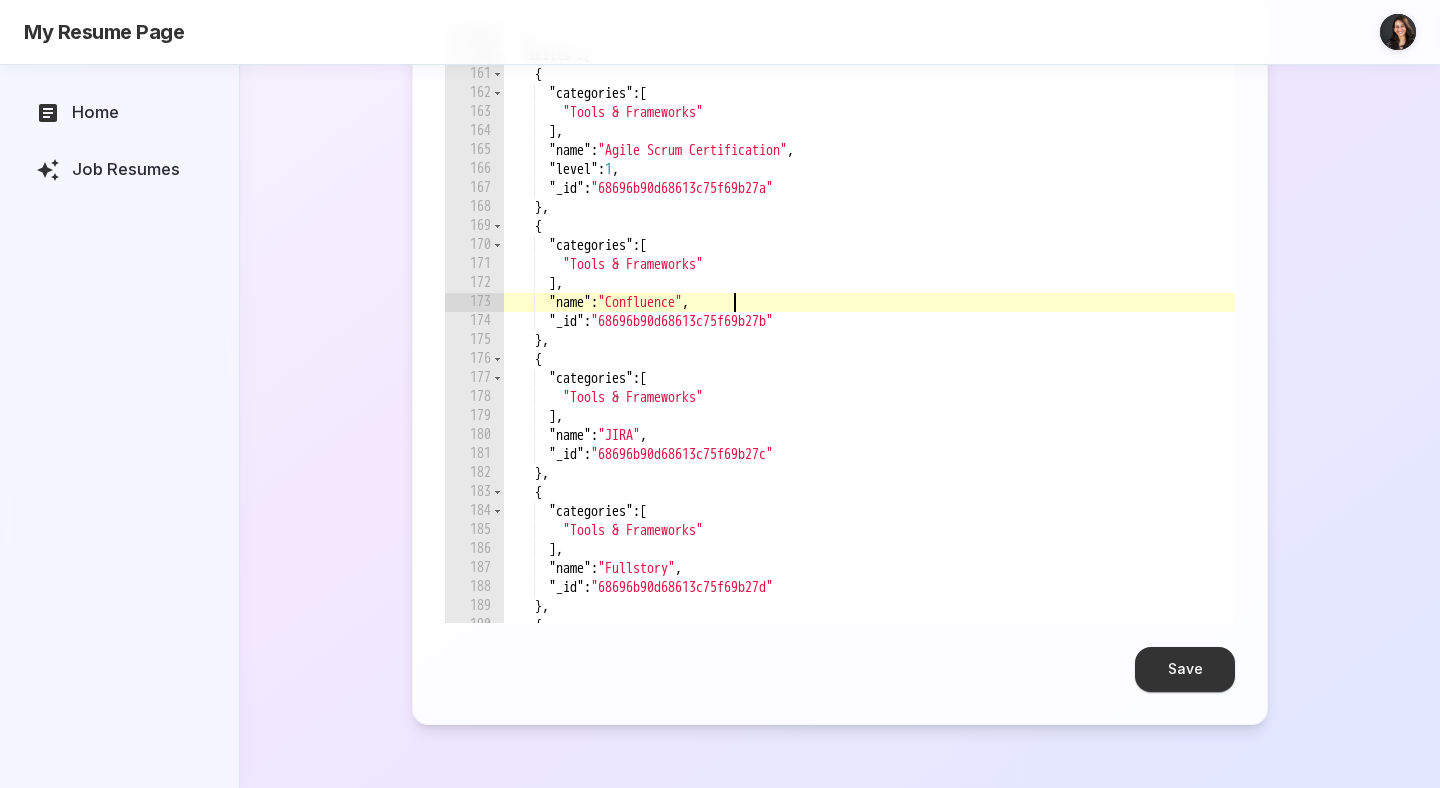 scroll, scrollTop: 2998, scrollLeft: 0, axis: vertical 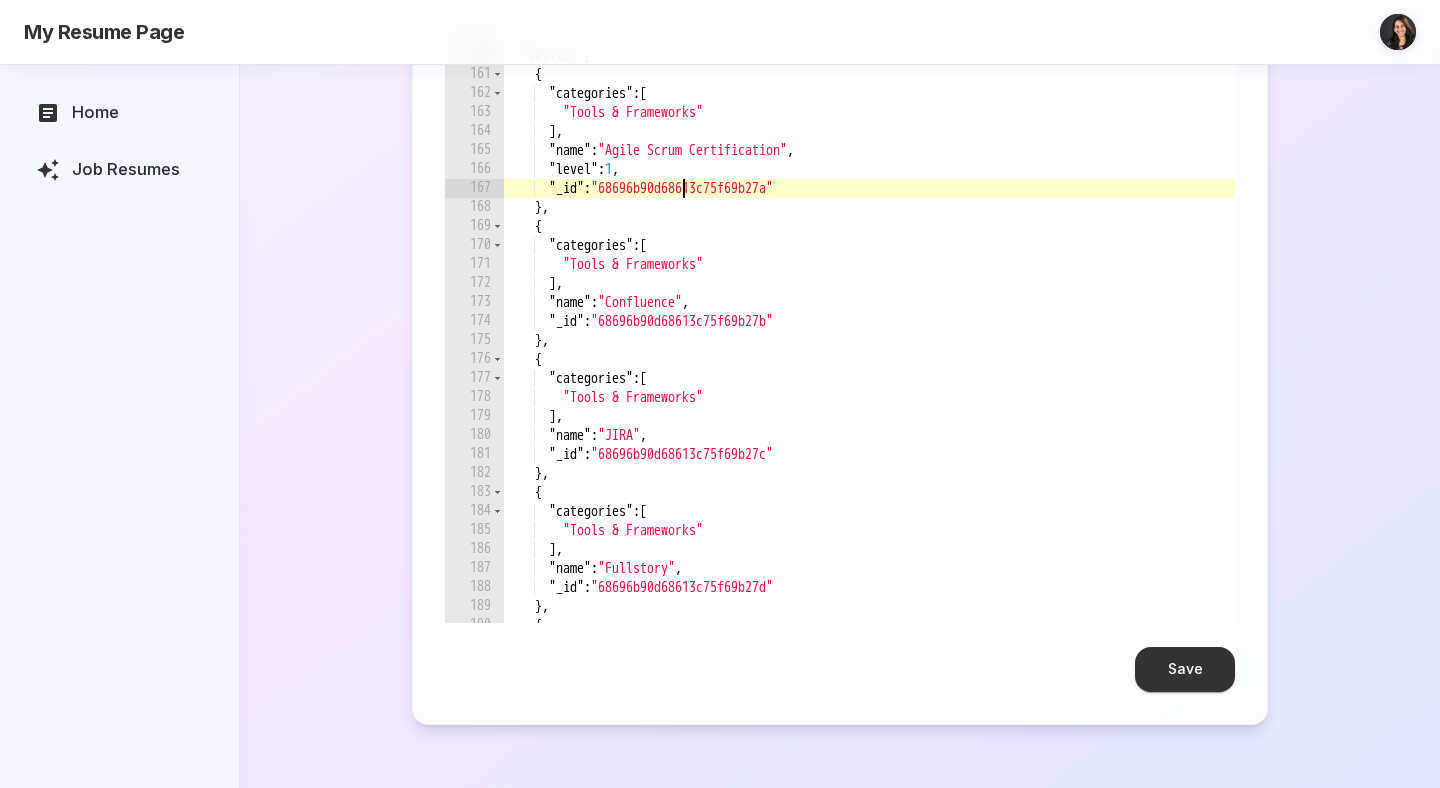type on ""level": 1," 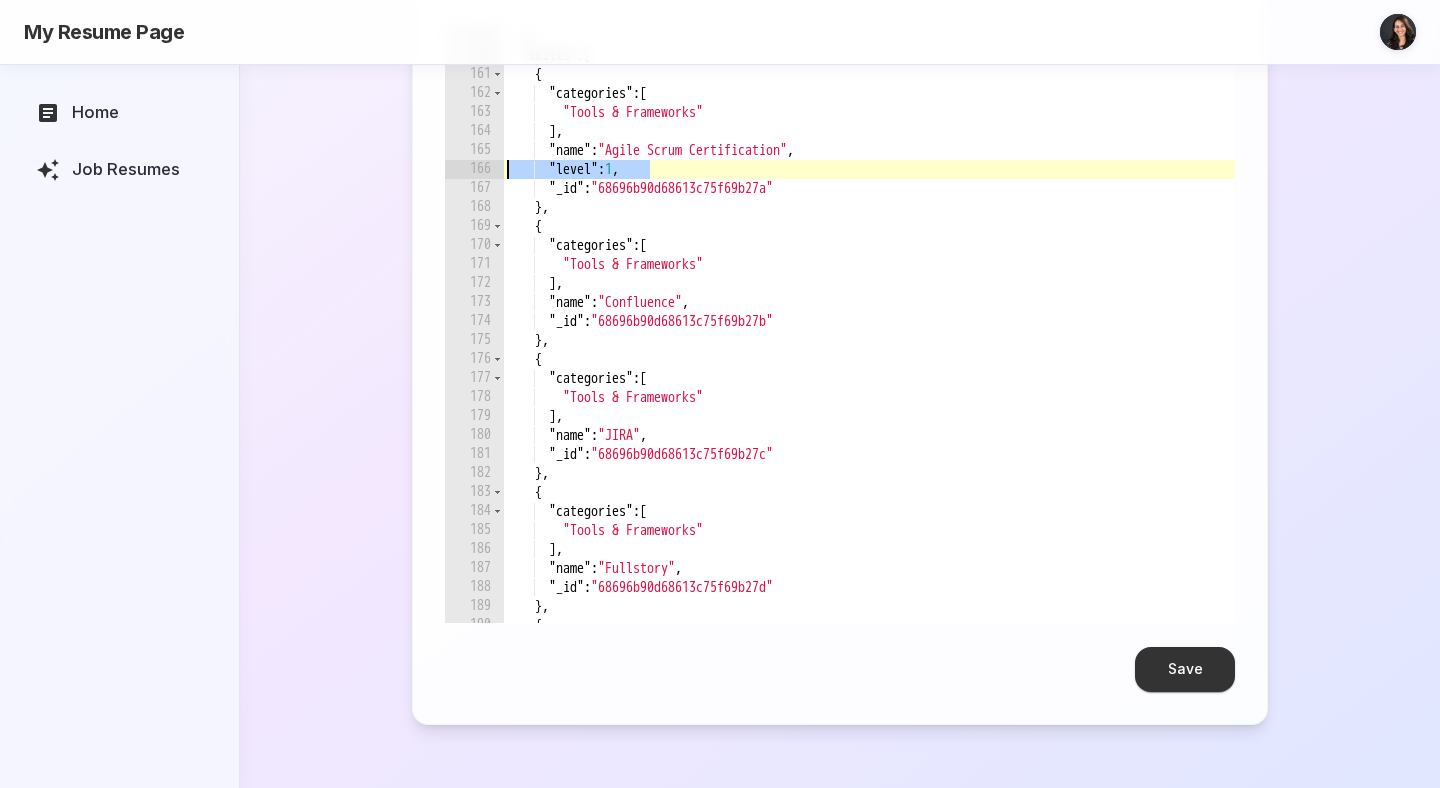 type on ""name": "Agile Scrum Certification"," 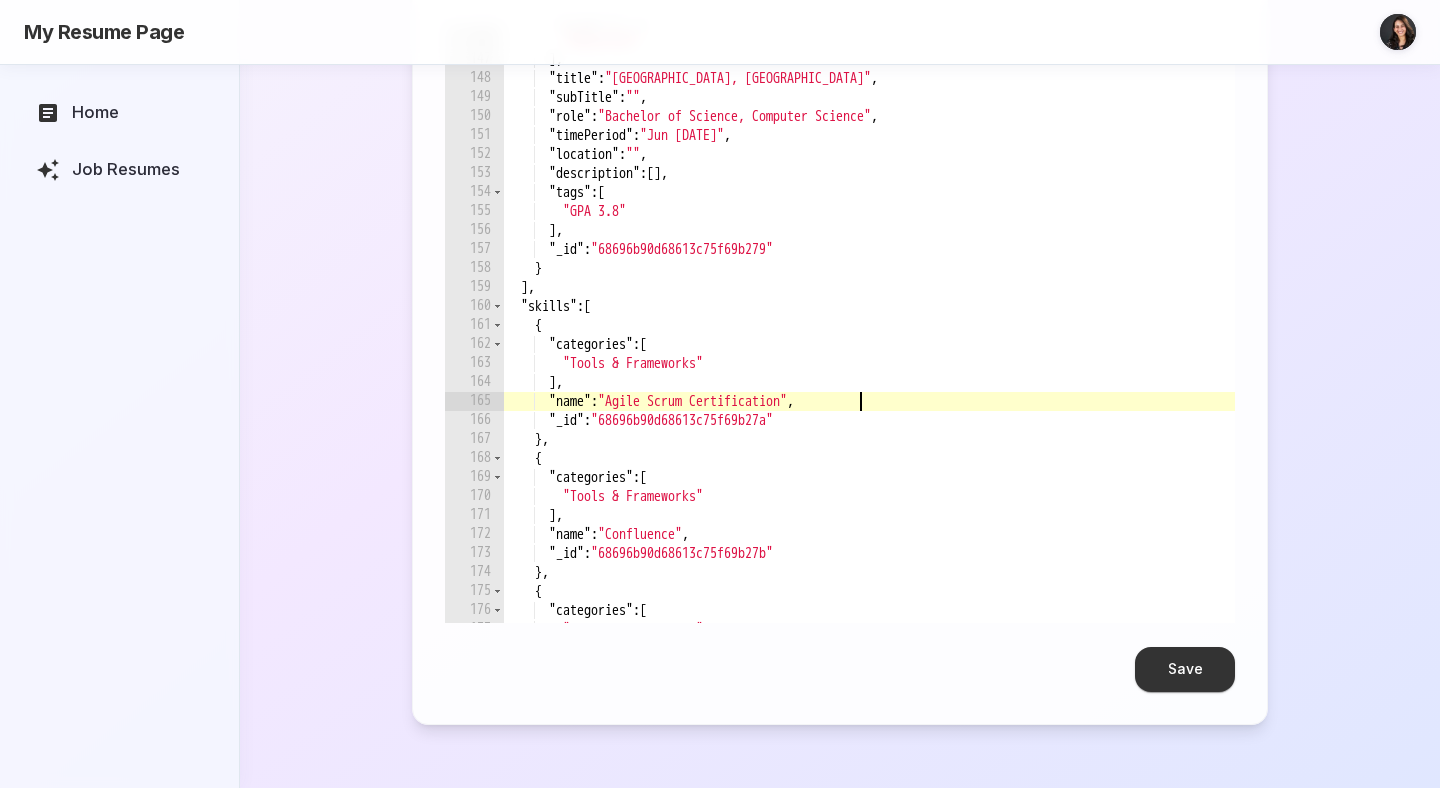 scroll, scrollTop: 2746, scrollLeft: 0, axis: vertical 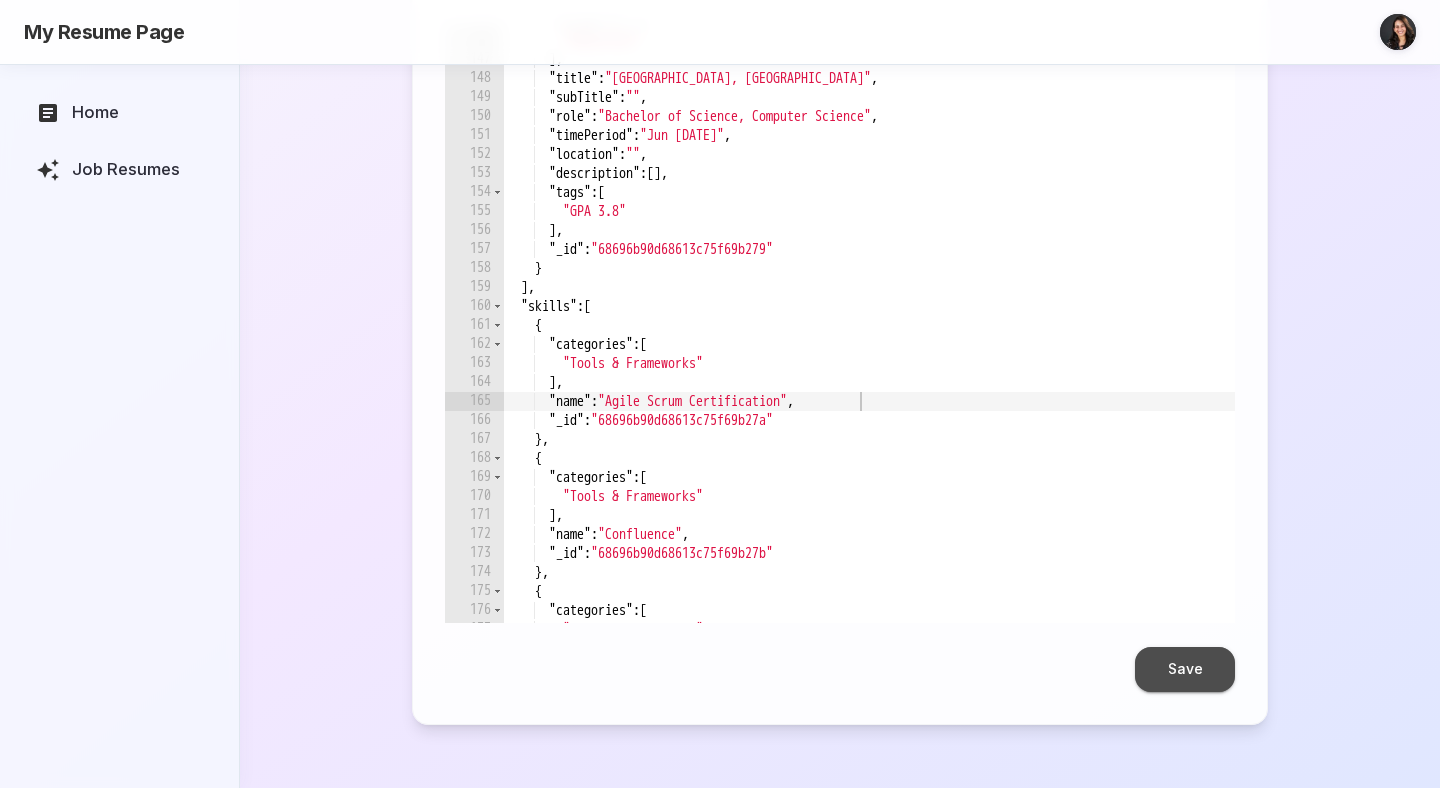 click on "Save" at bounding box center [1185, 669] 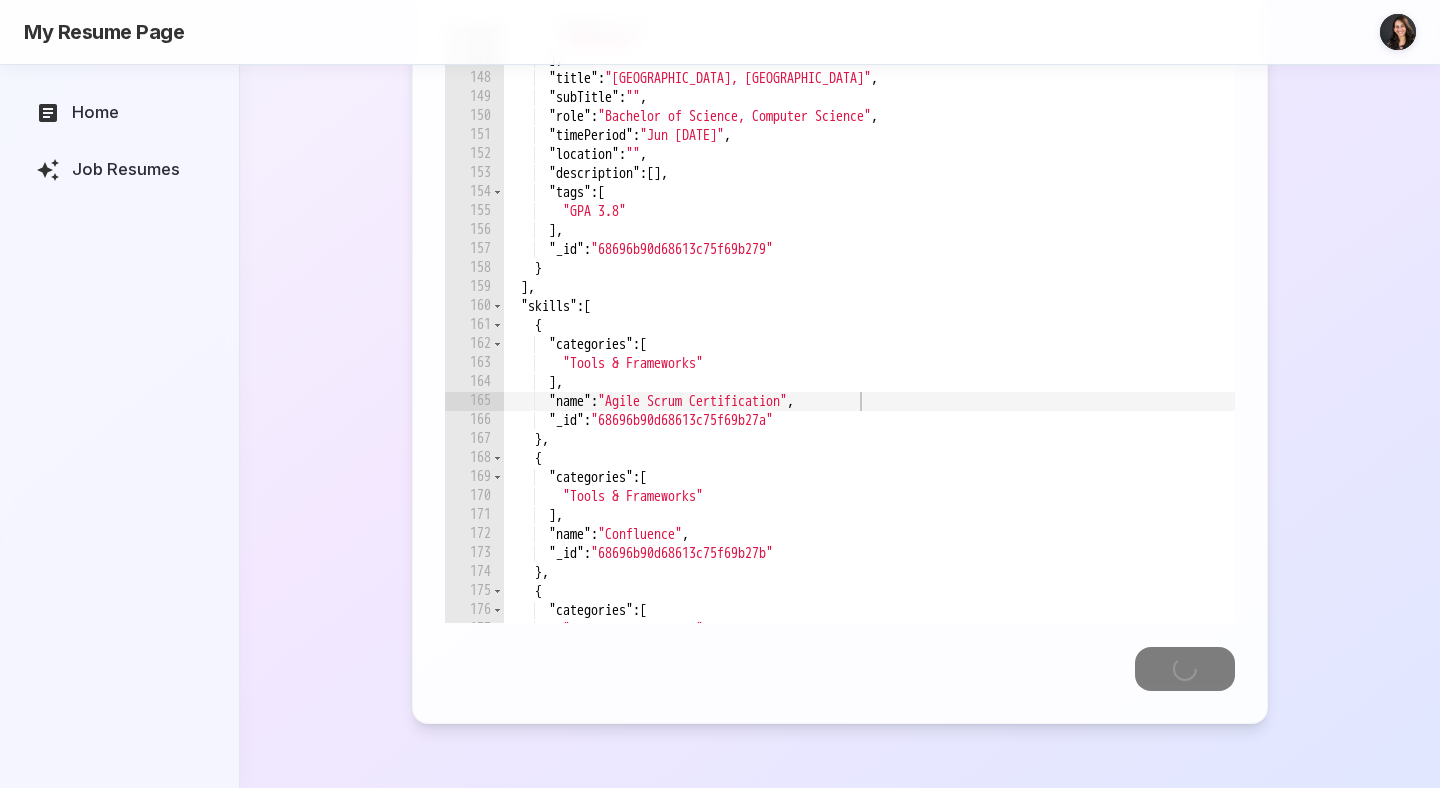 scroll, scrollTop: 332, scrollLeft: 0, axis: vertical 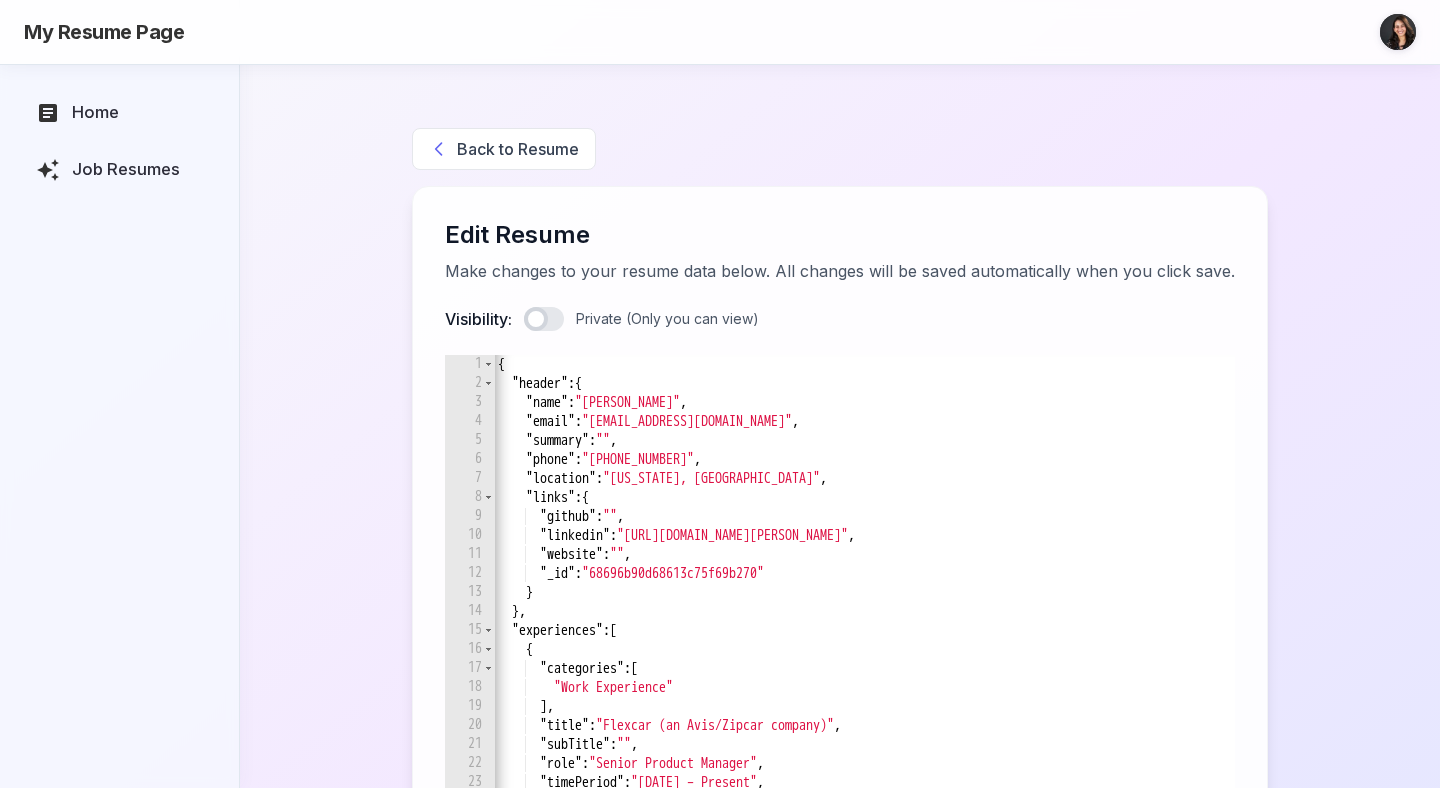 click on "Back to Resume" at bounding box center (504, 149) 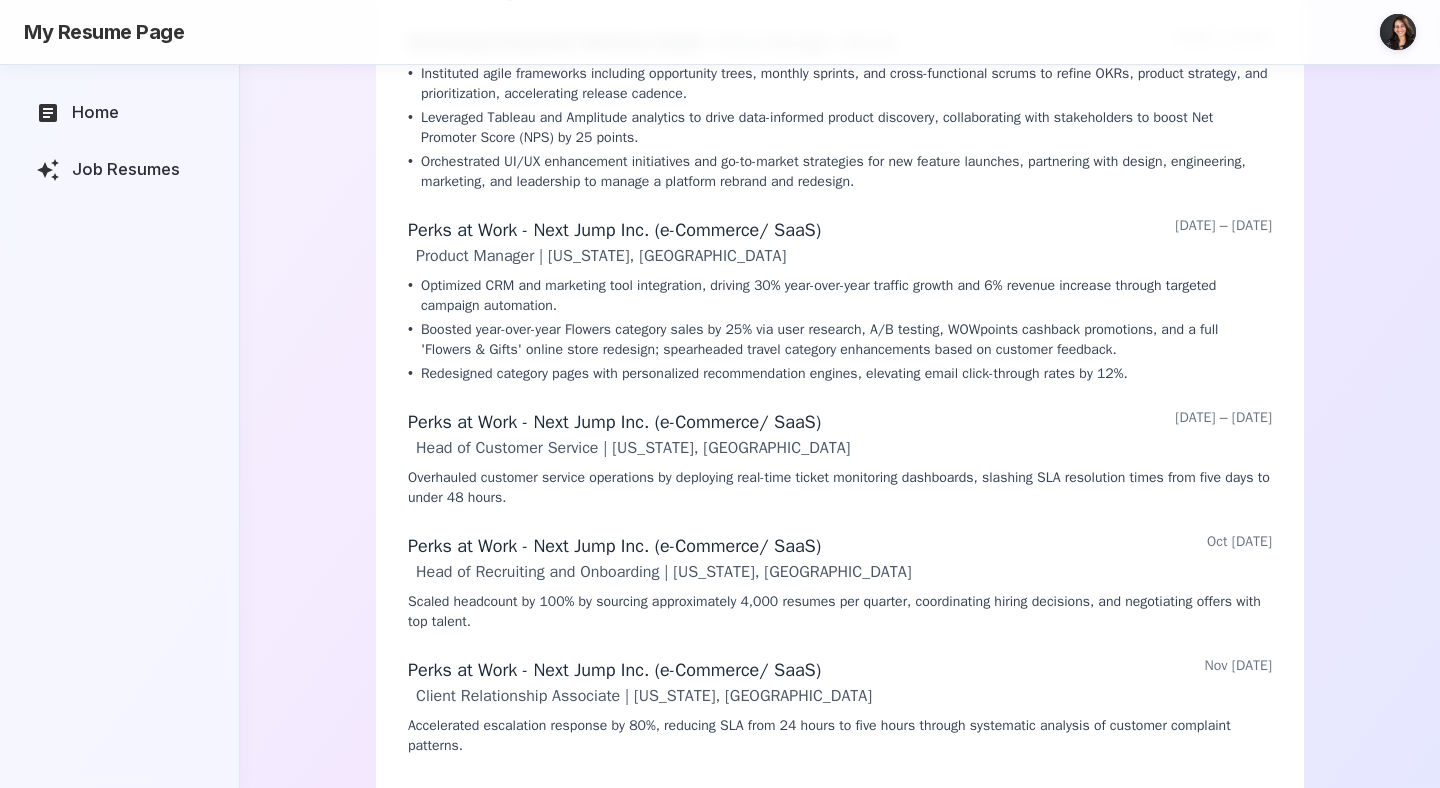 scroll, scrollTop: 0, scrollLeft: 0, axis: both 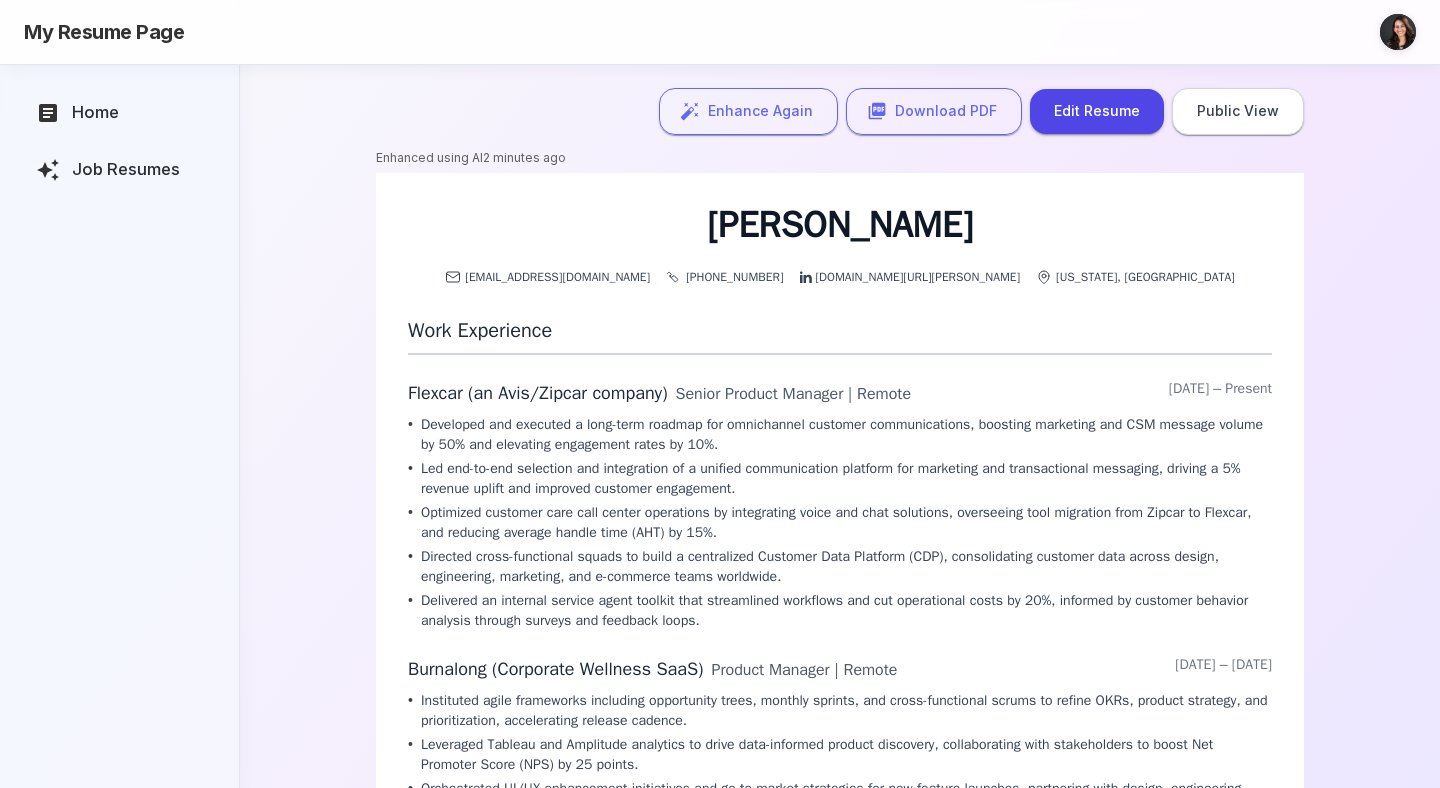 click on "Edit Resume" at bounding box center [1097, 111] 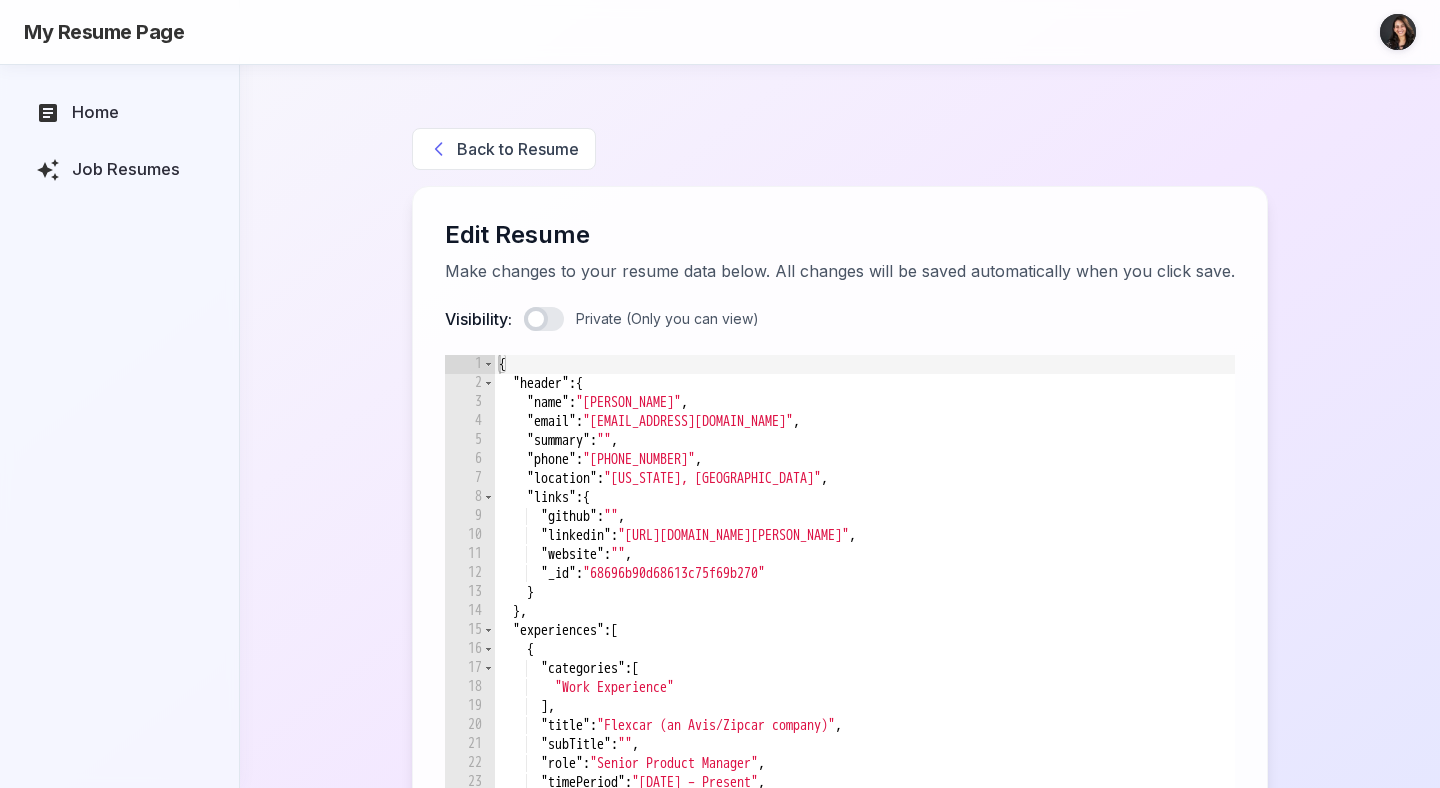 scroll, scrollTop: 193, scrollLeft: 0, axis: vertical 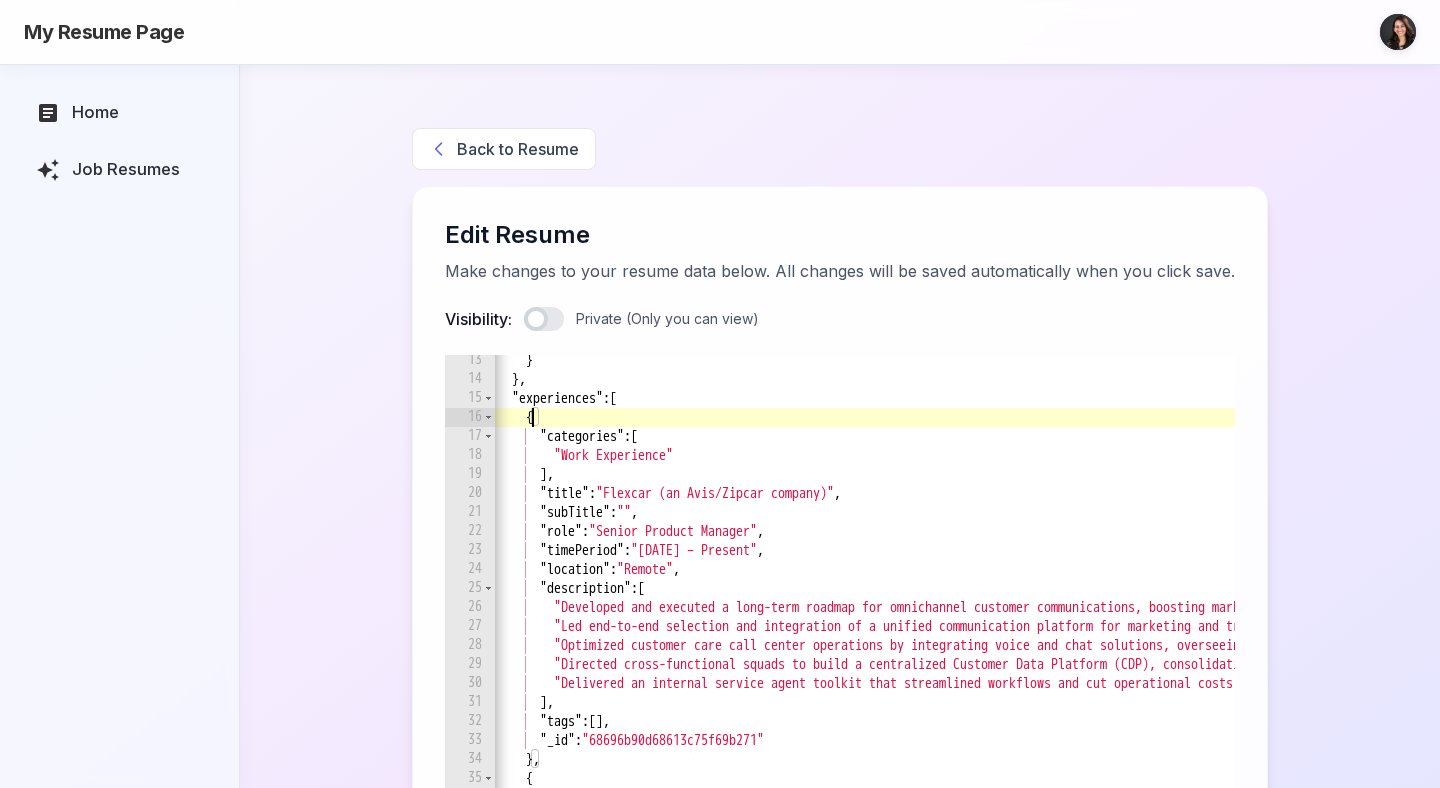 click on "}    } ,    "experiences" :  [      {         "categories" :  [           "Work Experience"         ] ,         "title" :  "Flexcar (an Avis/Zipcar company)" ,         "subTitle" :  "" ,         "role" :  "Senior Product Manager" ,         "timePeriod" :  "July 22 – Present" ,         "location" :  "Remote" ,         "description" :  [           "Developed and executed a long-term roadmap for omnichannel customer communications, boosting marketing and CSM message volume by 50% and elevating engagement rates by 10%." ,           "Led end-to-end selection and integration of a unified communication platform for marketing and transactional messaging, driving a 5% revenue uplift and improved customer engagement." ,           "Optimized customer care call center operations by integrating voice and chat solutions, overseeing tool migration from Zipcar to Flexcar, and reducing average handle time (AHT) by 15%." ,           ,                   ] ,         "tags" :  [ ] ,         "_id" :       } ,      {" at bounding box center (1535, 670) 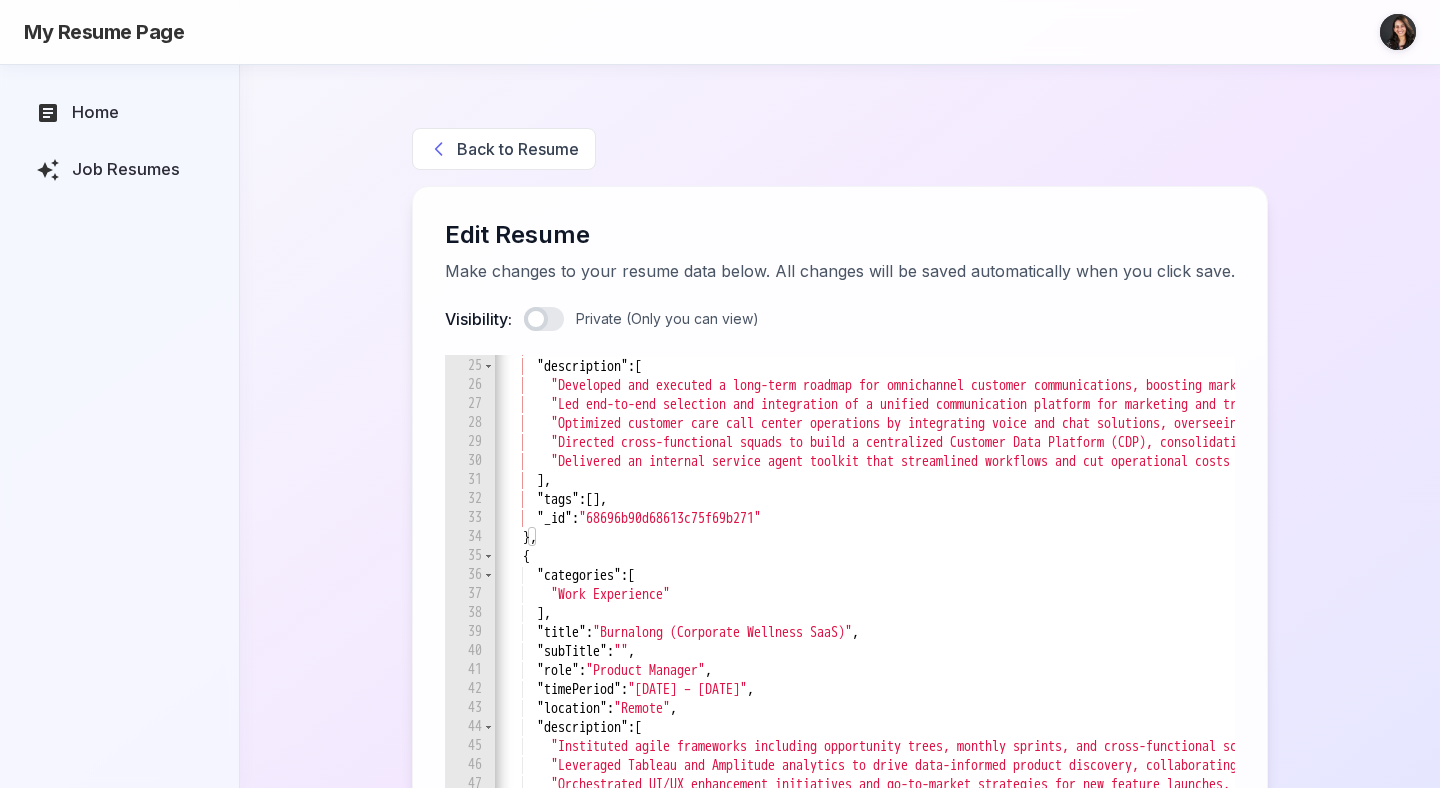 scroll, scrollTop: 453, scrollLeft: 0, axis: vertical 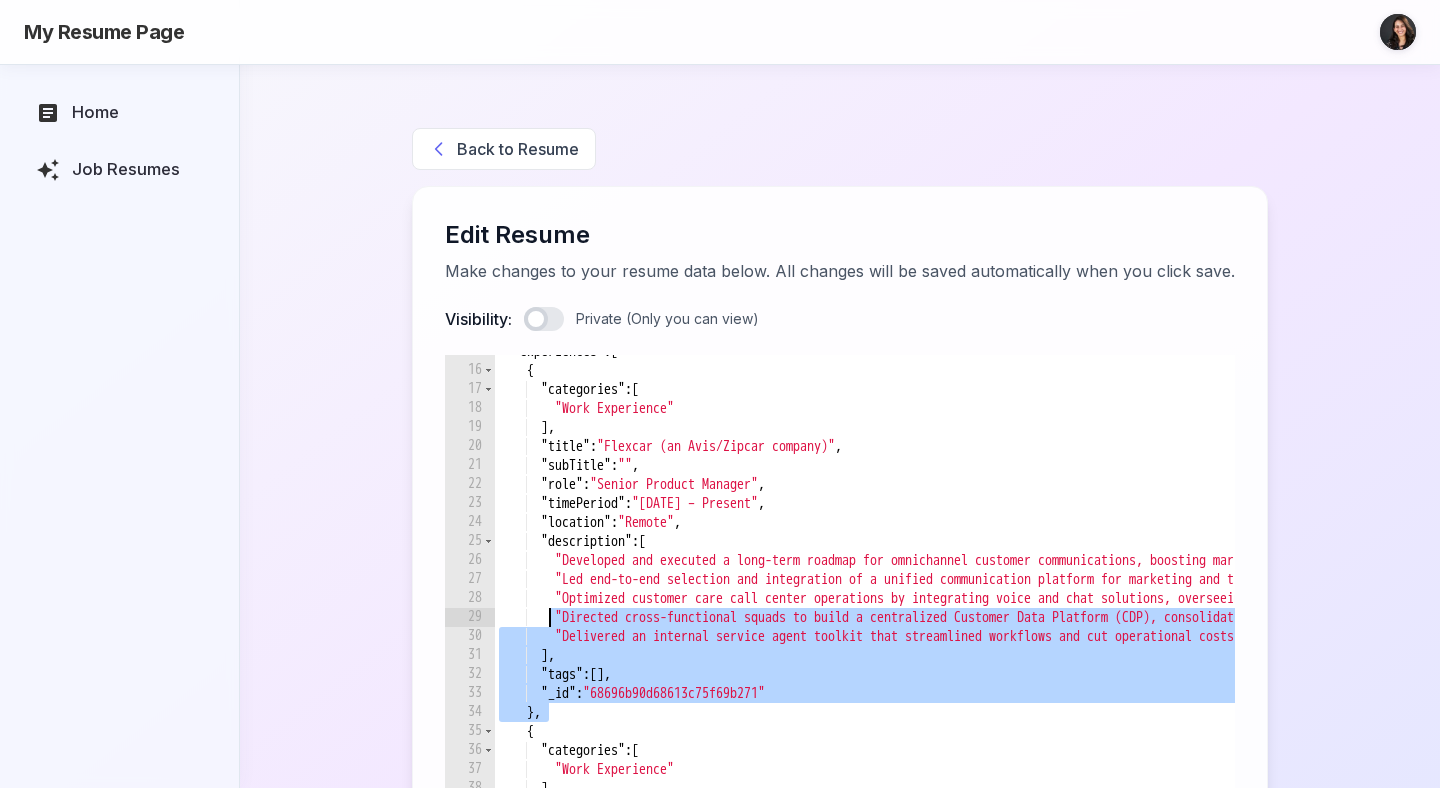 click on ""experiences" :  [      {         "categories" :  [           "Work Experience"         ] ,         "title" :  "Flexcar (an Avis/Zipcar company)" ,         "subTitle" :  "" ,         "role" :  "Senior Product Manager" ,         "timePeriod" :  "July 22 – Present" ,         "location" :  "Remote" ,         "description" :  [           "Developed and executed a long-term roadmap for omnichannel customer communications, boosting marketing and CSM message volume by 50% and elevating engagement rates by 10%." ,           "Led end-to-end selection and integration of a unified communication platform for marketing and transactional messaging, driving a 5% revenue uplift and improved customer engagement." ,           "Optimized customer care call center operations by integrating voice and chat solutions, overseeing tool migration from Zipcar to Flexcar, and reducing average handle time (AHT) by 15%." ,           ,                   ] ,         "tags" :  [ ] ,         "_id" :  "68696b90d68613c75f69b271"      } , {" at bounding box center (1536, 661) 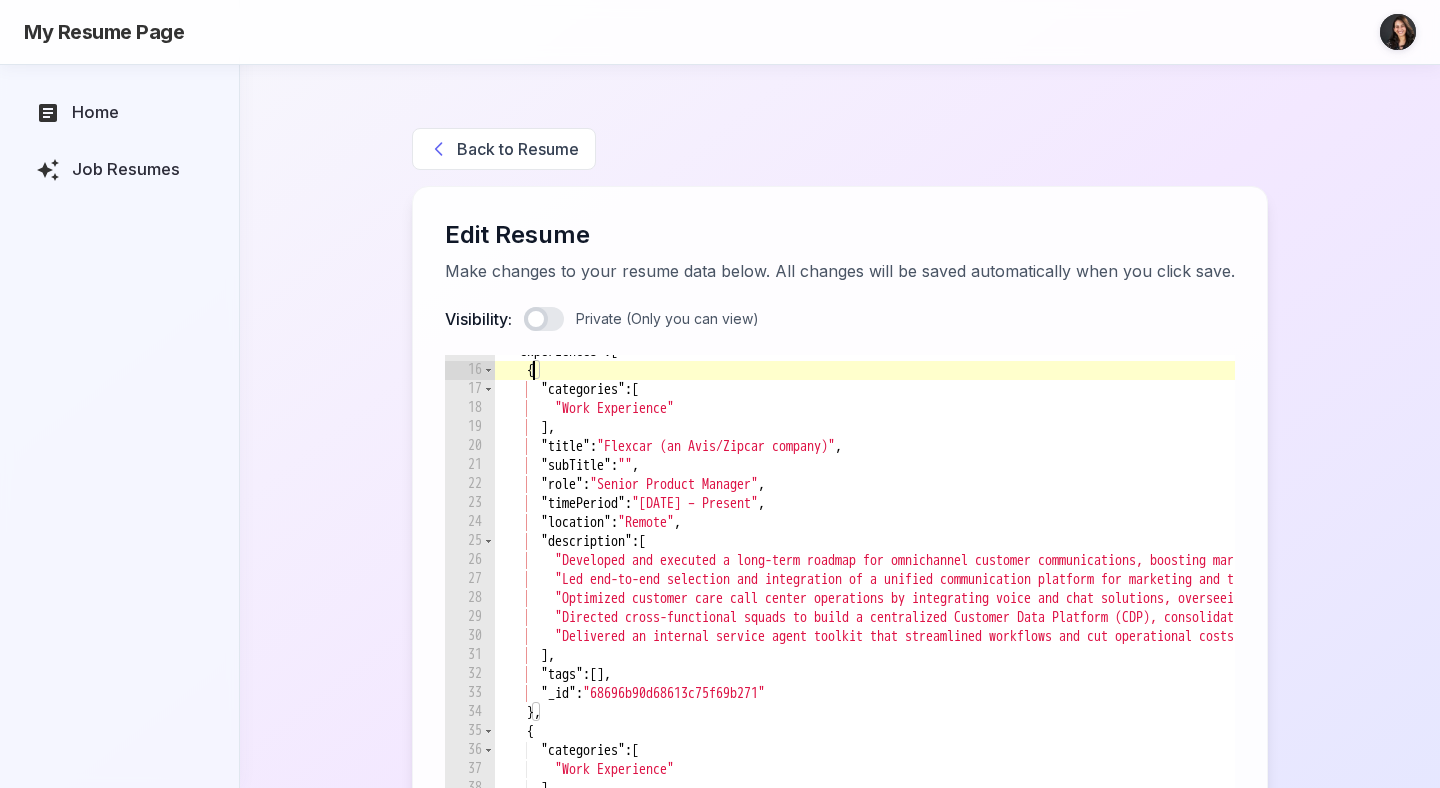 type on "{" 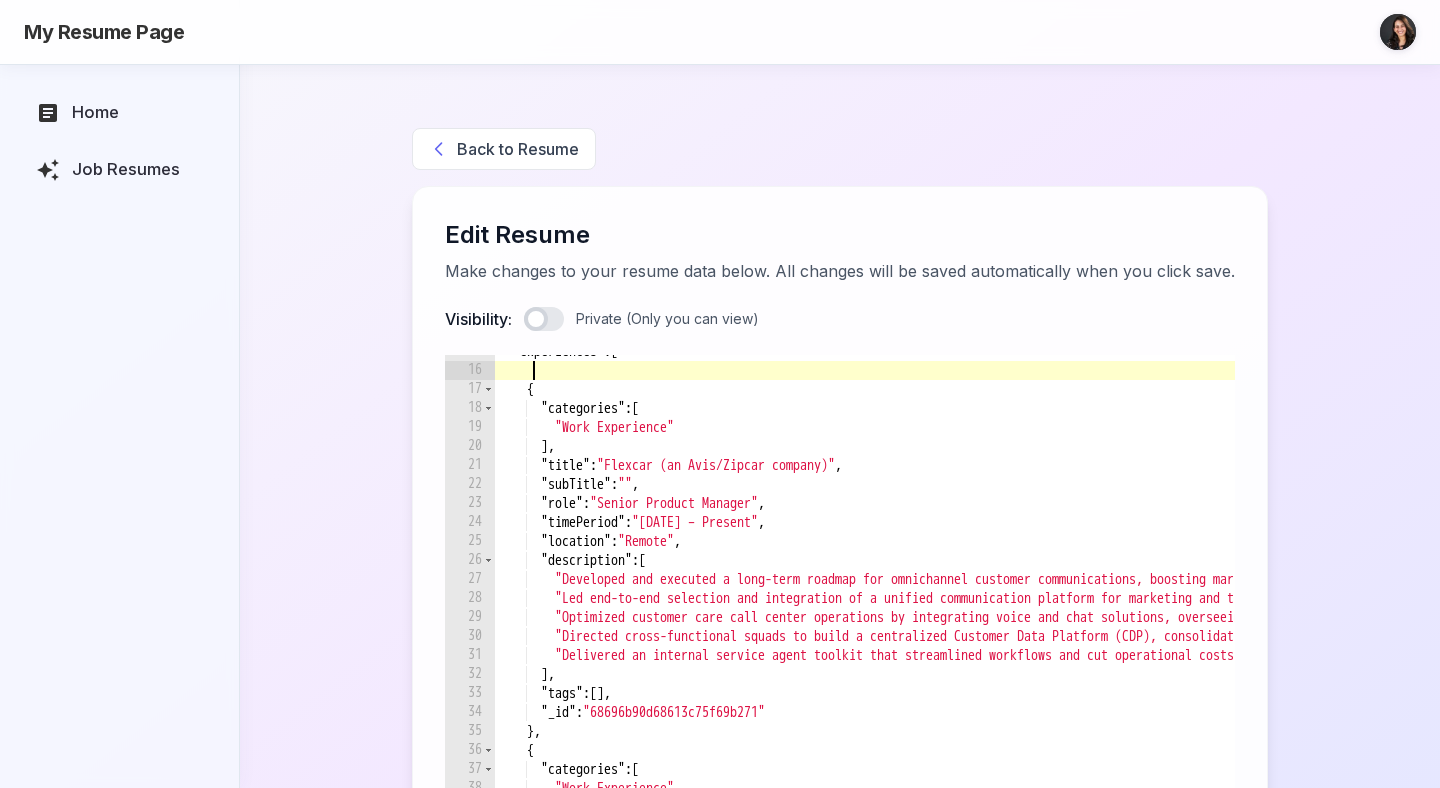 paste on "}," 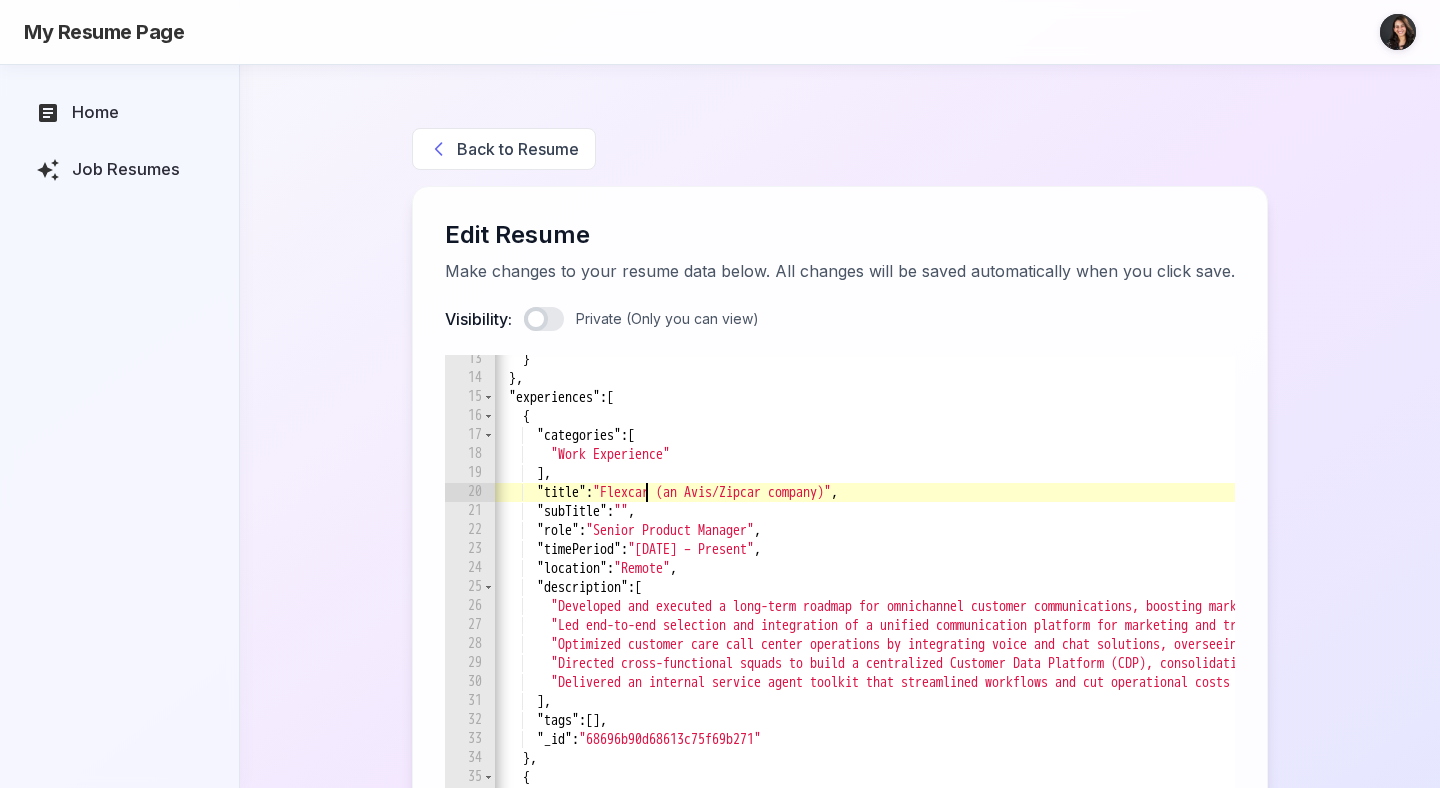 click on "}    } ,    "experiences" :  [      {         "categories" :  [           "Work Experience"         ] ,         "title" :  "Flexcar (an Avis/Zipcar company)" ,         "subTitle" :  "" ,         "role" :  "Senior Product Manager" ,         "timePeriod" :  "July 22 – Present" ,         "location" :  "Remote" ,         "description" :  [           "Developed and executed a long-term roadmap for omnichannel customer communications, boosting marketing and CSM message volume by 50% and elevating engagement rates by 10%." ,           "Led end-to-end selection and integration of a unified communication platform for marketing and transactional messaging, driving a 5% revenue uplift and improved customer engagement." ,           "Optimized customer care call center operations by integrating voice and chat solutions, overseeing tool migration from Zipcar to Flexcar, and reducing average handle time (AHT) by 15%." ,           ,                   ] ,         "tags" :  [ ] ,         "_id" :       } ,      {" at bounding box center [1532, 669] 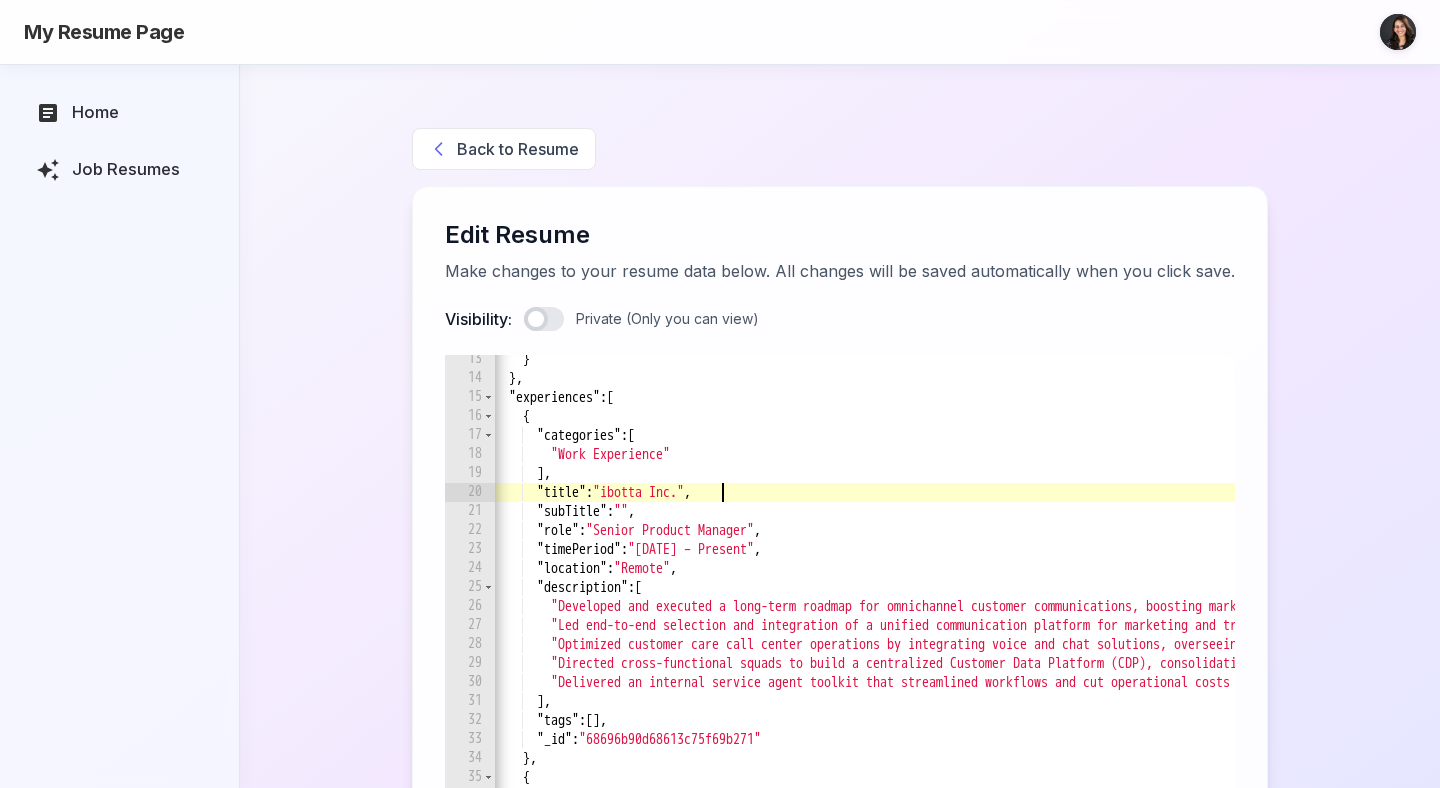 scroll, scrollTop: 0, scrollLeft: 16, axis: horizontal 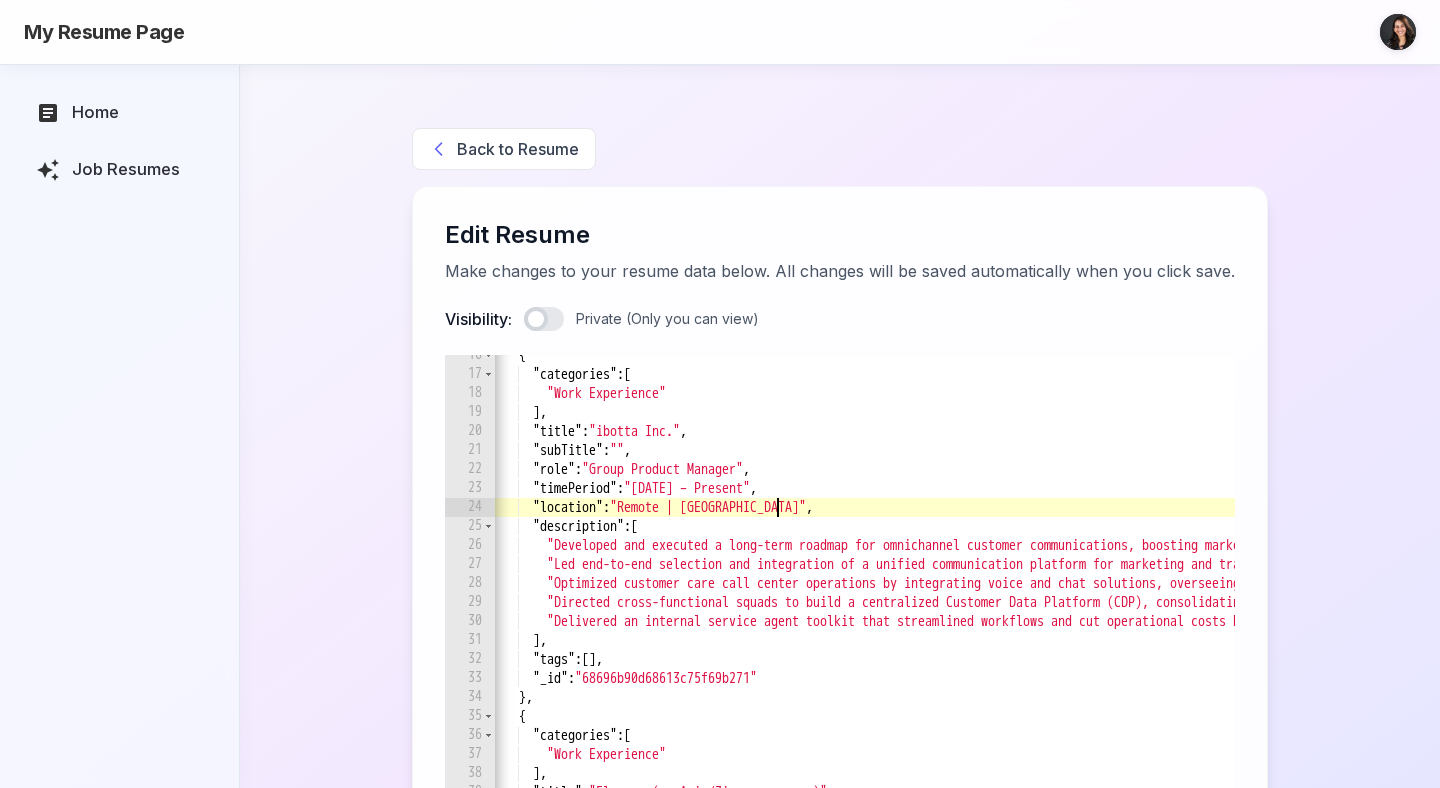 click on "{         "categories" :  [           "Work Experience"         ] ,         "title" :  "ibotta Inc." ,         "subTitle" :  "" ,         "role" :  "Group Product Manager" ,         "timePeriod" :  "Nov 23 – Present" ,         "location" :  "Remote | Denver" ,         "description" :  [           "Developed and executed a long-term roadmap for omnichannel customer communications, boosting marketing and CSM message volume by 50% and elevating engagement rates by 10%." ,           "Led end-to-end selection and integration of a unified communication platform for marketing and transactional messaging, driving a 5% revenue uplift and improved customer engagement." ,           "Optimized customer care call center operations by integrating voice and chat solutions, overseeing tool migration from Zipcar to Flexcar, and reducing average handle time (AHT) by 15%." ,           ,                   ] ,         "tags" :  [ ] ,         "_id" :  "68696b90d68613c75f69b271"      } ,      {         "categories" :  [" at bounding box center [1528, 665] 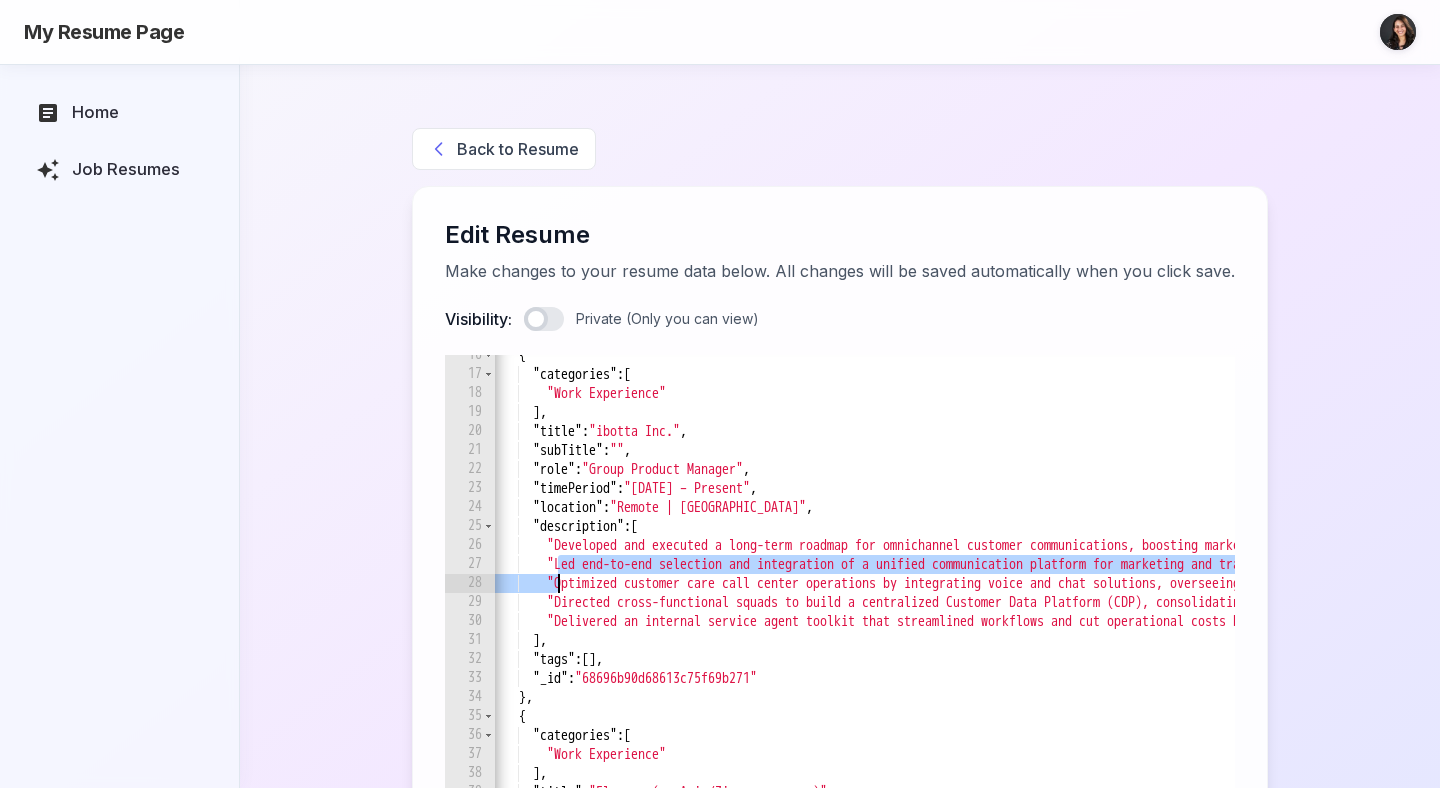 type on ""Directed cross-functional squads to build a centralized Customer Data Platform (CDP), consolidating customer data across design, engineering, marketing, and e-commerce teams worldwide.",
"Delivered an internal service agent toolkit that streamlined workflows and cut operational costs by 20%, informed by customer behavior analysis through surveys and feedback loops."" 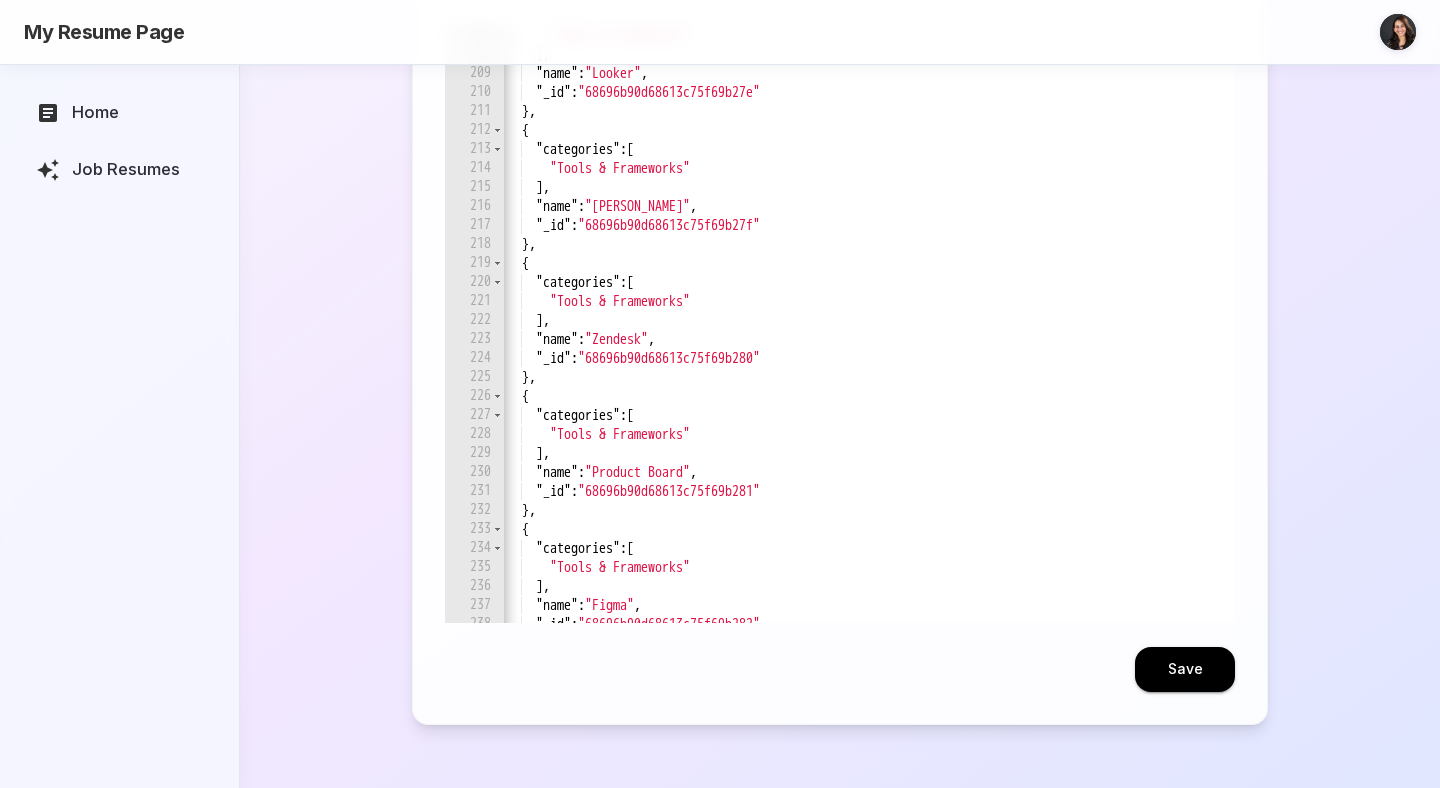 click on "Save" at bounding box center [1185, 669] 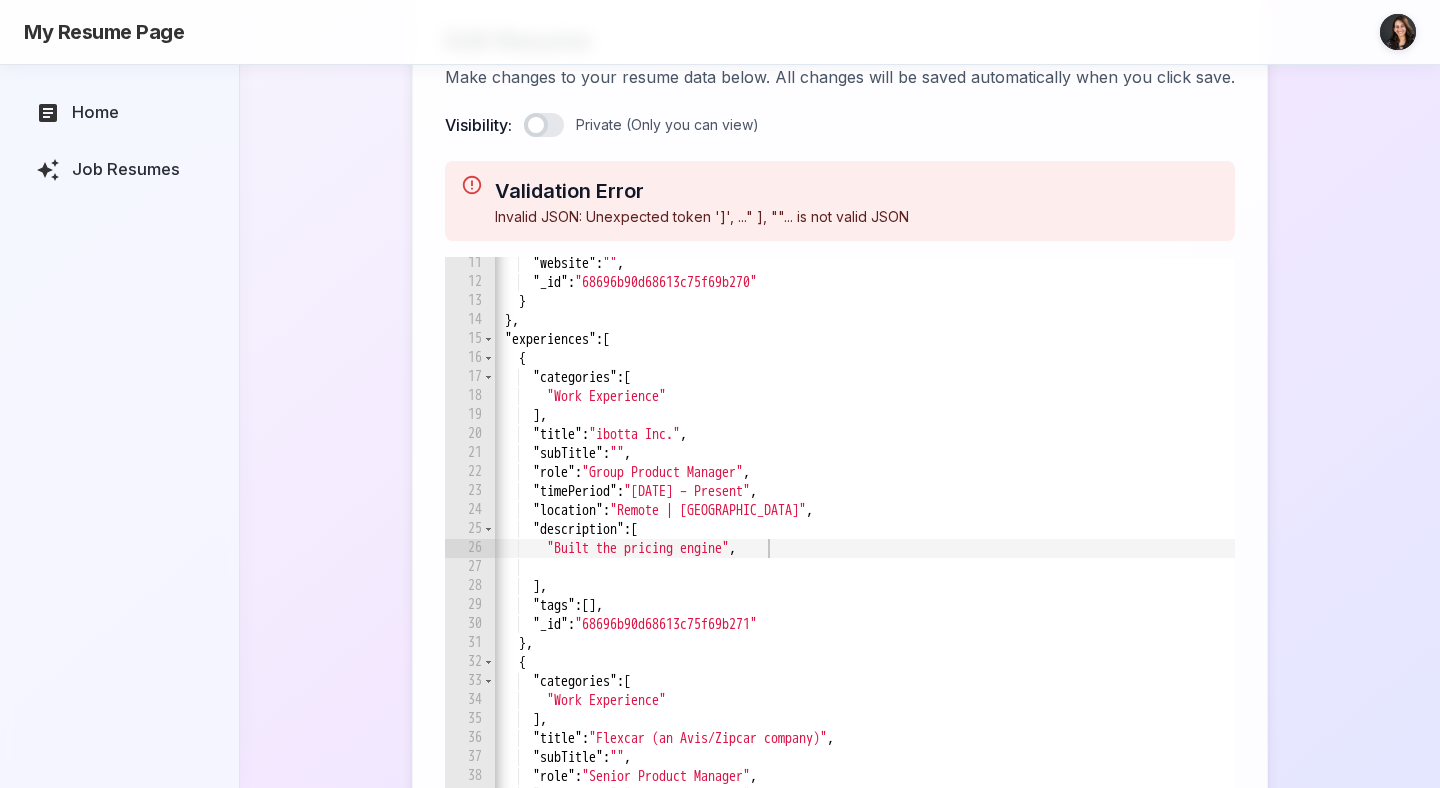 type on ""_id": "68696b90d68613c75f69b271"" 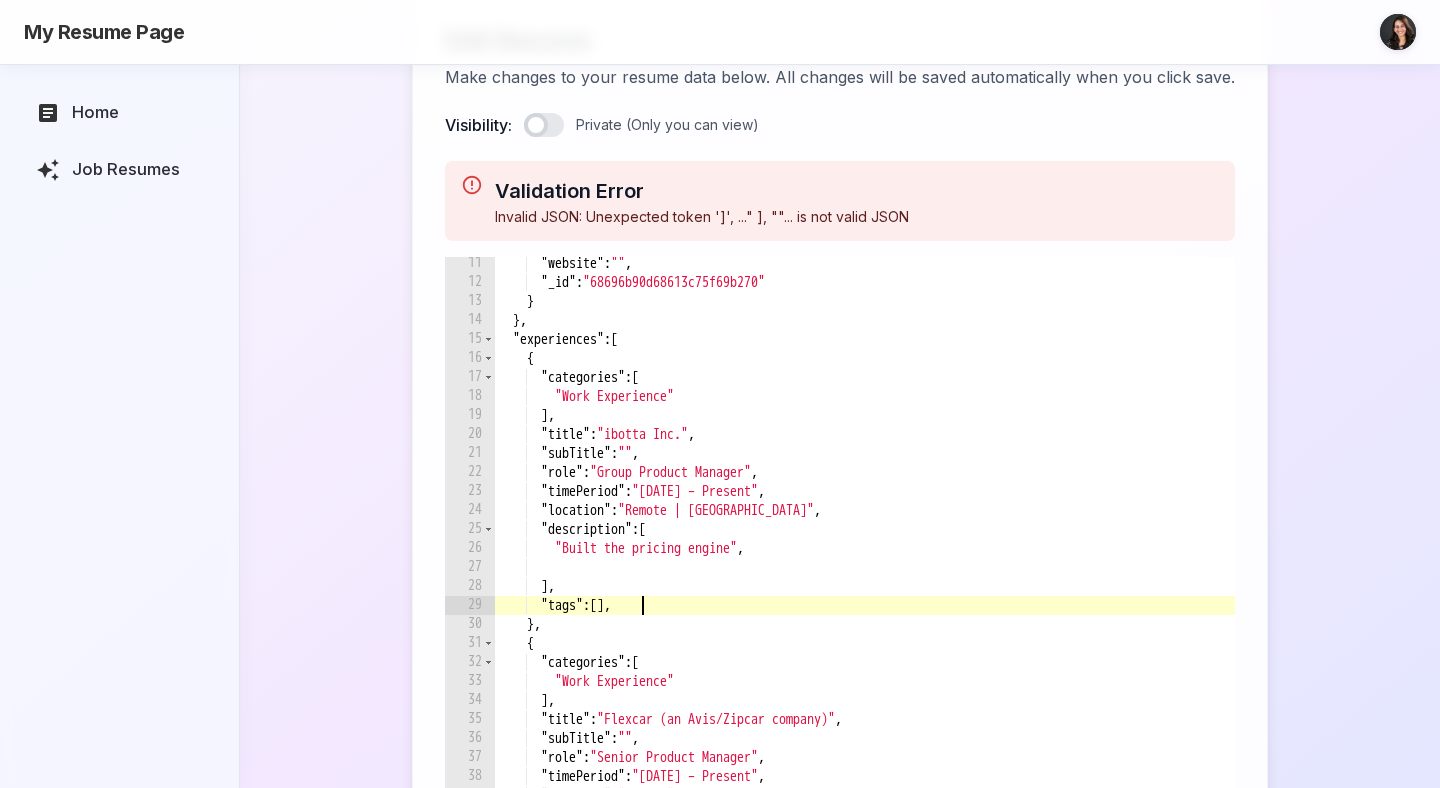 click on ""website" :  "" ,         "_id" :  "68696b90d68613c75f69b270"      }    } ,    "experiences" :  [      {         "categories" :  [           "Work Experience"         ] ,         "title" :  "ibotta Inc." ,         "subTitle" :  "" ,         "role" :  "Group Product Manager" ,         "timePeriod" :  "Nov 23 – Present" ,         "location" :  "Remote | Denver" ,         "description" :  [           "Built the pricing engine" ,                   ] ,         "tags" :  [ ] ,      } ,      {         "categories" :  [           "Work Experience"         ] ,         "title" :  "Flexcar (an Avis/Zipcar company)" ,         "subTitle" :  "" ,         "role" :  "Senior Product Manager" ,         "timePeriod" :  "July 22 – Present" ,         "location" :  "Remote" ,         "description" :  [           "Developed and executed a long-term roadmap for omnichannel customer communications, boosting marketing and CSM message volume by 50% and elevating engagement rates by 10%." ,           ,           ," at bounding box center [1536, 573] 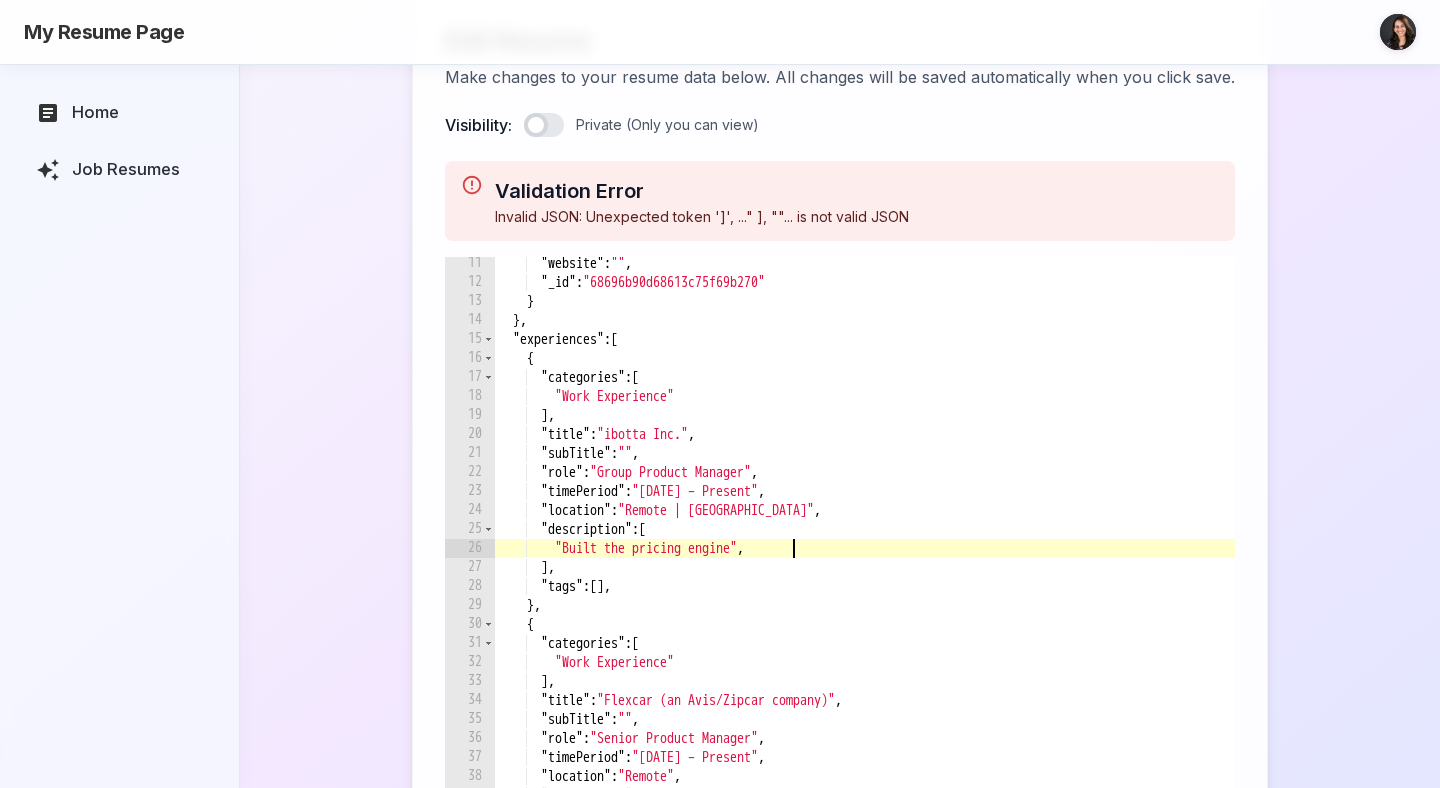 type on ""Built the pricing engine"" 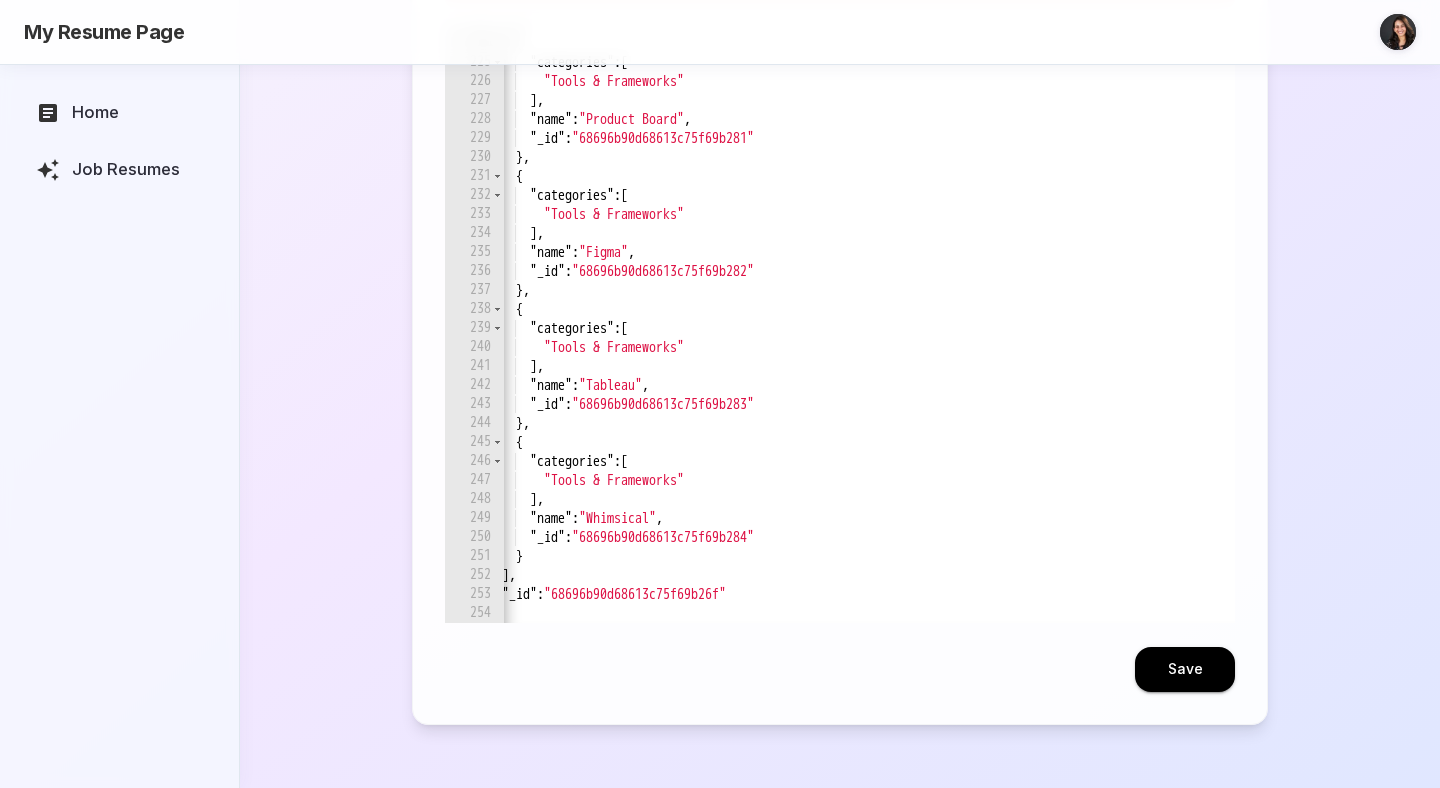 click on "Save" at bounding box center [1185, 669] 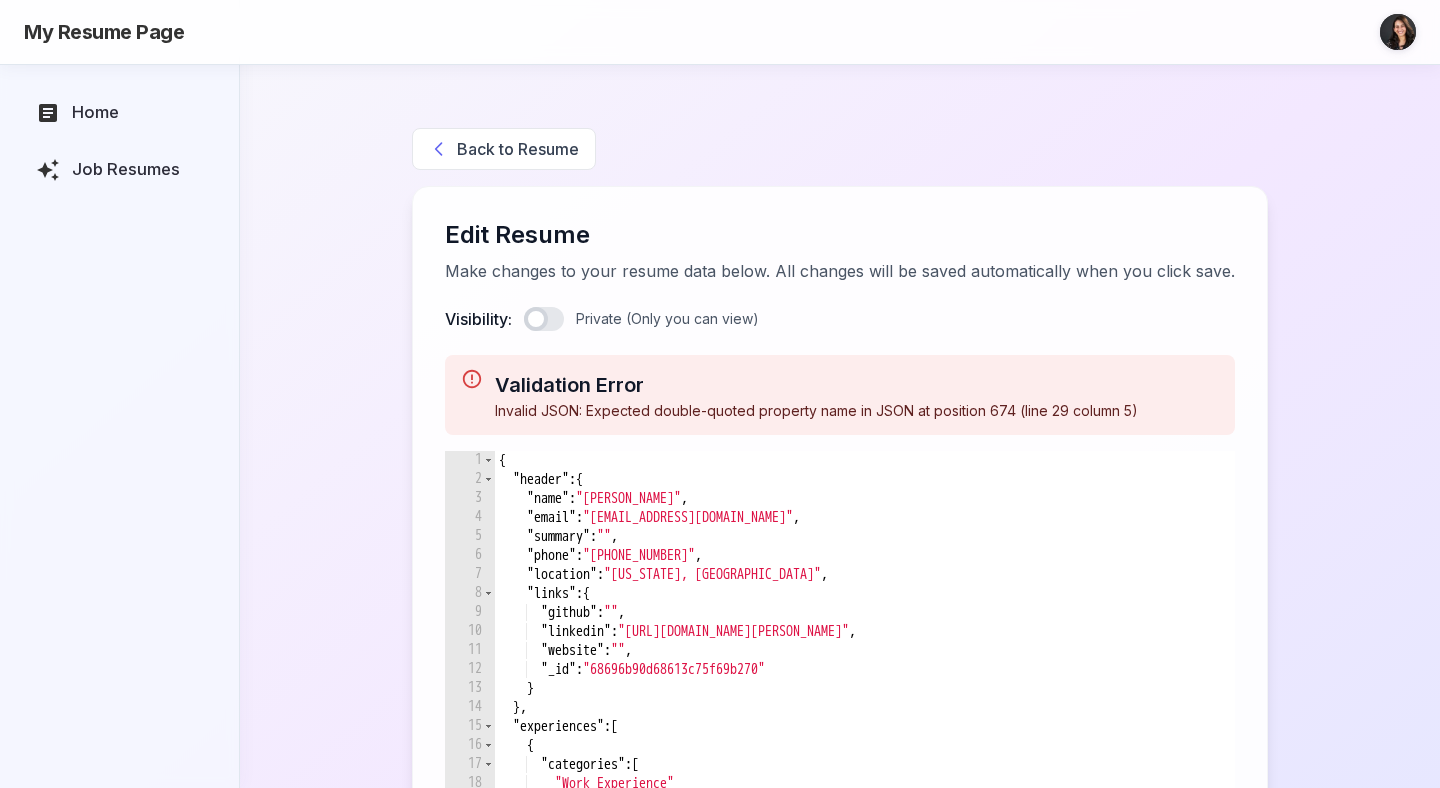 click on "Back to Resume" at bounding box center (504, 149) 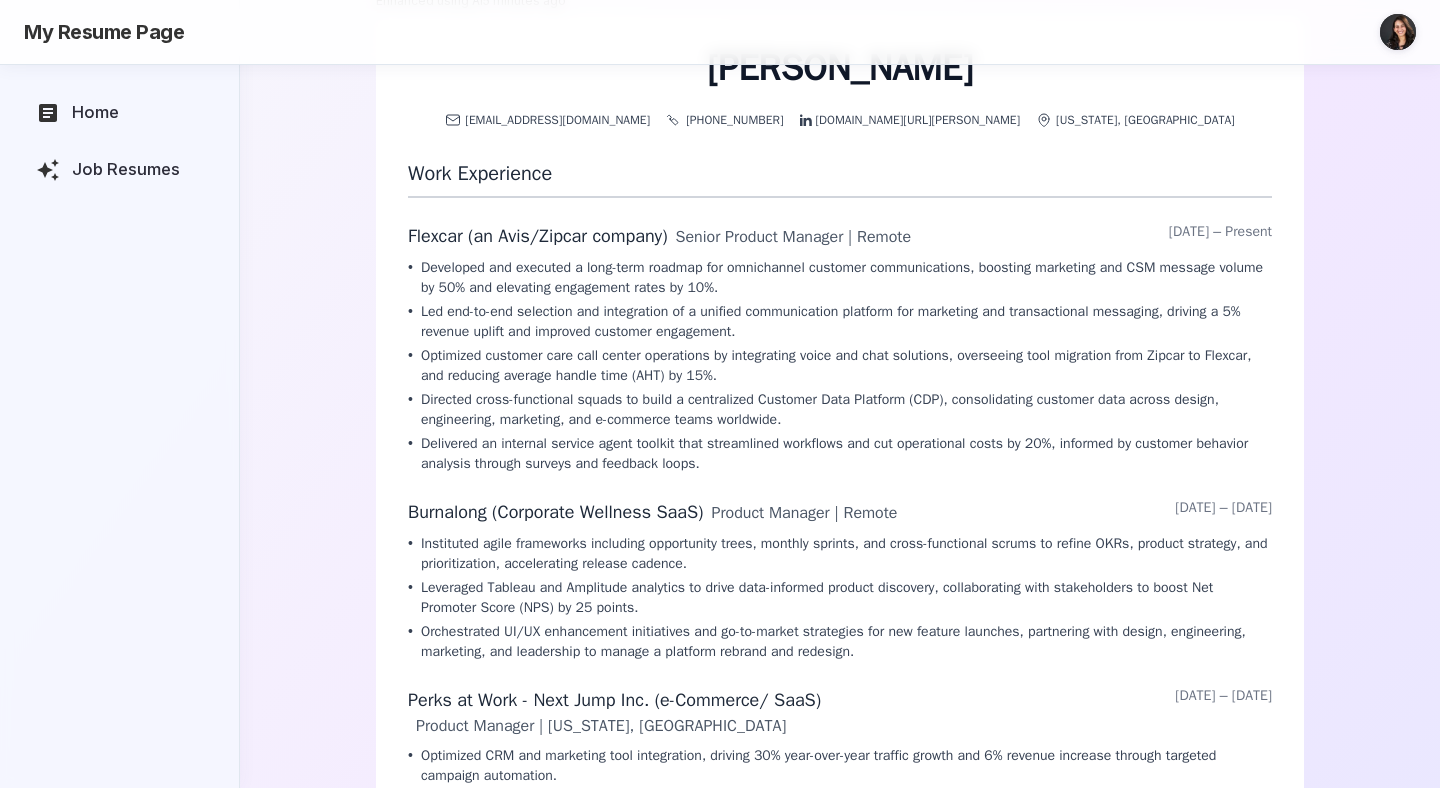 scroll, scrollTop: 0, scrollLeft: 0, axis: both 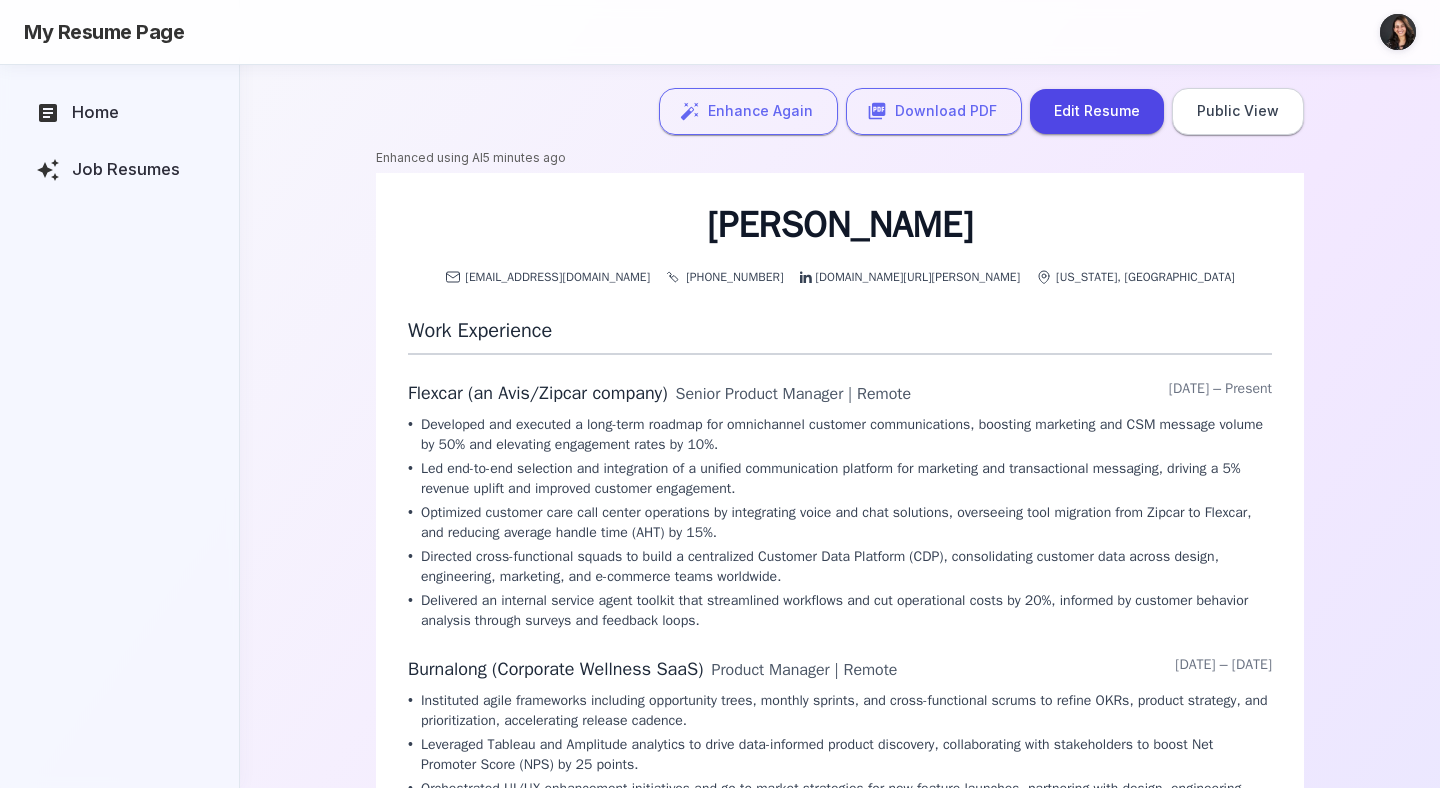 click on "Edit Resume" at bounding box center (1097, 111) 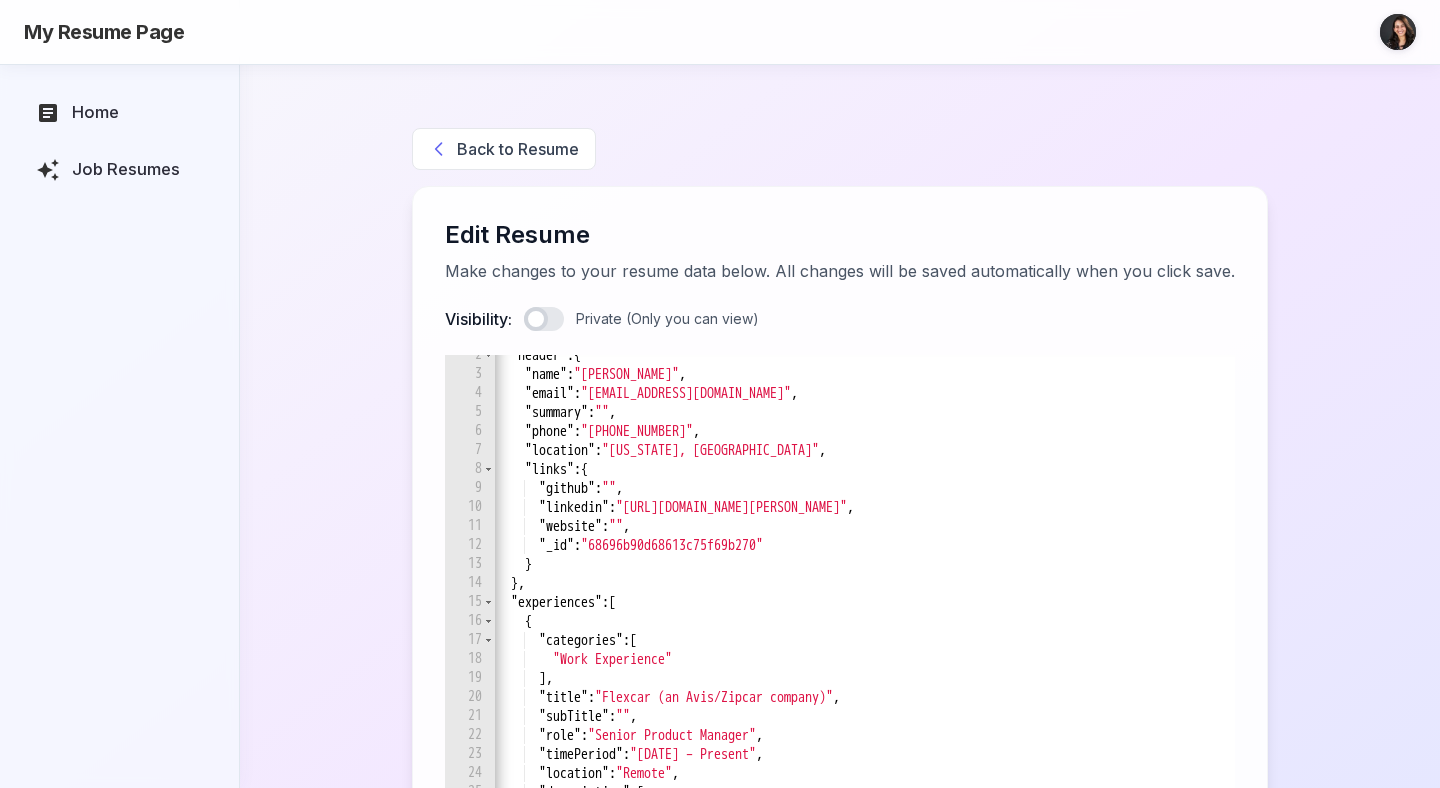scroll, scrollTop: 28, scrollLeft: 0, axis: vertical 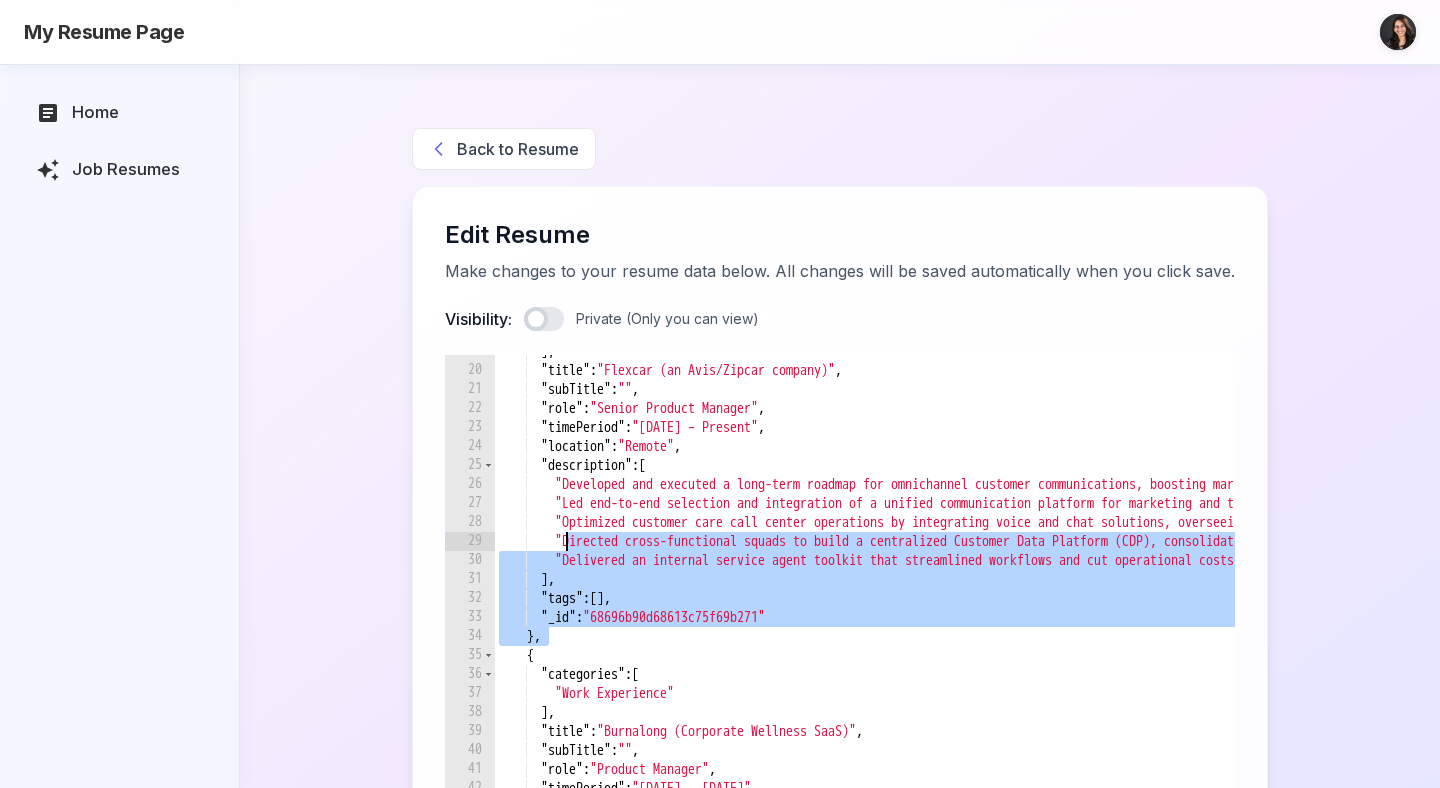 drag, startPoint x: 575, startPoint y: 635, endPoint x: 571, endPoint y: 531, distance: 104.0769 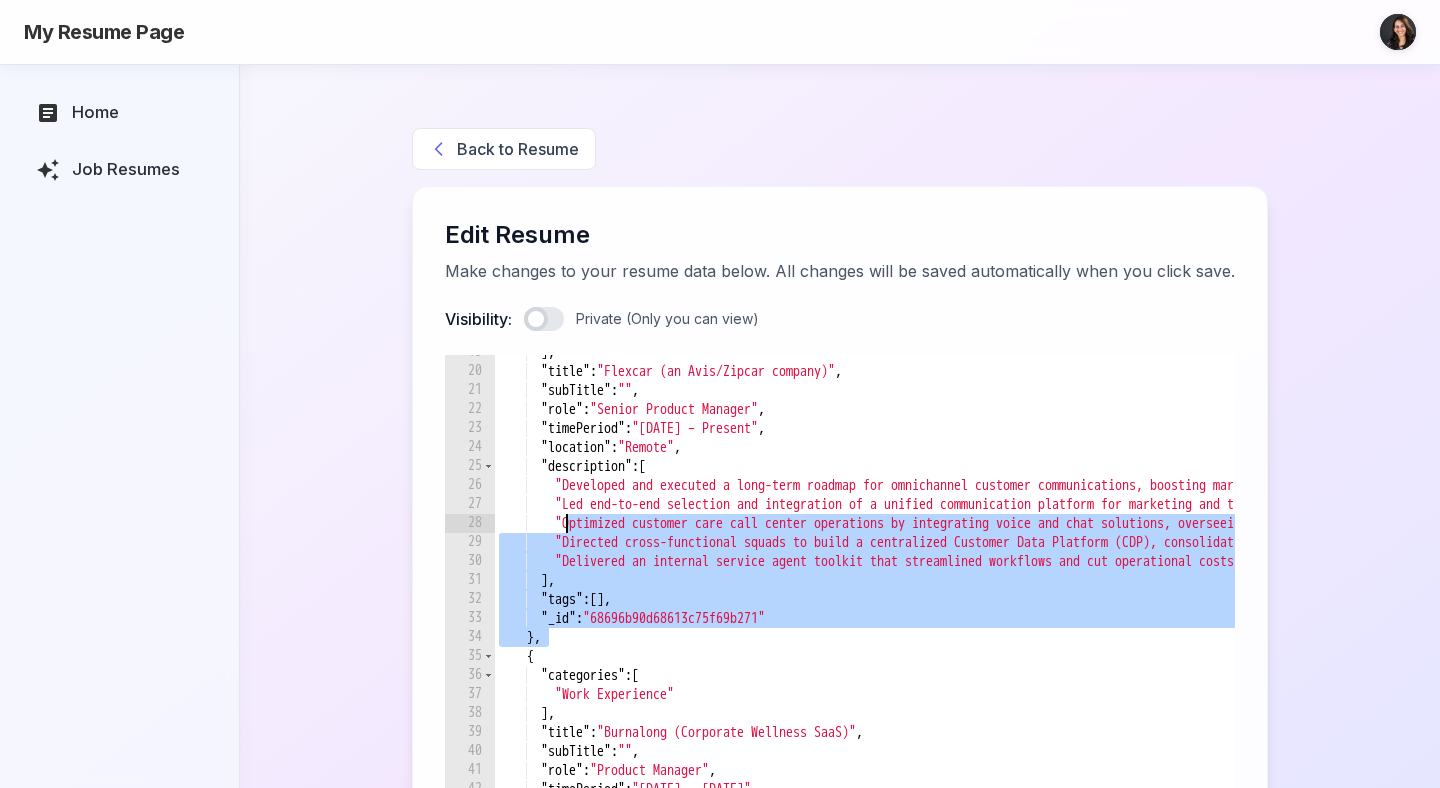 scroll, scrollTop: 284, scrollLeft: 0, axis: vertical 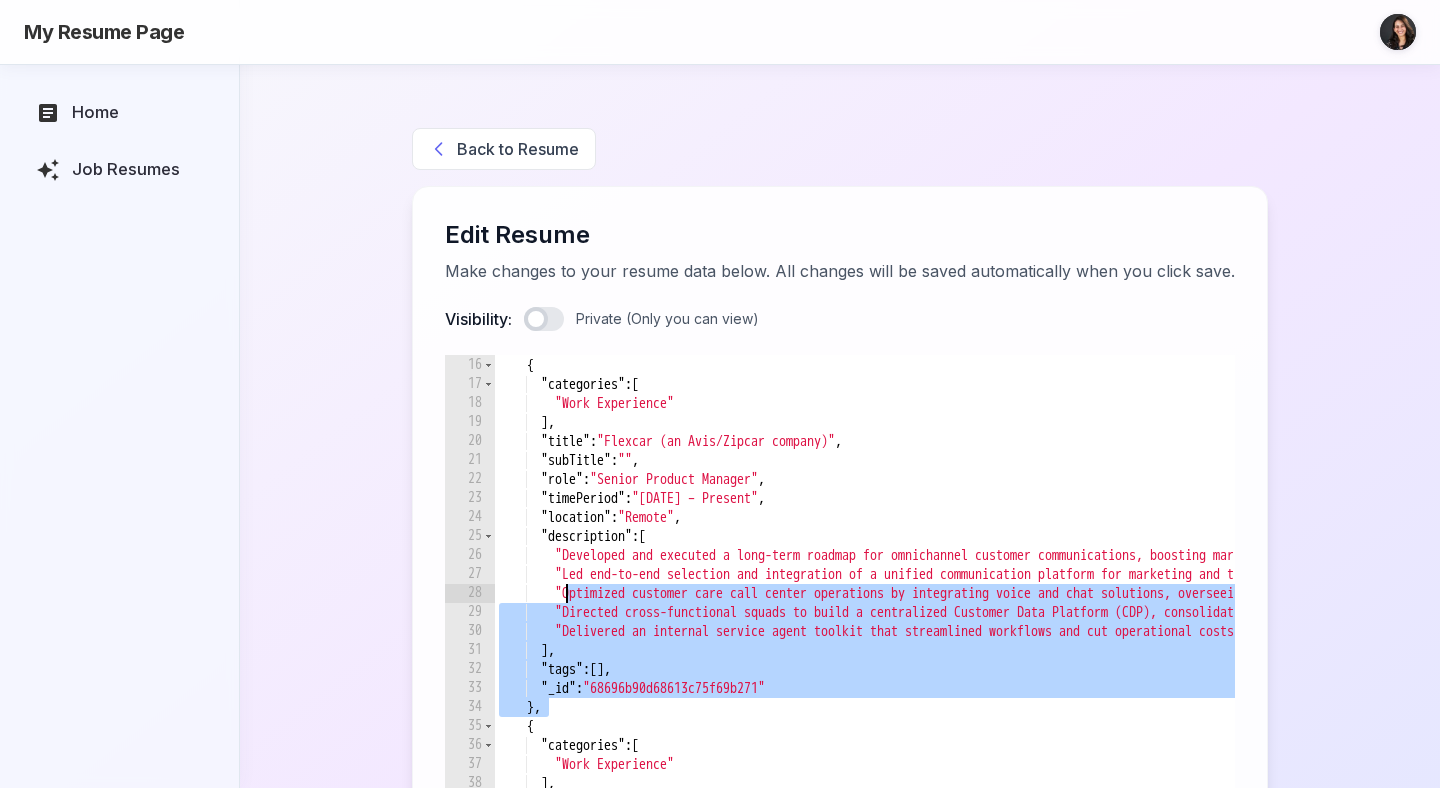 click on ""experiences" :  [      {         "categories" :  [           "Work Experience"         ] ,         "title" :  "Flexcar (an Avis/Zipcar company)" ,         "subTitle" :  "" ,         "role" :  "Senior Product Manager" ,         "timePeriod" :  "July 22 – Present" ,         "location" :  "Remote" ,         "description" :  [           "Developed and executed a long-term roadmap for omnichannel customer communications, boosting marketing and CSM message volume by 50% and elevating engagement rates by 10%." ,           "Led end-to-end selection and integration of a unified communication platform for marketing and transactional messaging, driving a 5% revenue uplift and improved customer engagement." ,           "Optimized customer care call center operations by integrating voice and chat solutions, overseeing tool migration from Zipcar to Flexcar, and reducing average handle time (AHT) by 15%." ,           ,                   ] ,         "tags" :  [ ] ,         "_id" :  "68696b90d68613c75f69b271"      } , {" at bounding box center [1536, 656] 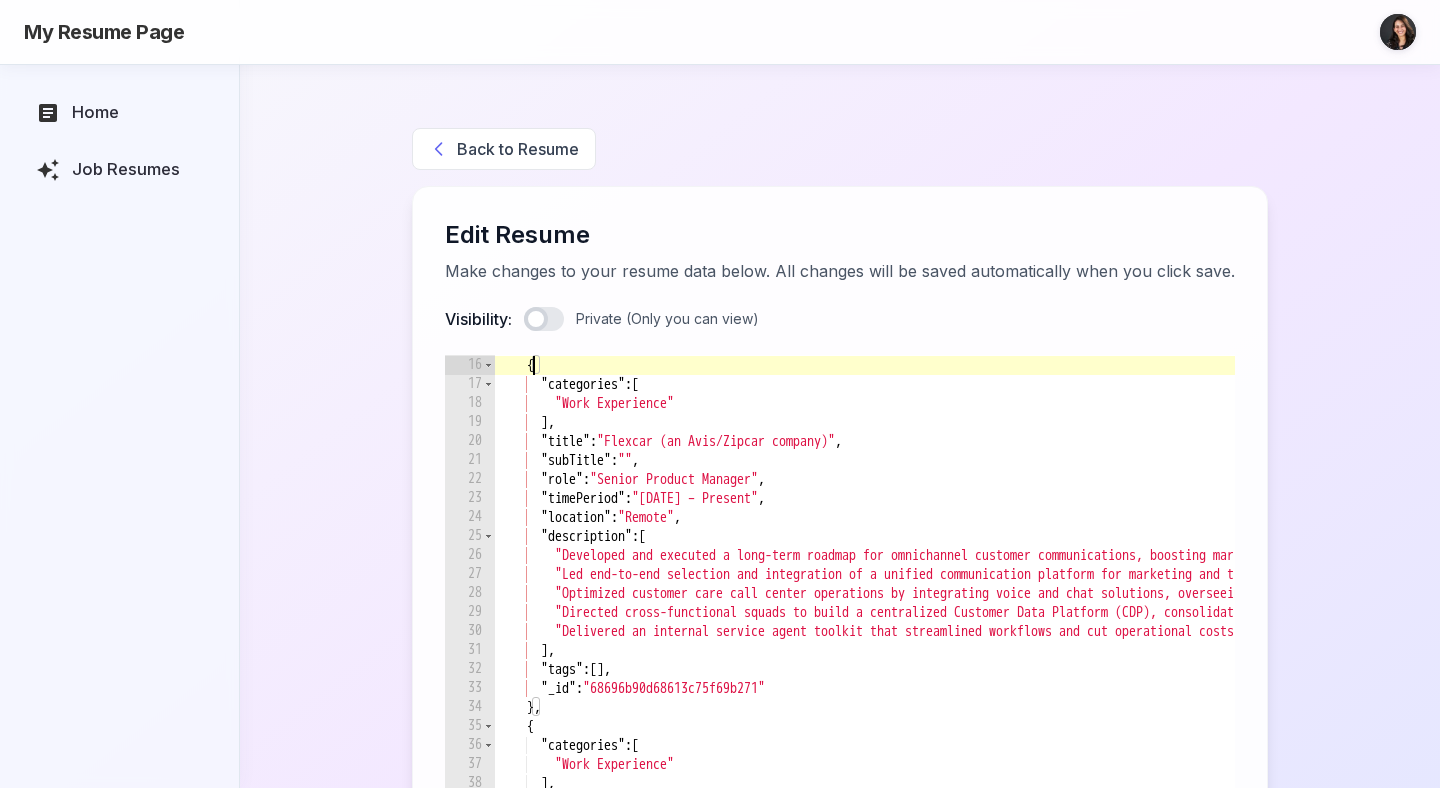 type on "{" 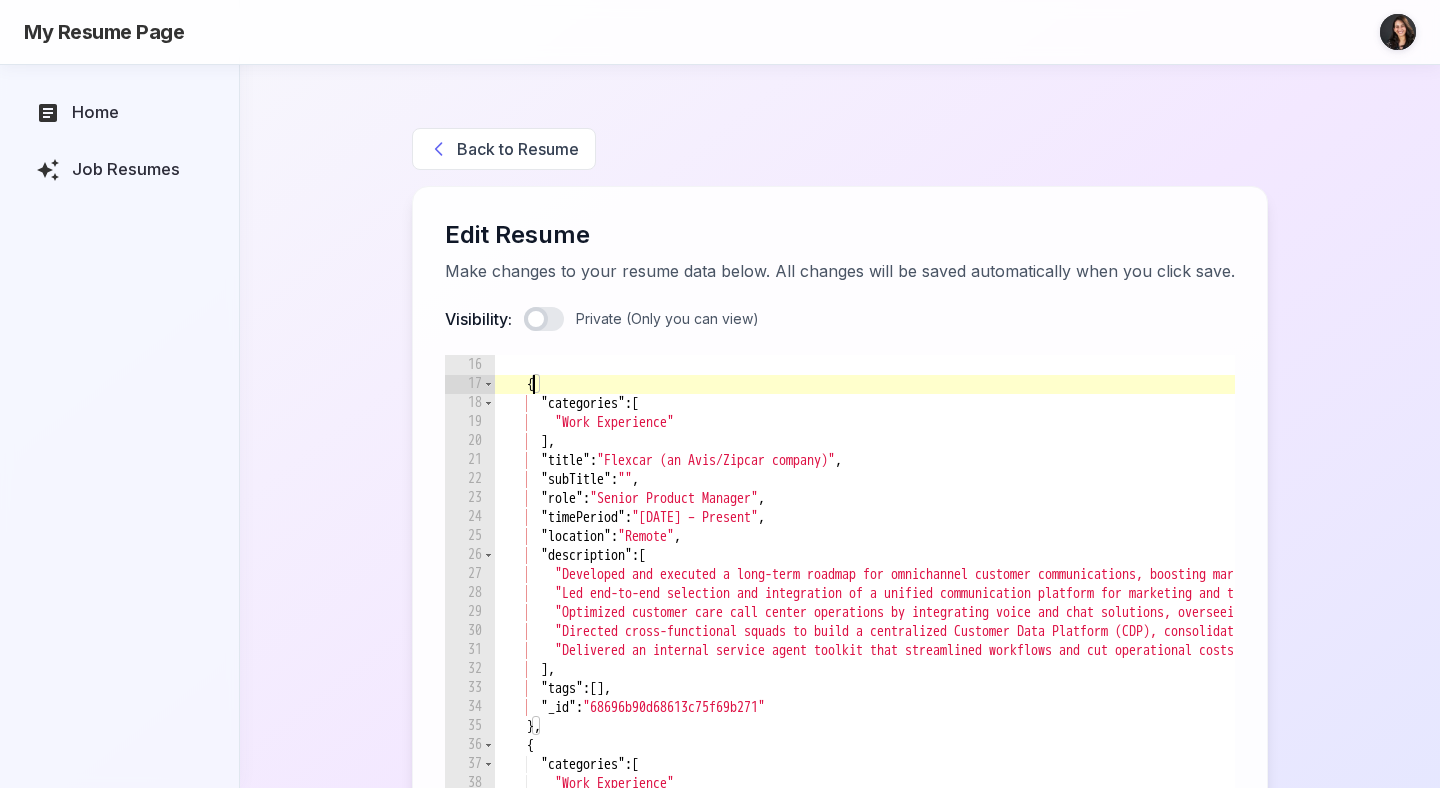 scroll, scrollTop: 0, scrollLeft: 1, axis: horizontal 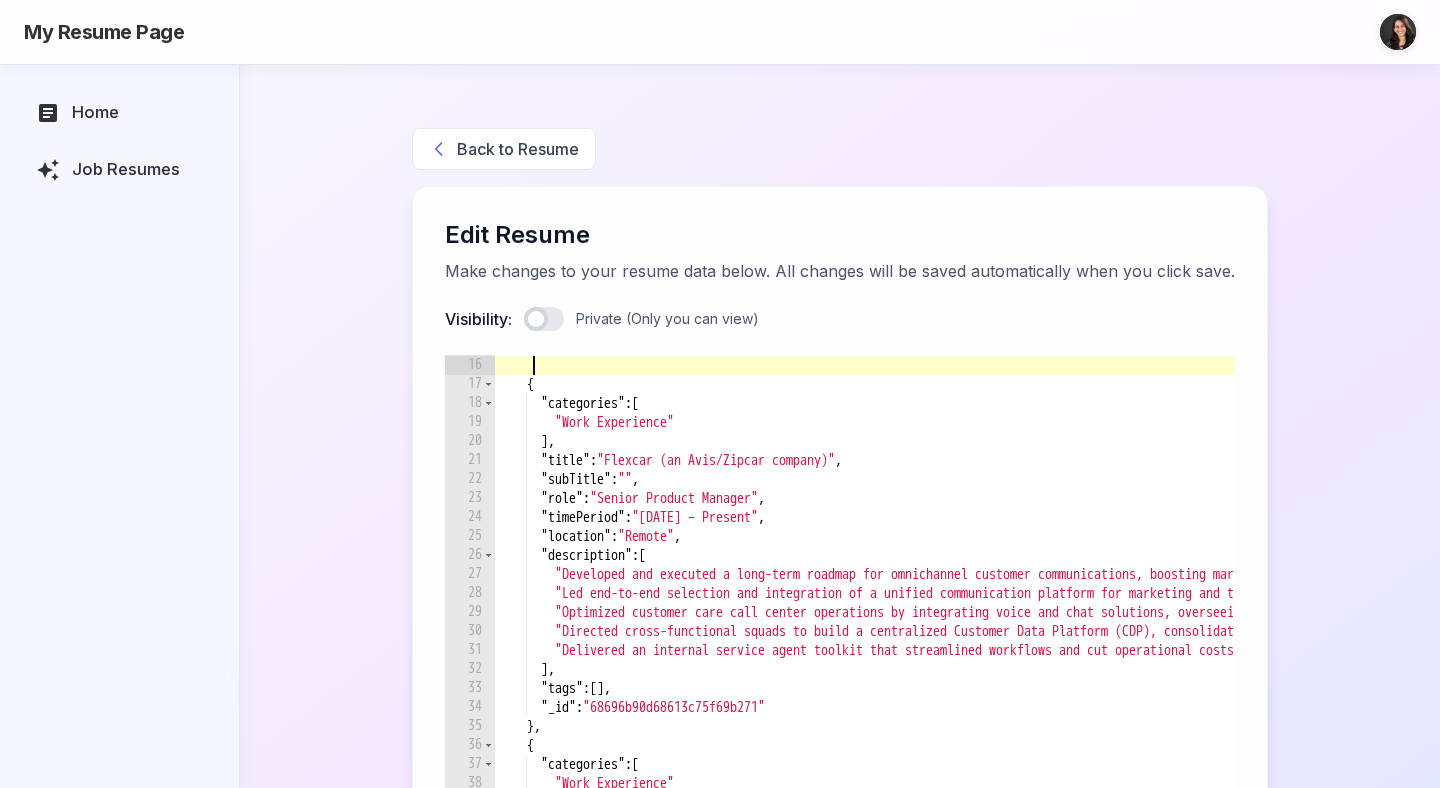 paste on "}," 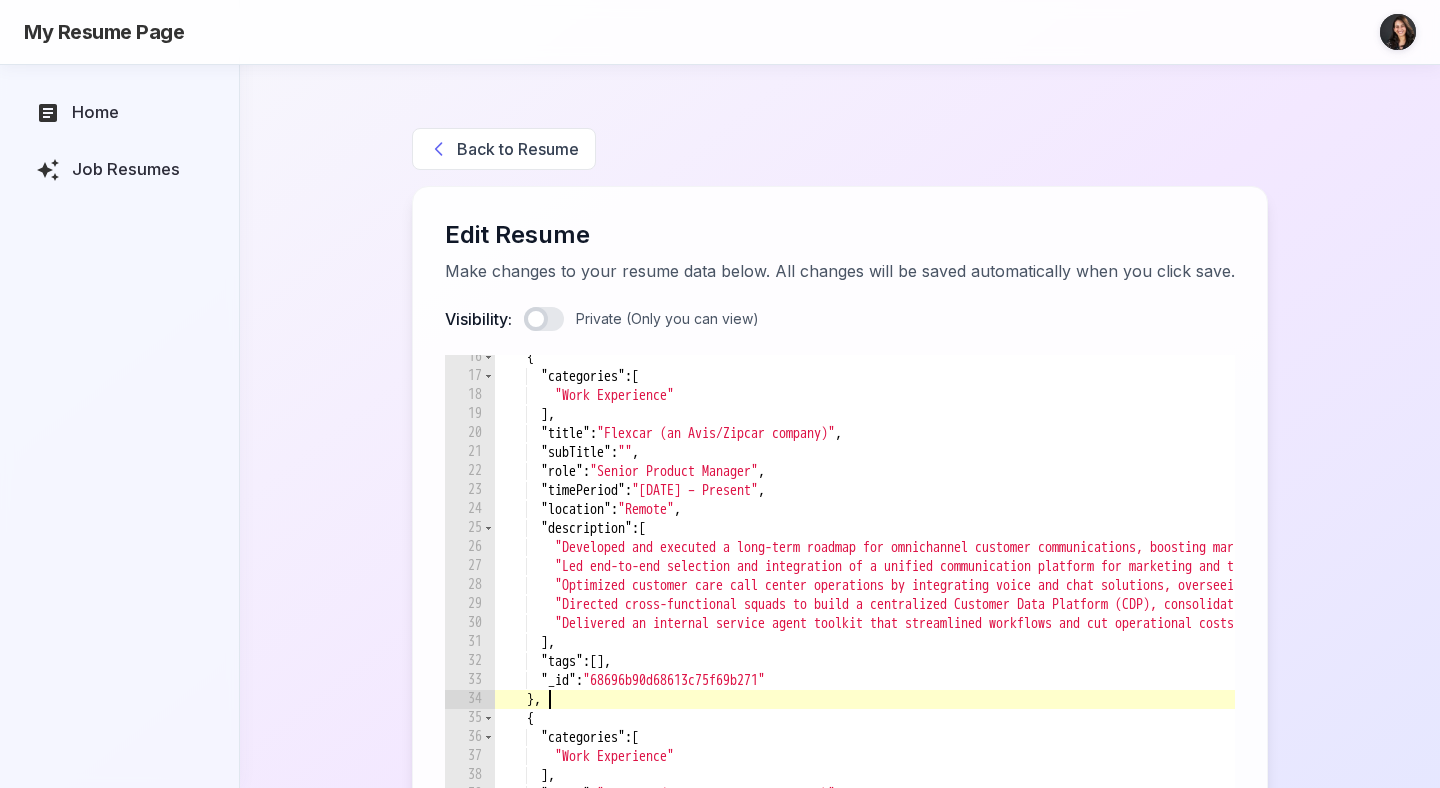 scroll, scrollTop: 270, scrollLeft: 0, axis: vertical 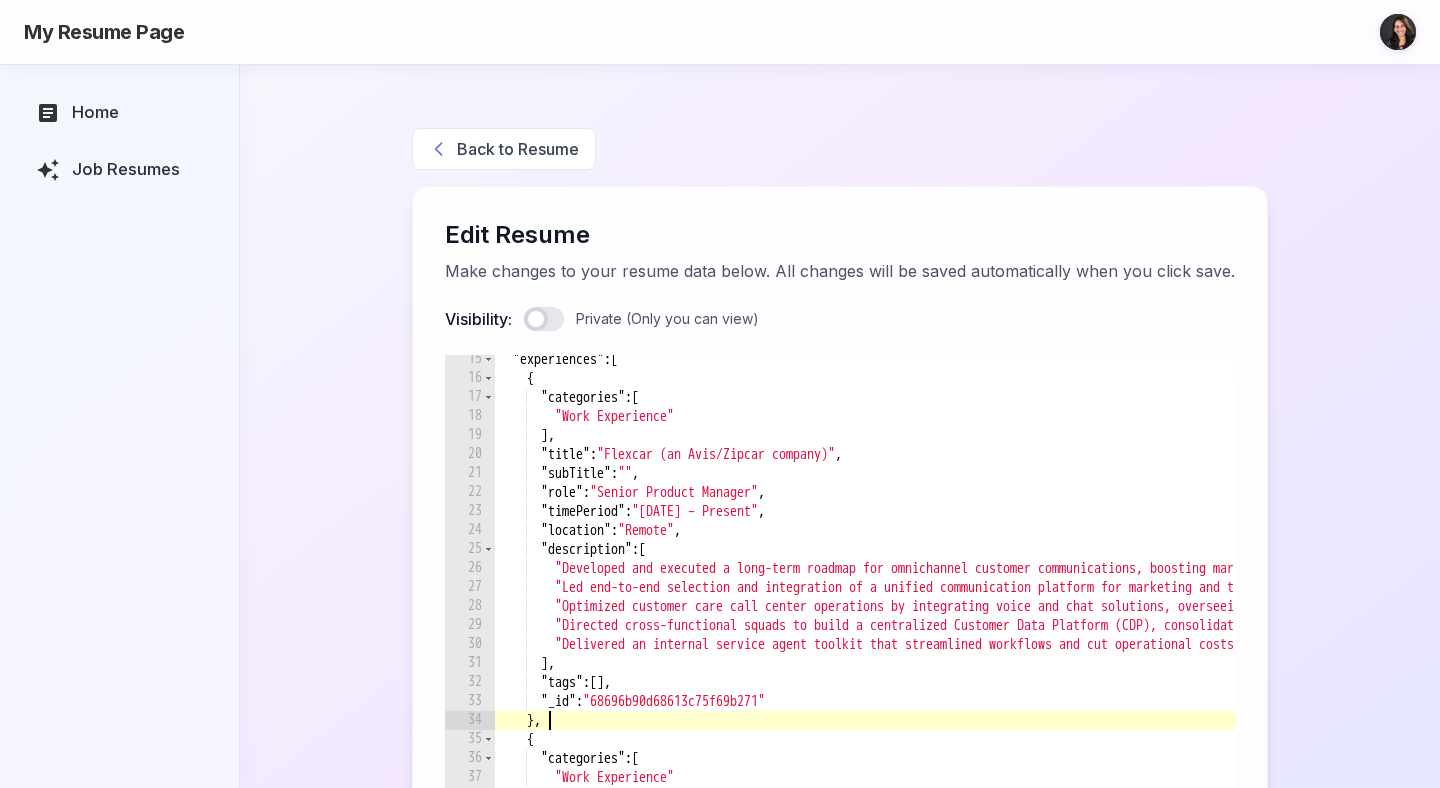 click on ""experiences" :  [      {         "categories" :  [           "Work Experience"         ] ,         "title" :  "Flexcar (an Avis/Zipcar company)" ,         "subTitle" :  "" ,         "role" :  "Senior Product Manager" ,         "timePeriod" :  "July 22 – Present" ,         "location" :  "Remote" ,         "description" :  [           "Developed and executed a long-term roadmap for omnichannel customer communications, boosting marketing and CSM message volume by 50% and elevating engagement rates by 10%." ,           "Led end-to-end selection and integration of a unified communication platform for marketing and transactional messaging, driving a 5% revenue uplift and improved customer engagement." ,           "Optimized customer care call center operations by integrating voice and chat solutions, overseeing tool migration from Zipcar to Flexcar, and reducing average handle time (AHT) by 15%." ,           ,                   ] ,         "tags" :  [ ] ,         "_id" :  "68696b90d68613c75f69b271"      } , {" at bounding box center (1536, 669) 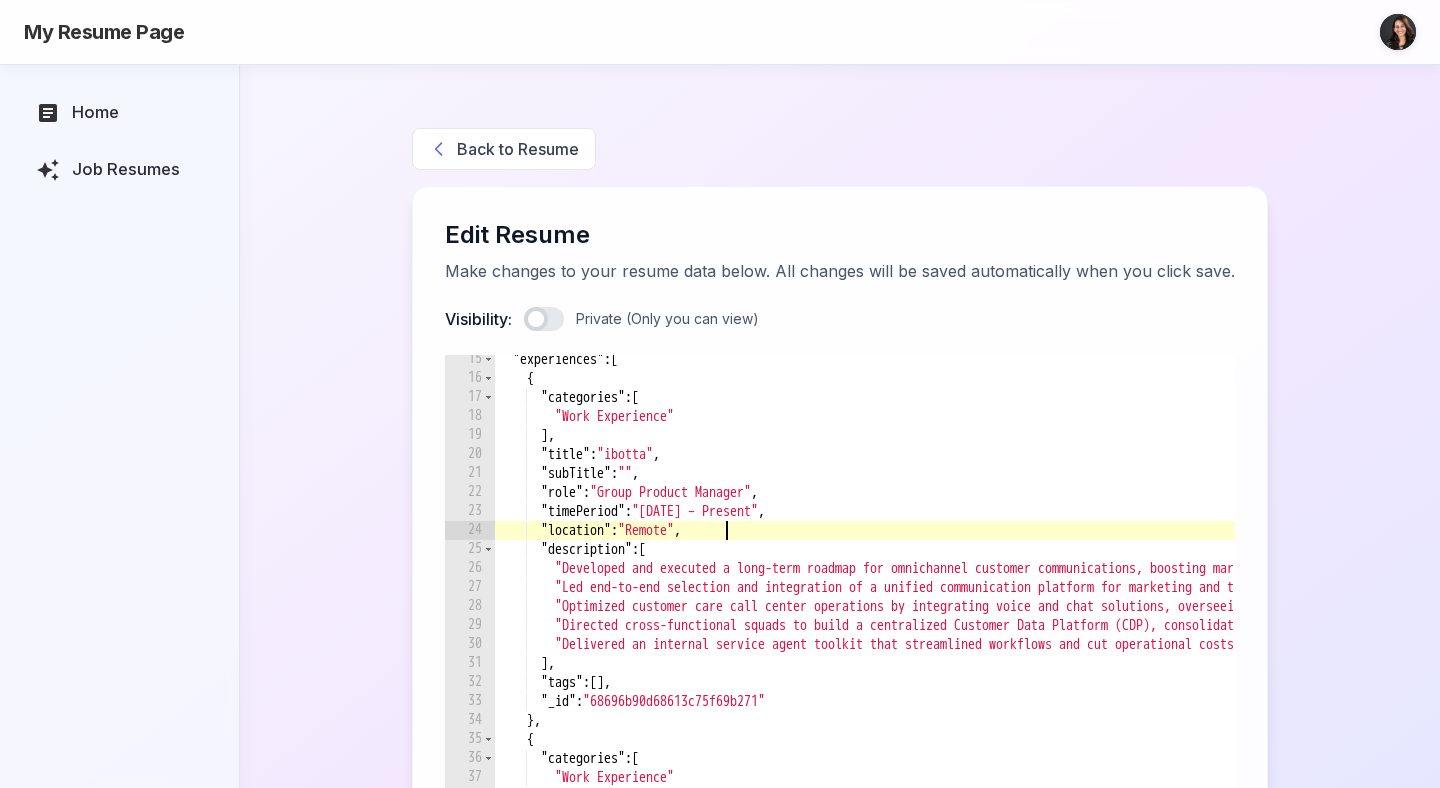 scroll, scrollTop: 0, scrollLeft: 12, axis: horizontal 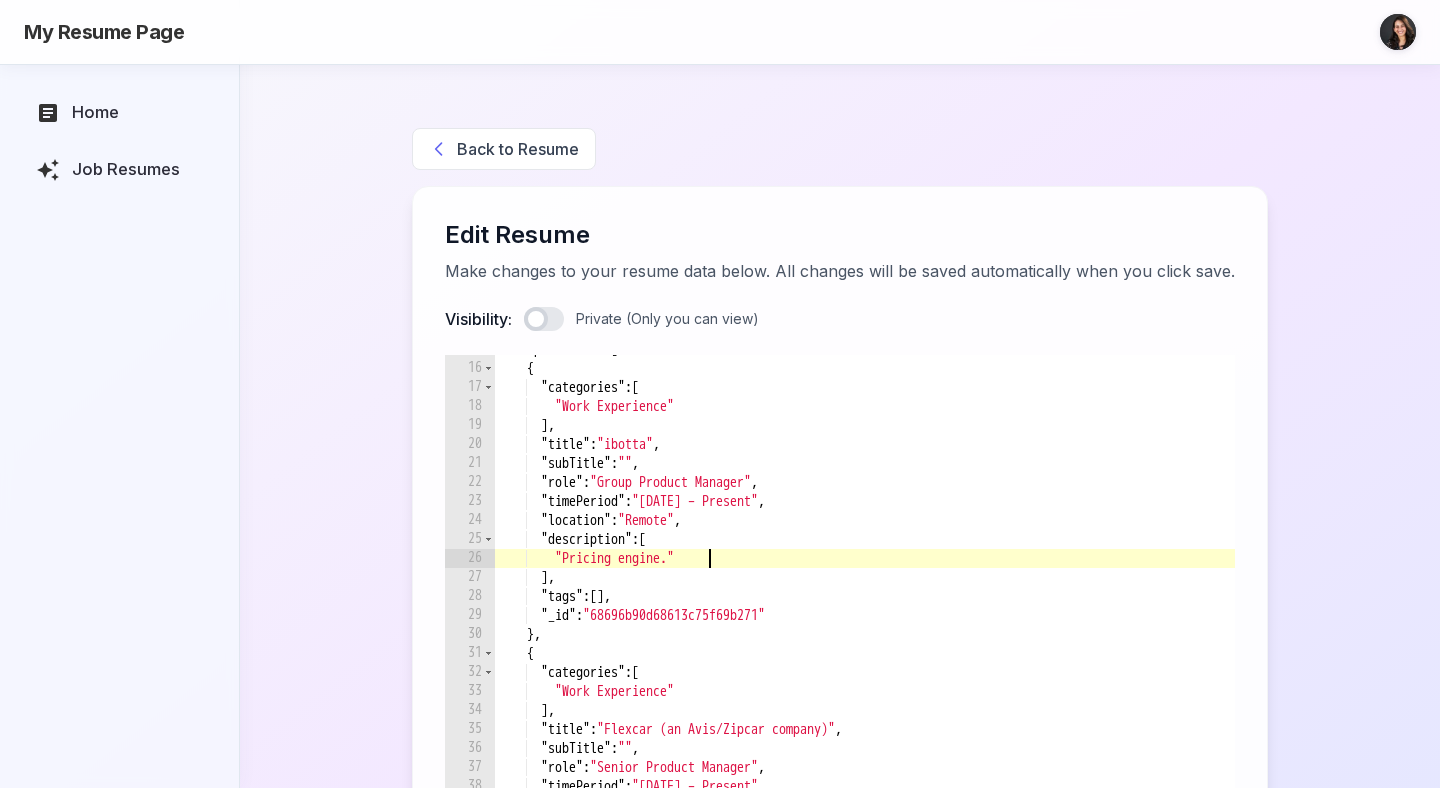 click on ""experiences" :  [      {         "categories" :  [           "Work Experience"         ] ,         "title" :  "ibotta" ,         "subTitle" :  "" ,         "role" :  "Group Product Manager" ,         "timePeriod" :  "Nov 23 – Present" ,         "location" :  "Remote" ,         "description" :  [           "Pricing engine."         ] ,         "tags" :  [ ] ,         "_id" :  "68696b90d68613c75f69b271"      } ,      {         "categories" :  [           "Work Experience"         ] ,         "title" :  "Flexcar (an Avis/Zipcar company)" ,         "subTitle" :  "" ,         "role" :  "Senior Product Manager" ,         "timePeriod" :  "July 22 – Present" ,         "location" :  "Remote" ,         "description" :  [           "Developed and executed a long-term roadmap for omnichannel customer communications, boosting marketing and CSM message volume by 50% and elevating engagement rates by 10%." ,           ,           ,           ,                   ] ,         "tags" :  [ ] ," at bounding box center (1536, 659) 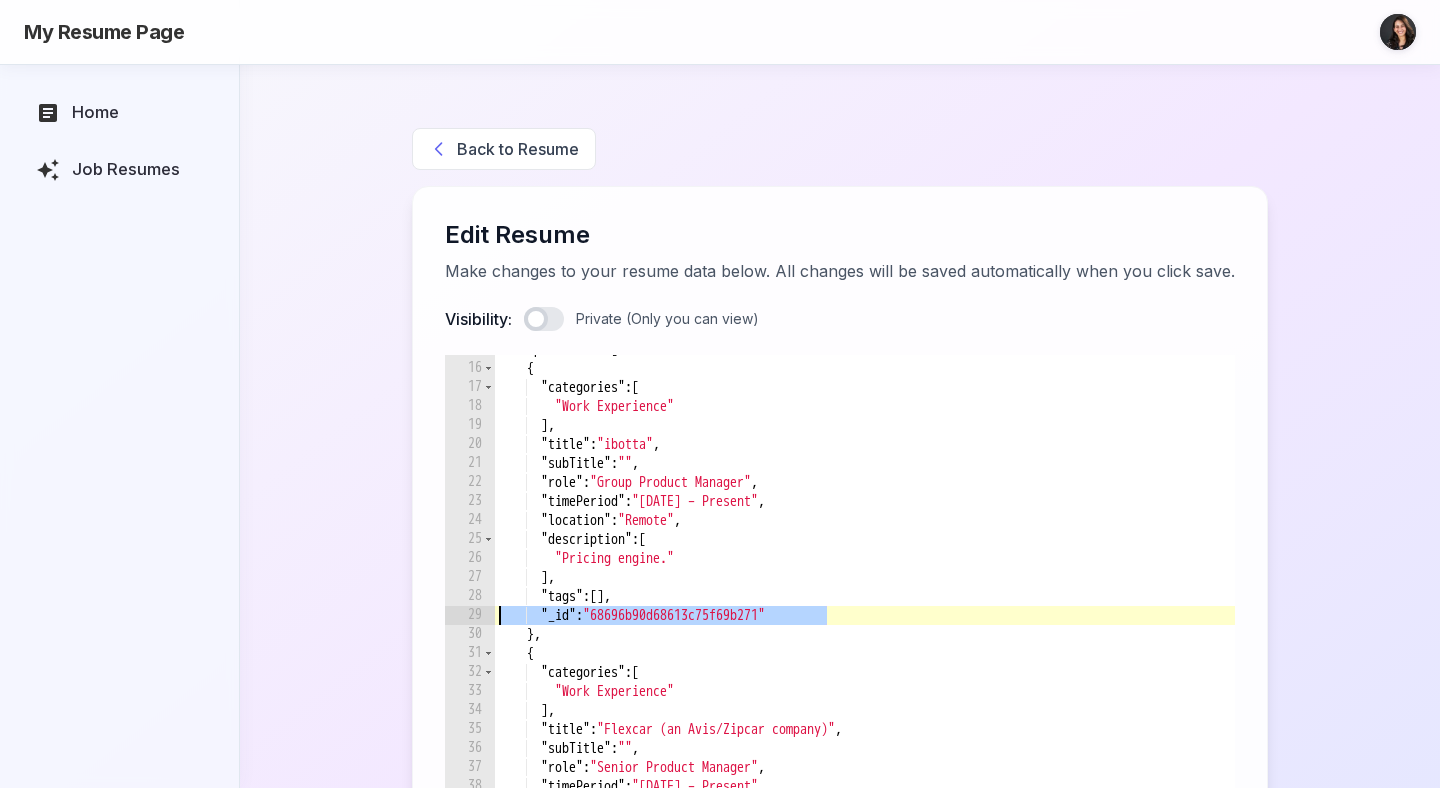scroll, scrollTop: 0, scrollLeft: 0, axis: both 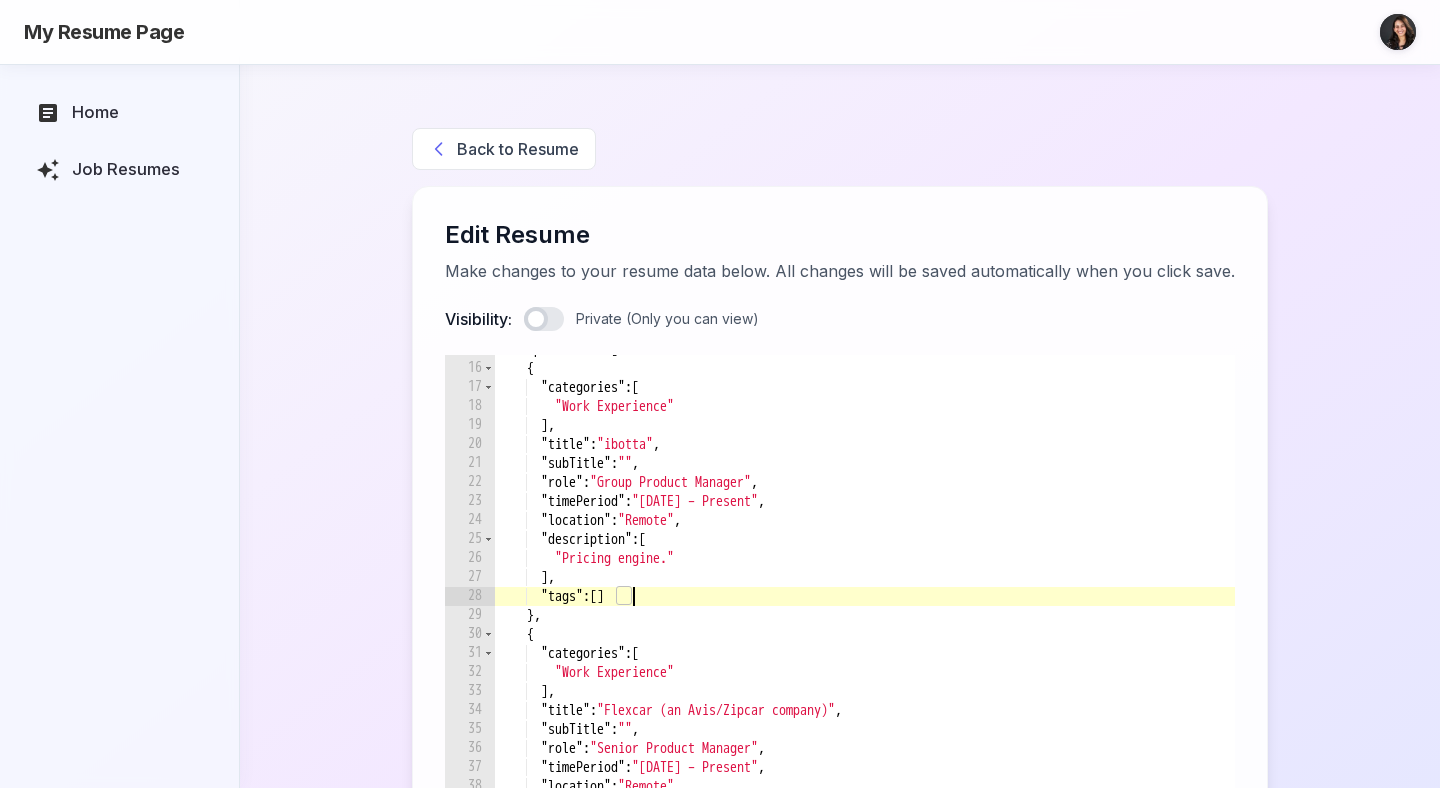 click on ""experiences" :  [      {         "categories" :  [           "Work Experience"         ] ,         "title" :  "ibotta" ,         "subTitle" :  "" ,         "role" :  "Group Product Manager" ,         "timePeriod" :  "Nov 23 – Present" ,         "location" :  "Remote" ,         "description" :  [           "Pricing engine."         ] ,         "tags" :  [ ]      } ,      {         "categories" :  [           "Work Experience"         ] ,         "title" :  "Flexcar (an Avis/Zipcar company)" ,         "subTitle" :  "" ,         "role" :  "Senior Product Manager" ,         "timePeriod" :  "July 22 – Present" ,         "location" :  "Remote" ,         "description" :  [           "Developed and executed a long-term roadmap for omnichannel customer communications, boosting marketing and CSM message volume by 50% and elevating engagement rates by 10%." ,           ,           ,           ,                   ] ,         "tags" :  [ ] ,         "_id" :  "68696b90d68613c75f69b271"" at bounding box center [1536, 659] 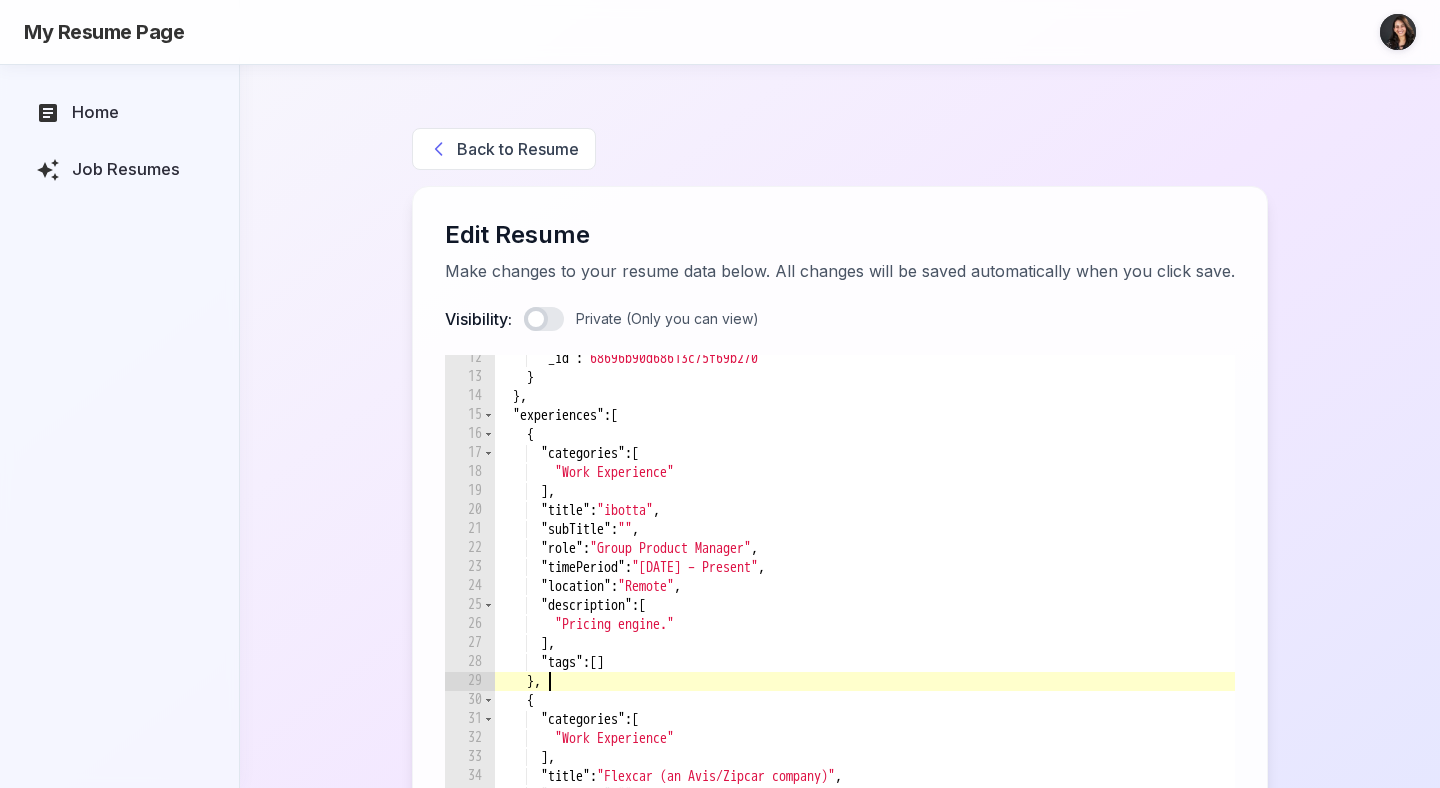 scroll, scrollTop: 187, scrollLeft: 0, axis: vertical 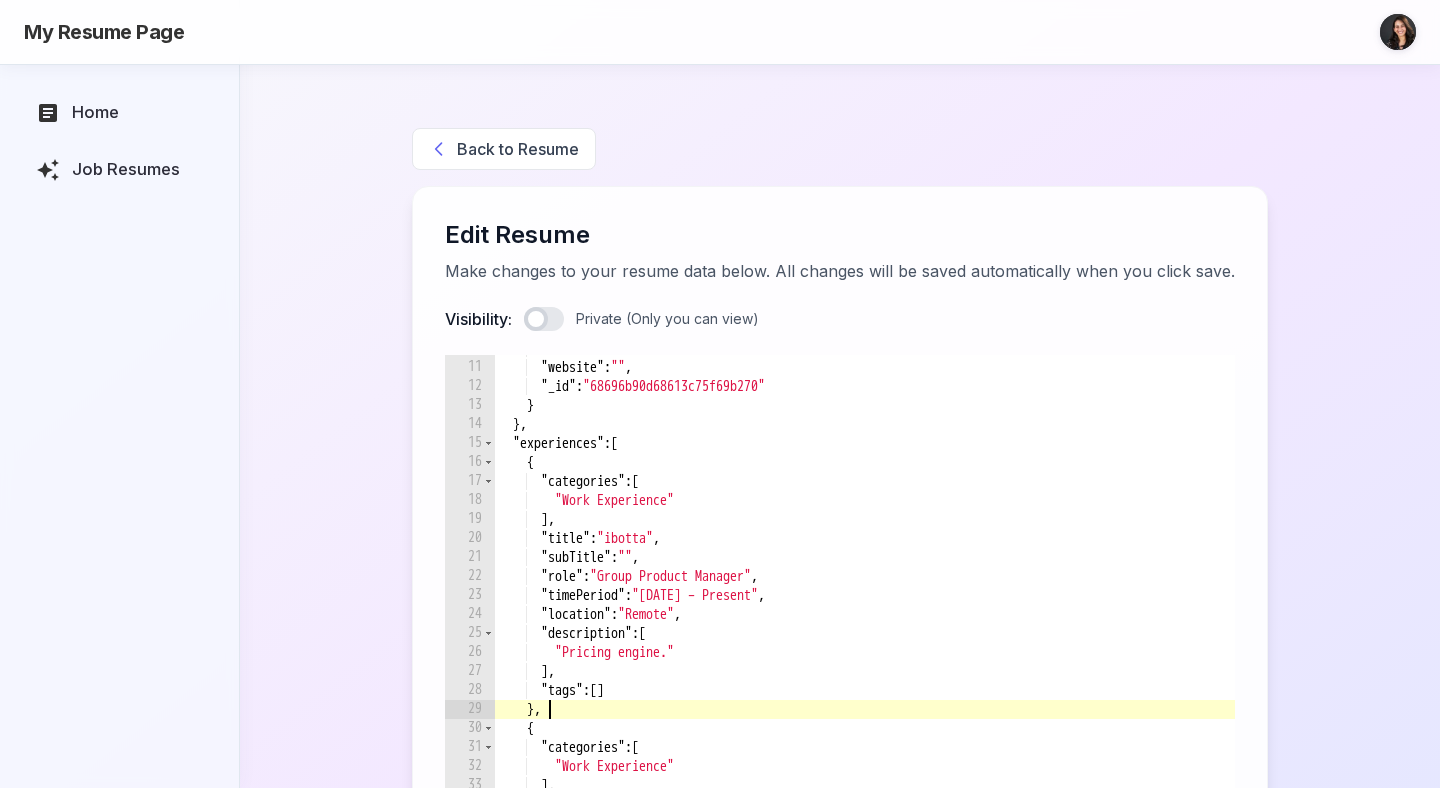 click on ""linkedin" :  "https://linkedin.com/in/monika-pendse" ,         "website" :  "" ,         "_id" :  "68696b90d68613c75f69b270"      }    } ,    "experiences" :  [      {         "categories" :  [           "Work Experience"         ] ,         "title" :  "ibotta" ,         "subTitle" :  "" ,         "role" :  "Group Product Manager" ,         "timePeriod" :  "Nov 23 – Present" ,         "location" :  "Remote" ,         "description" :  [           "Pricing engine."         ] ,         "tags" :  [ ]      } ,      {         "categories" :  [           "Work Experience"         ] ,         "title" :  "Flexcar (an Avis/Zipcar company)" ,         "subTitle" :  "" ,         "role" :  "Senior Product Manager" ,         "timePeriod" :  "July 22 – Present" ,         "location" :  "Remote" ,         "description" :  [           "Developed and executed a long-term roadmap for omnichannel customer communications, boosting marketing and CSM message volume by 50% and elevating engagement rates by 10%." ,      ," at bounding box center (1536, 658) 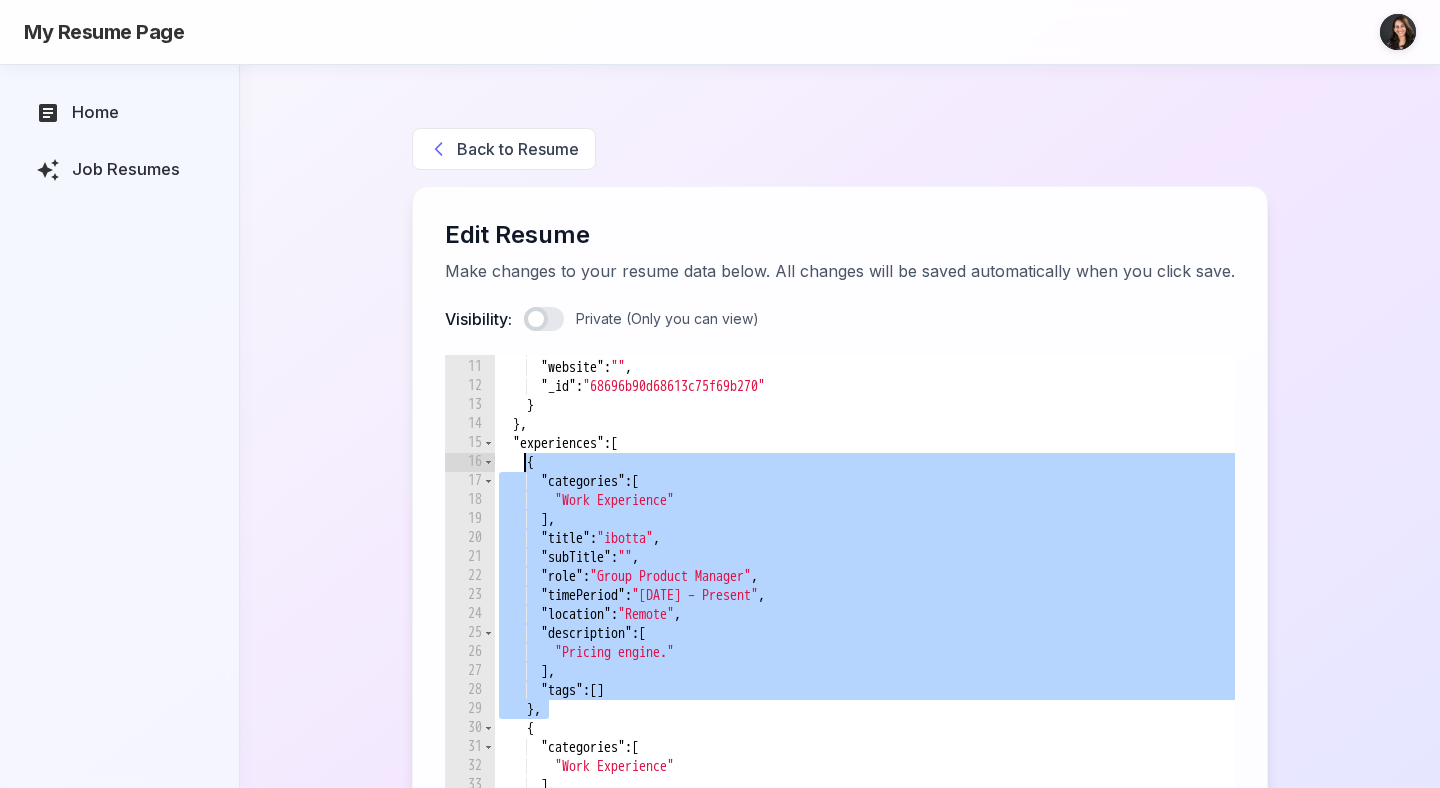 type on "{
"categories": [" 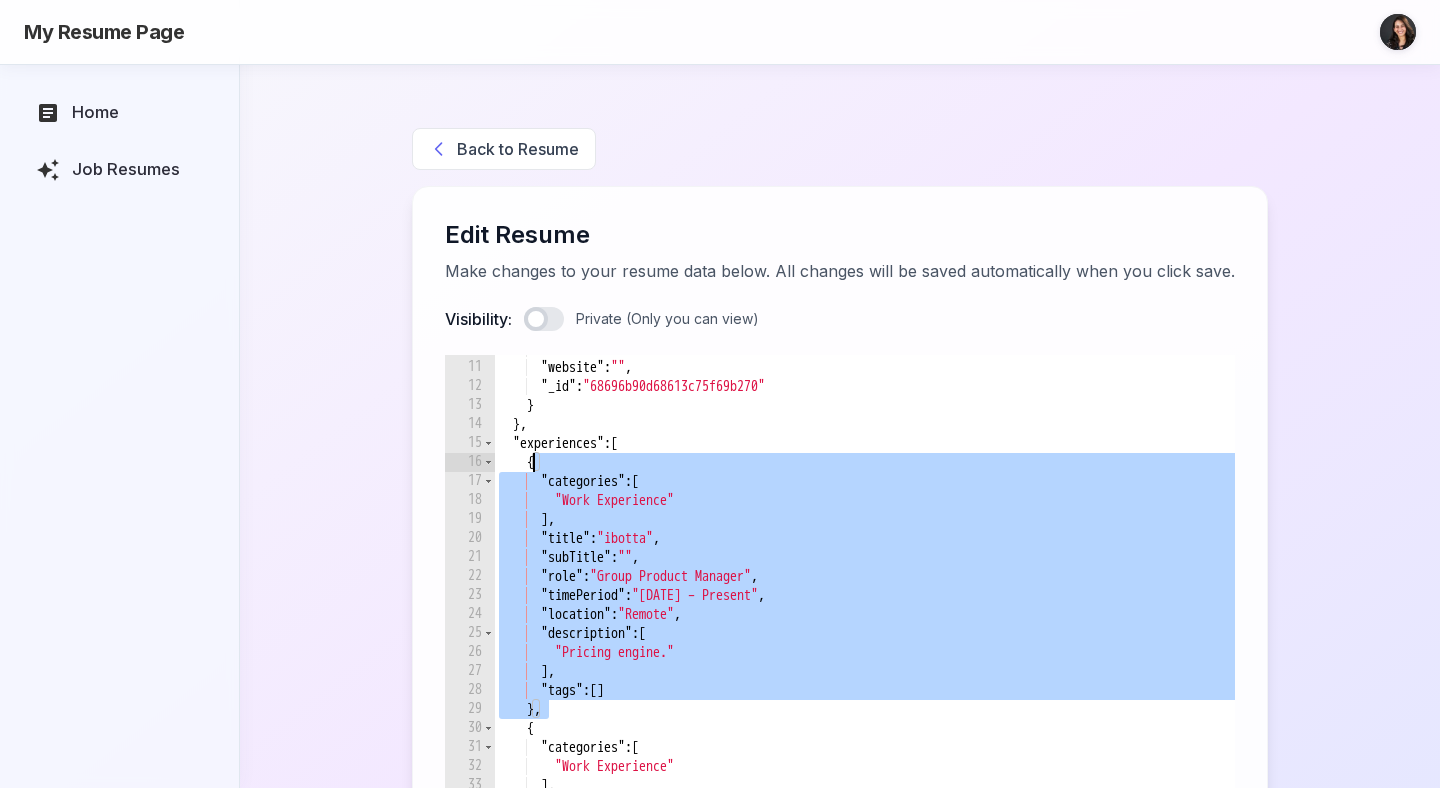 scroll, scrollTop: 332, scrollLeft: 0, axis: vertical 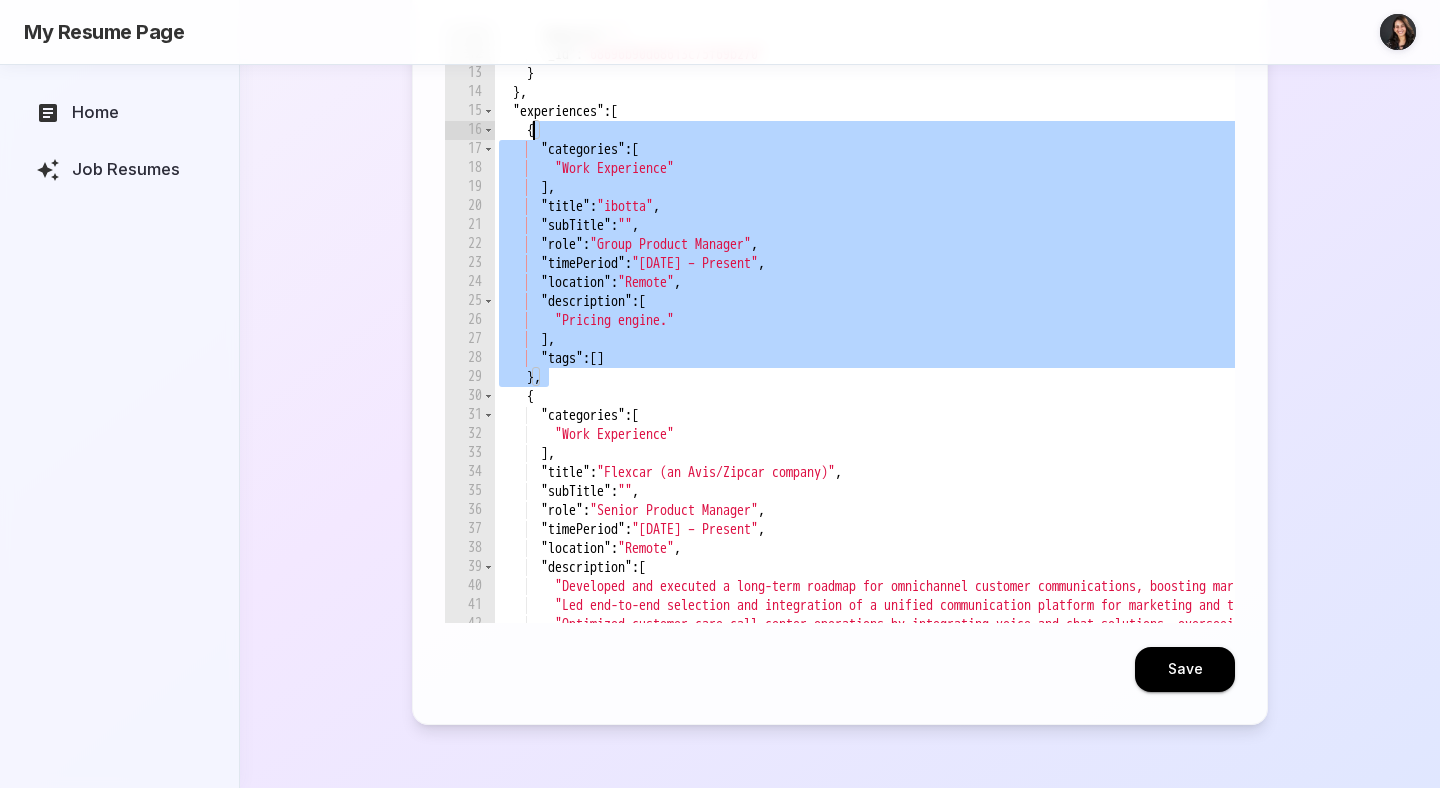 click on "Save" at bounding box center (1185, 669) 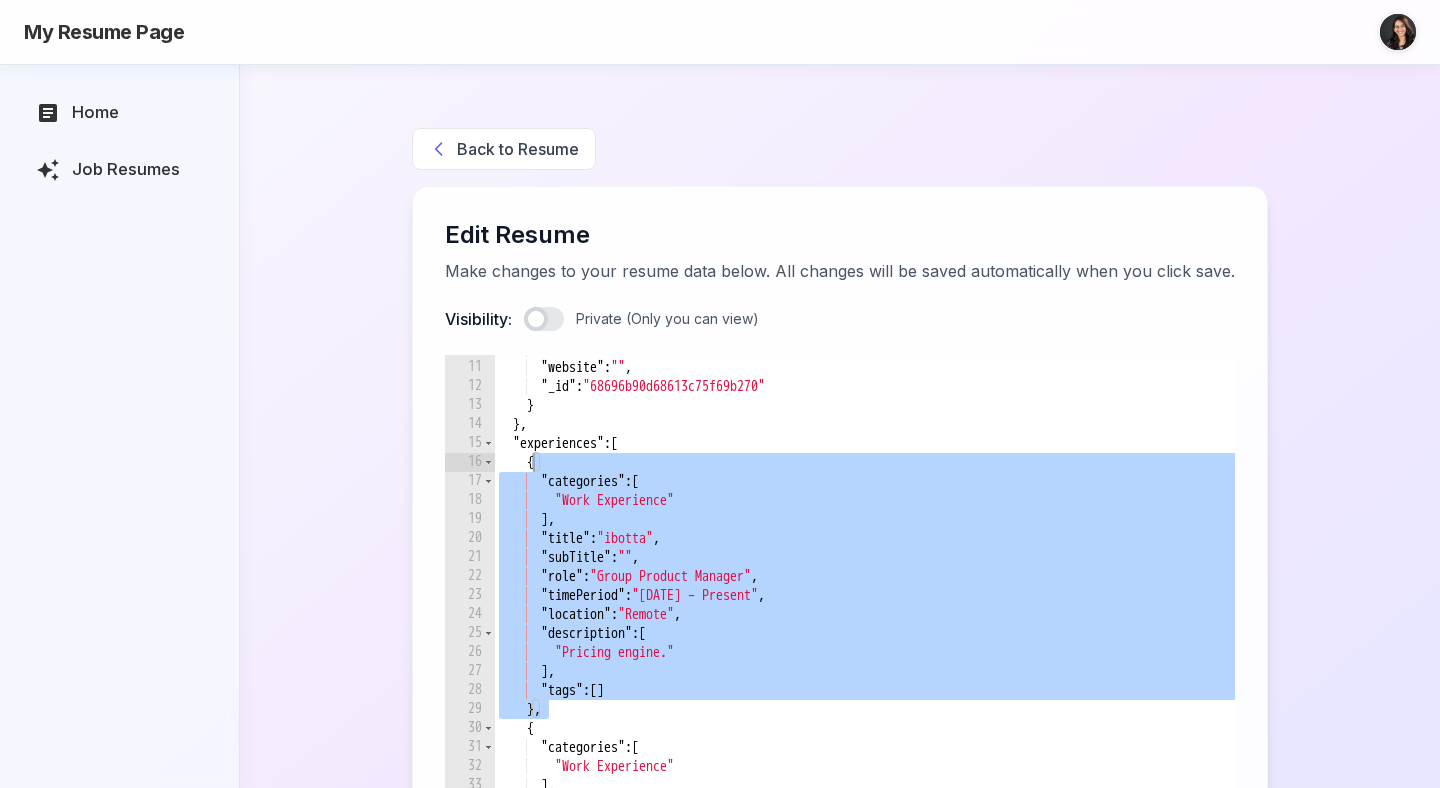 scroll, scrollTop: 400, scrollLeft: 0, axis: vertical 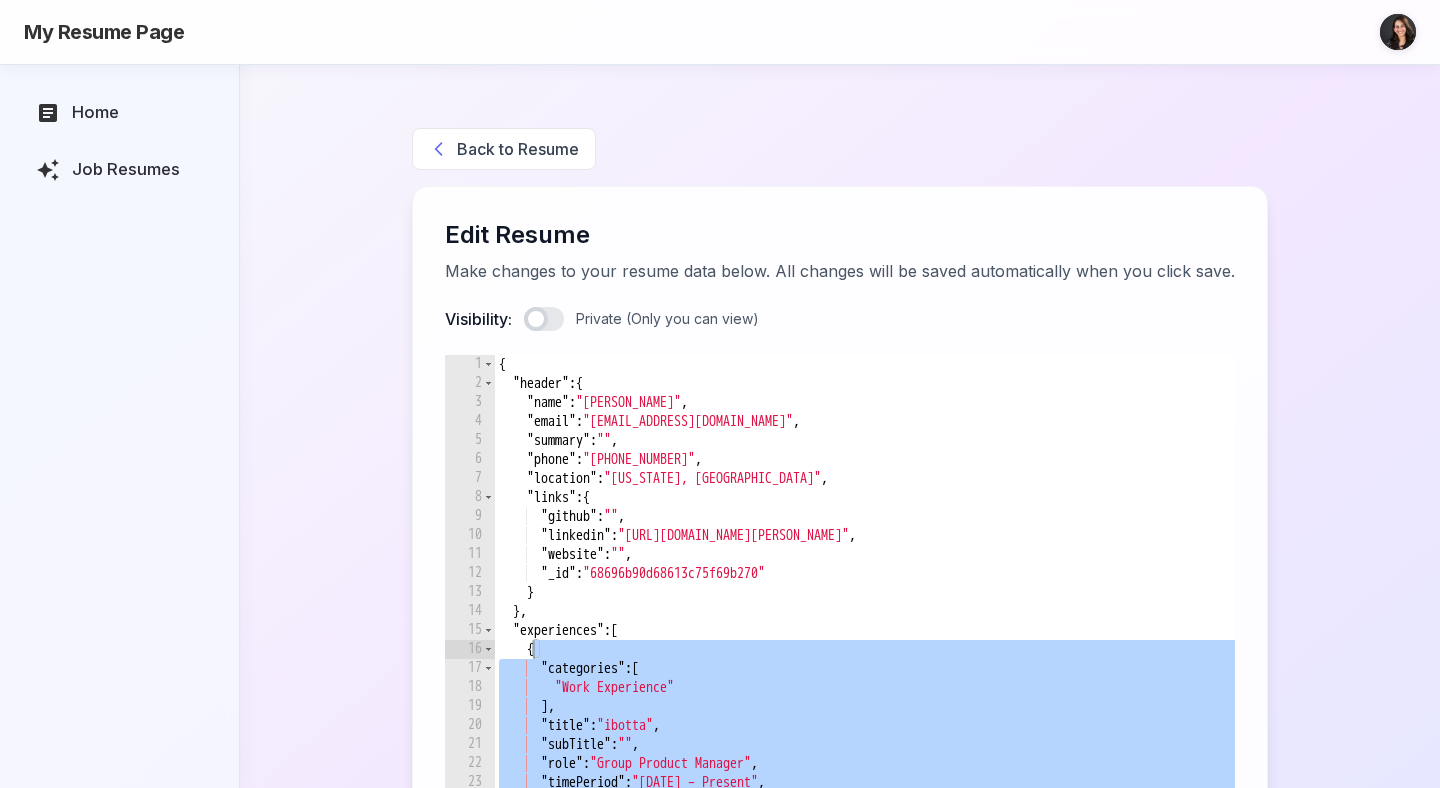 click on "Back to Resume" at bounding box center [504, 149] 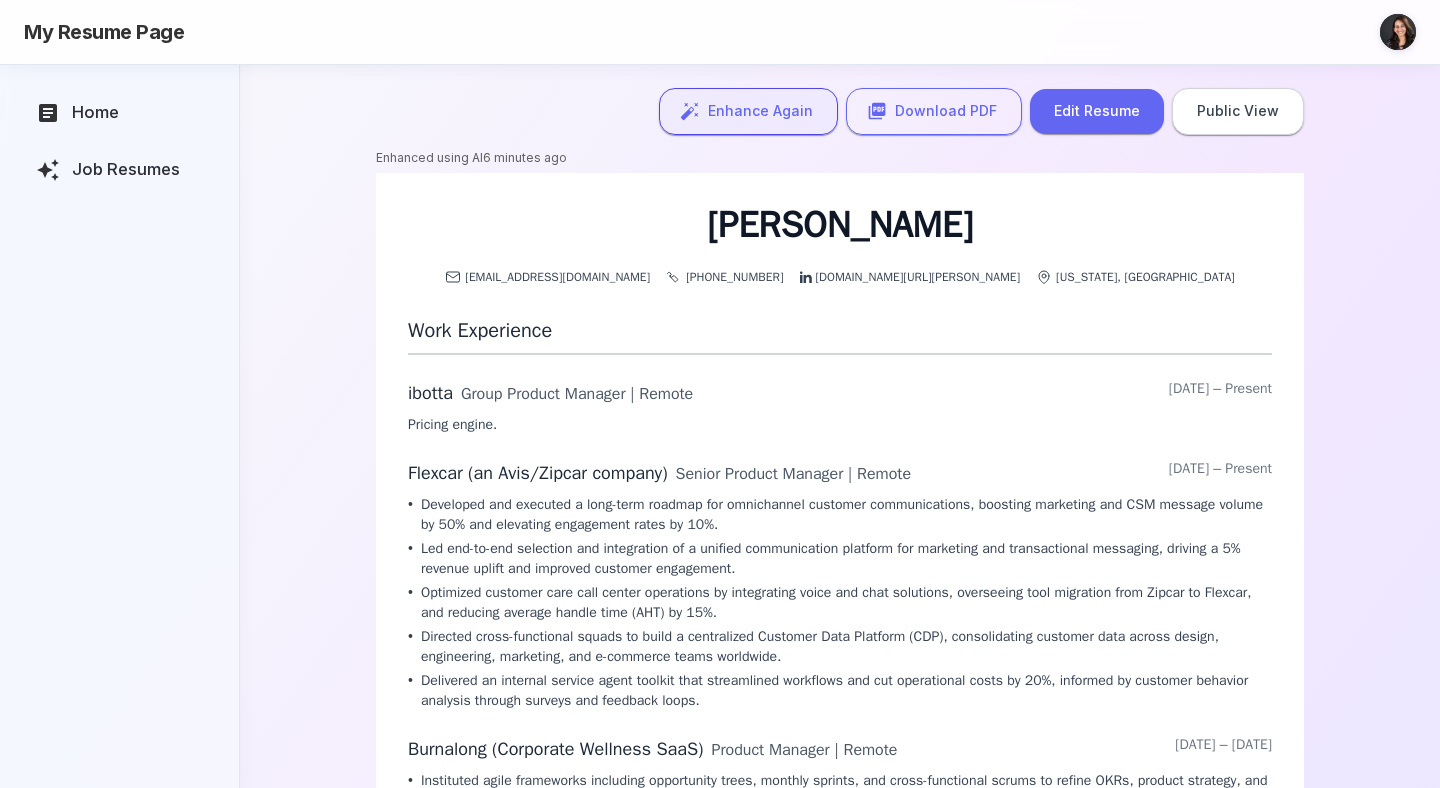 click on "Enhance Again" at bounding box center [748, 111] 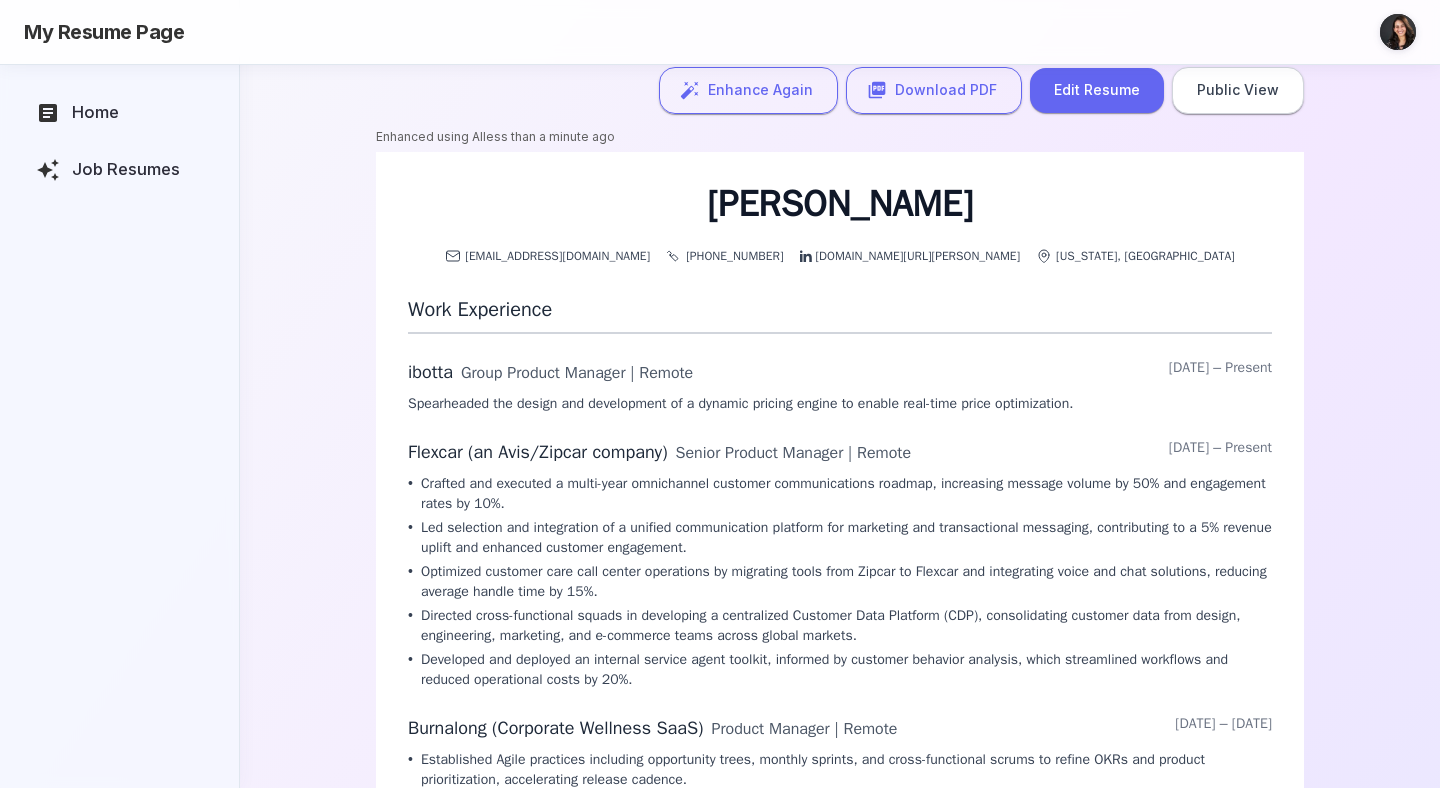 scroll, scrollTop: 0, scrollLeft: 0, axis: both 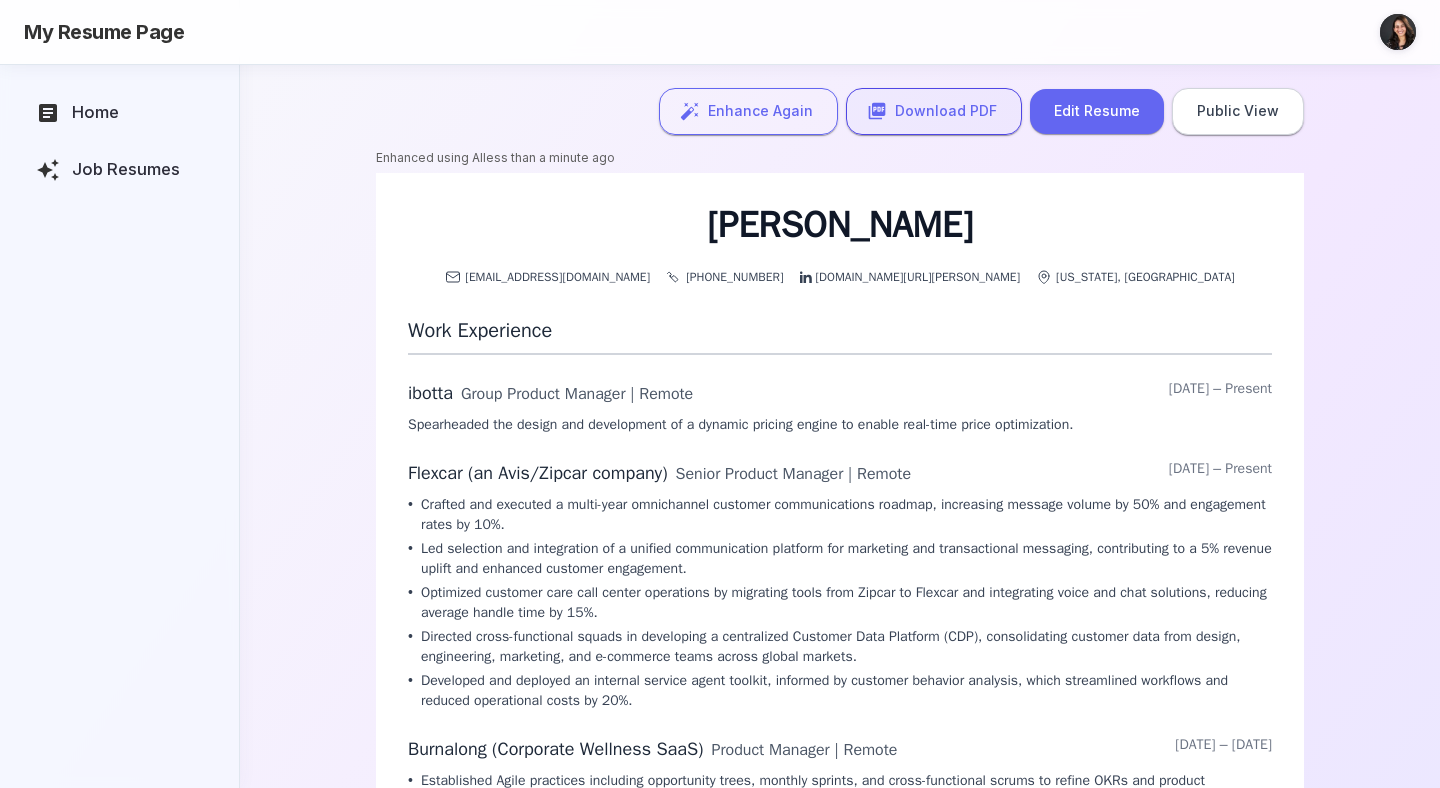 click on "Download PDF" at bounding box center (934, 111) 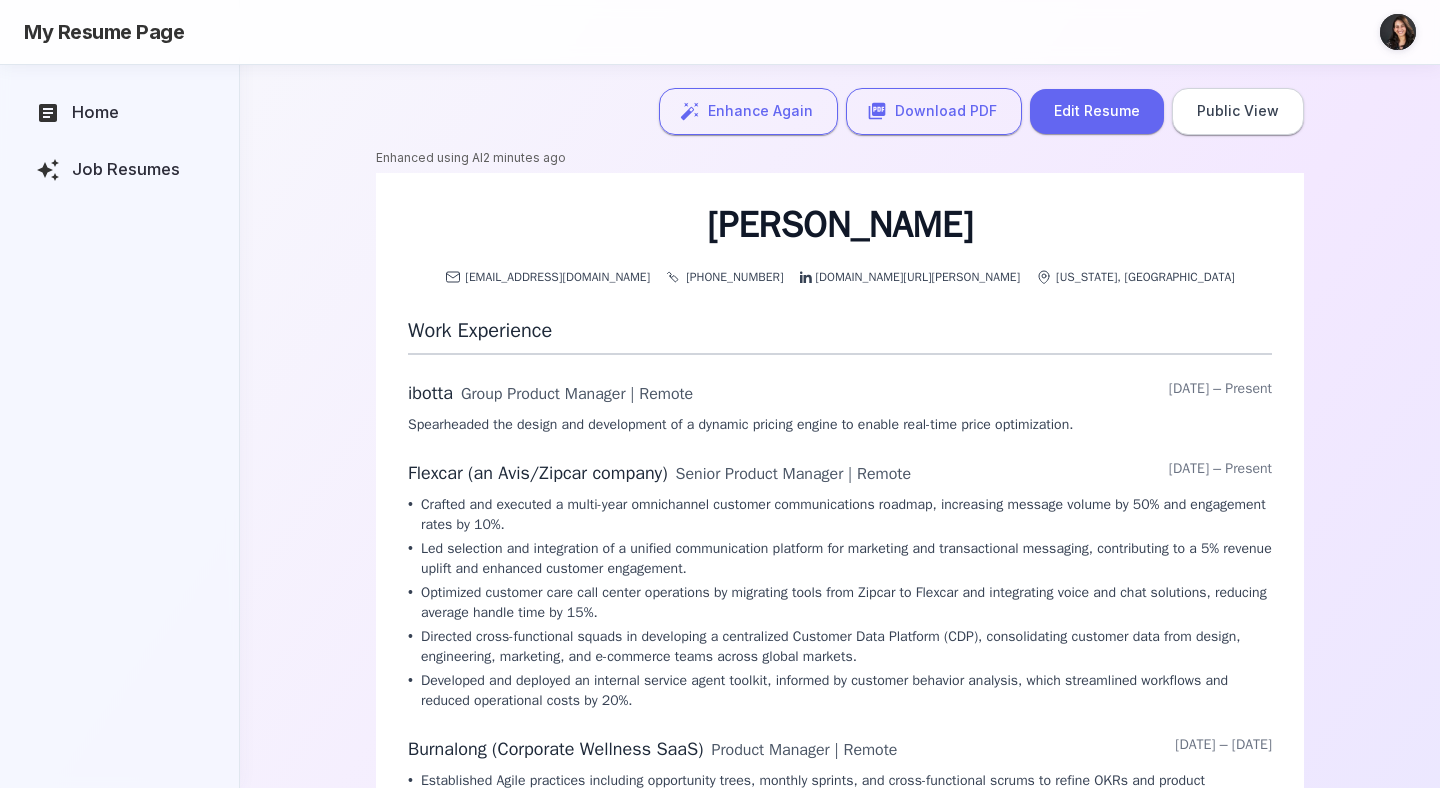 scroll, scrollTop: 0, scrollLeft: 0, axis: both 